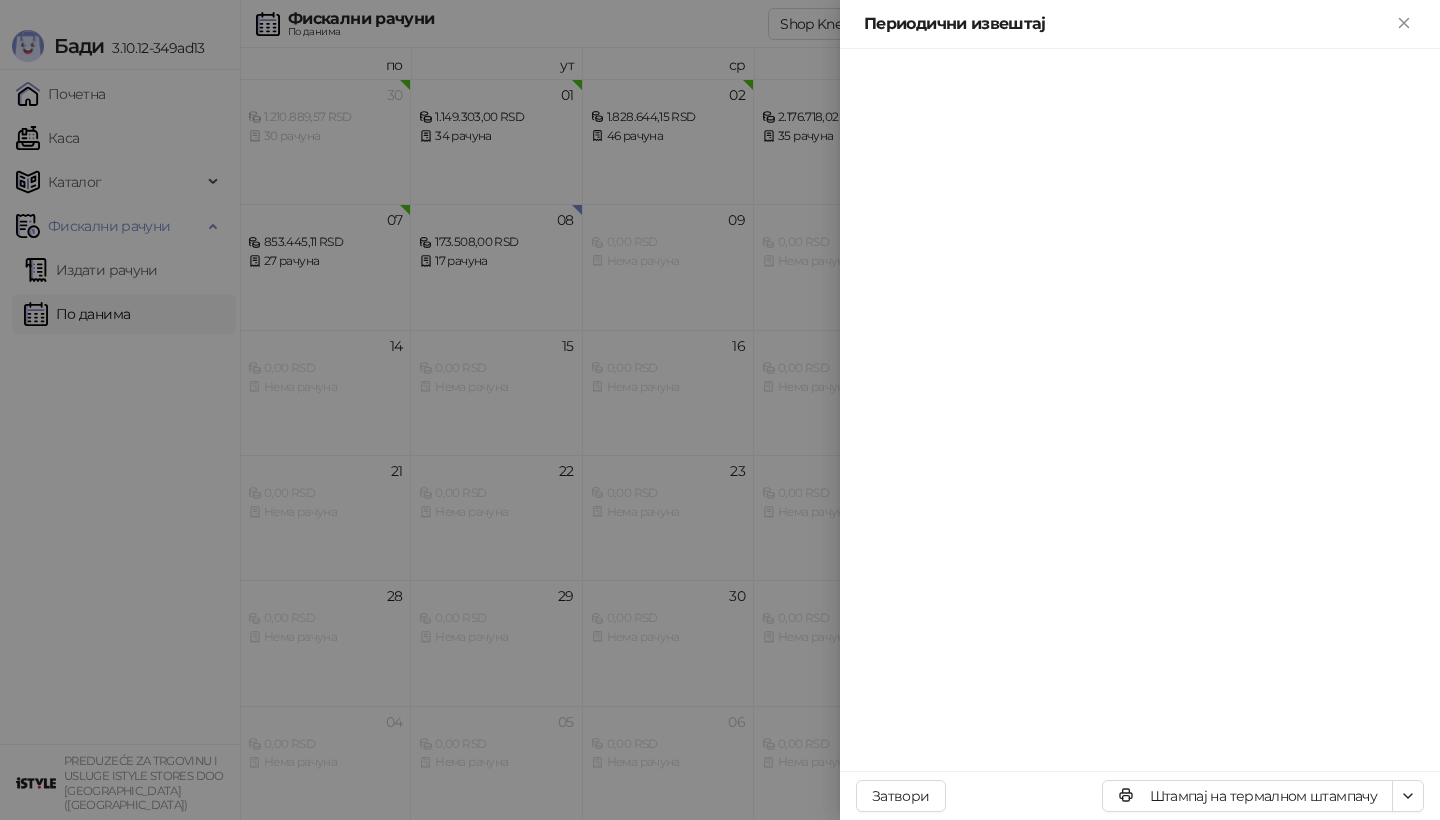 scroll, scrollTop: 0, scrollLeft: 0, axis: both 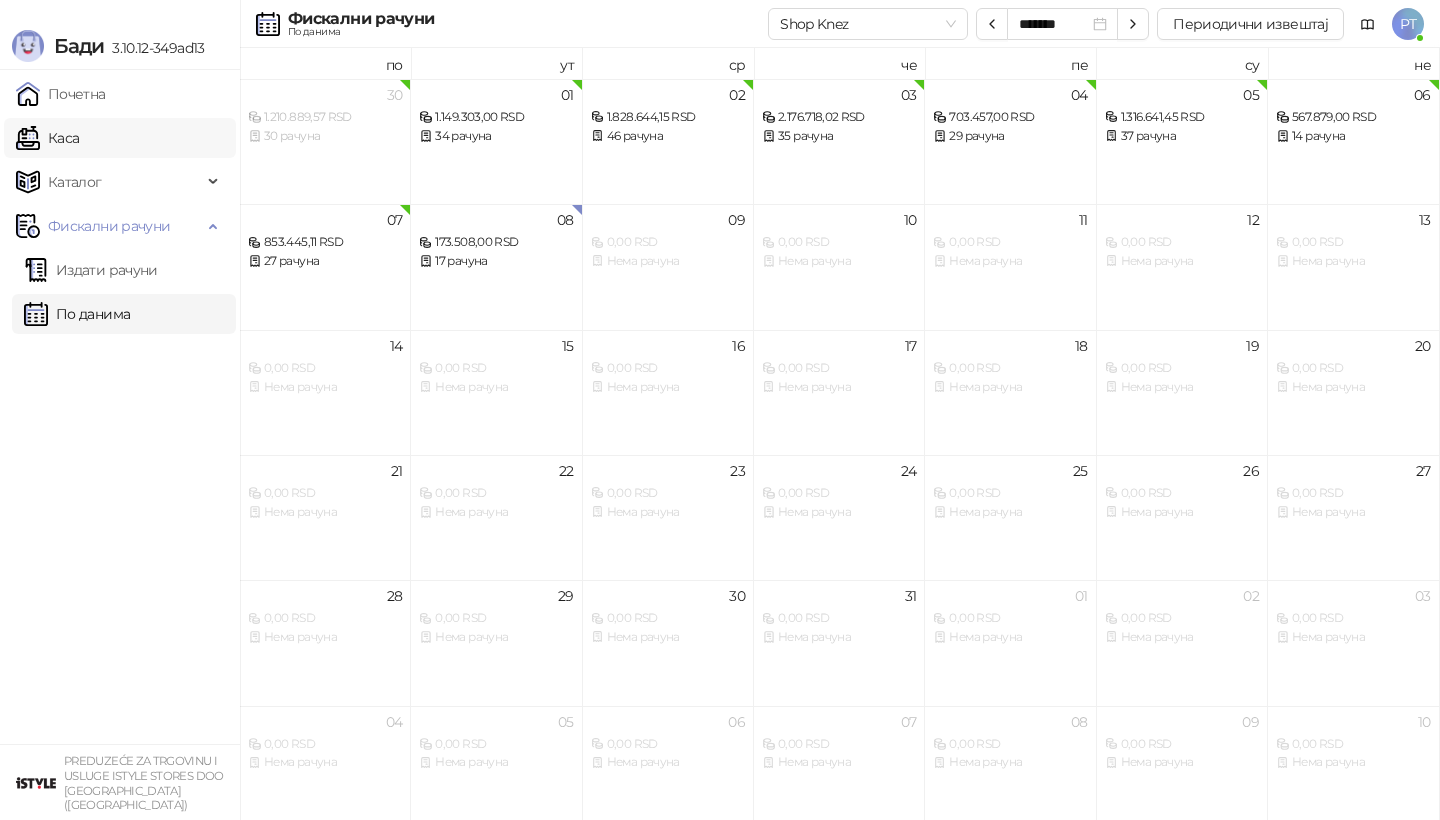 click on "Каса" at bounding box center (47, 138) 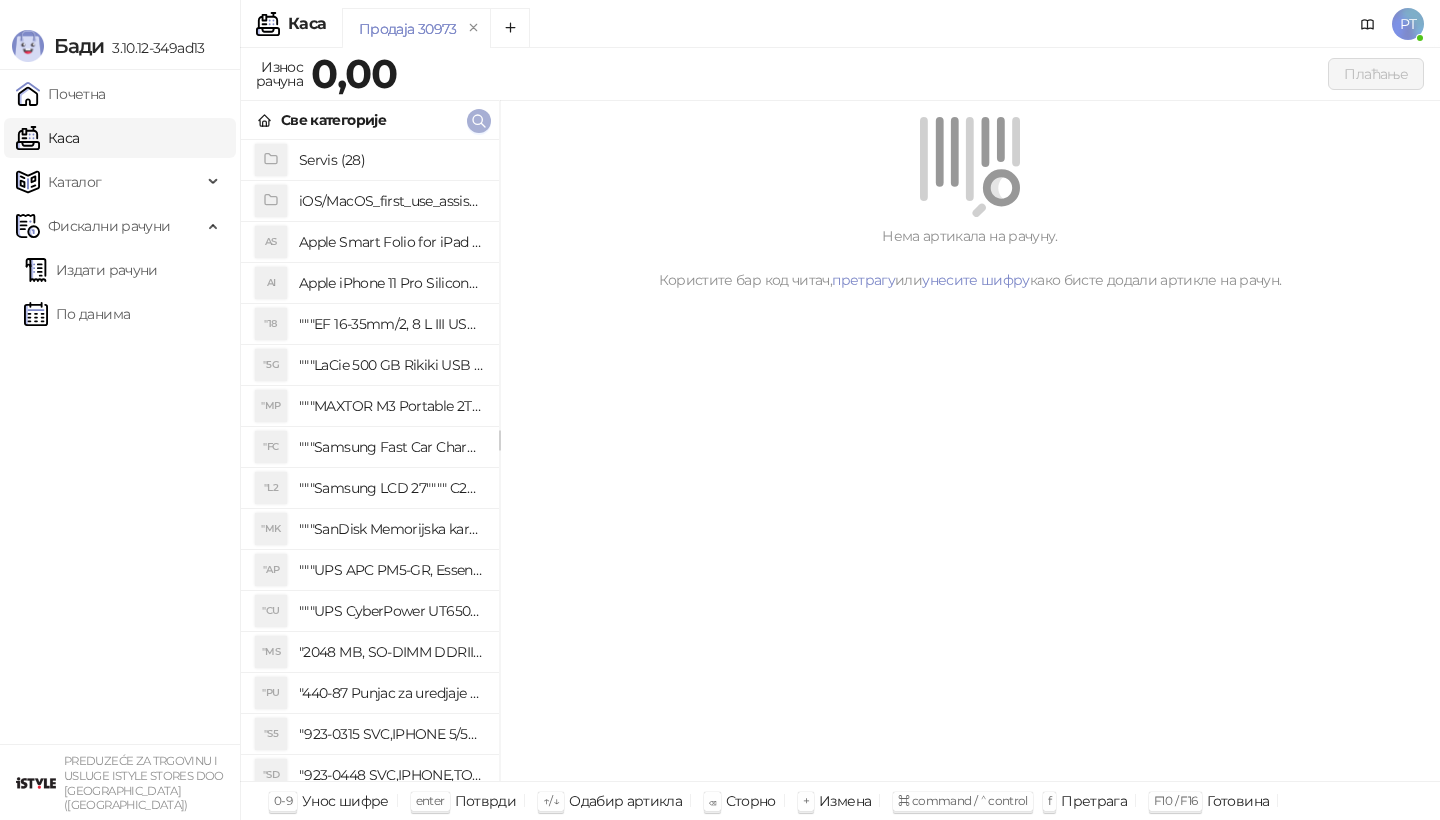 click at bounding box center [479, 120] 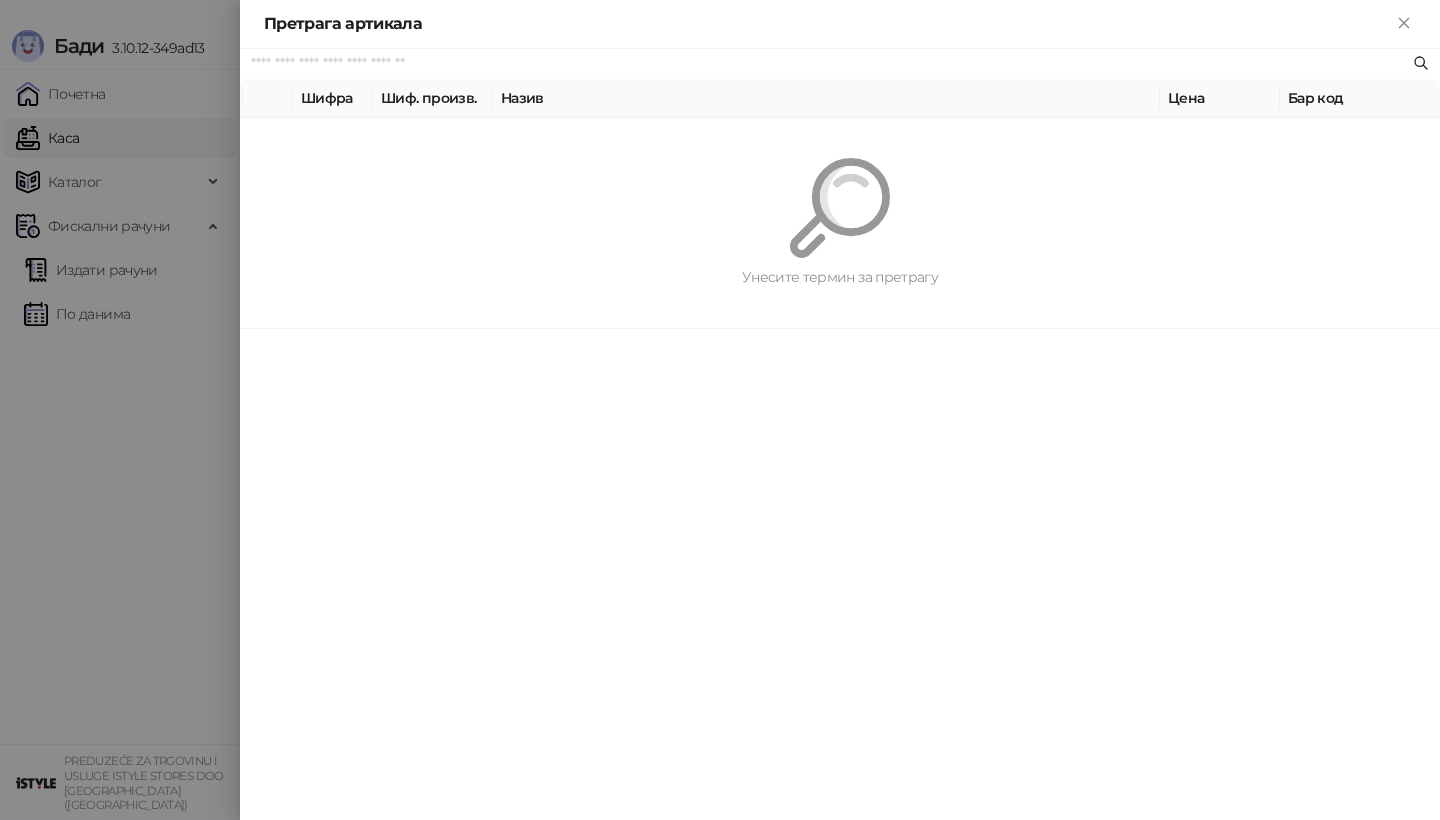 paste on "*********" 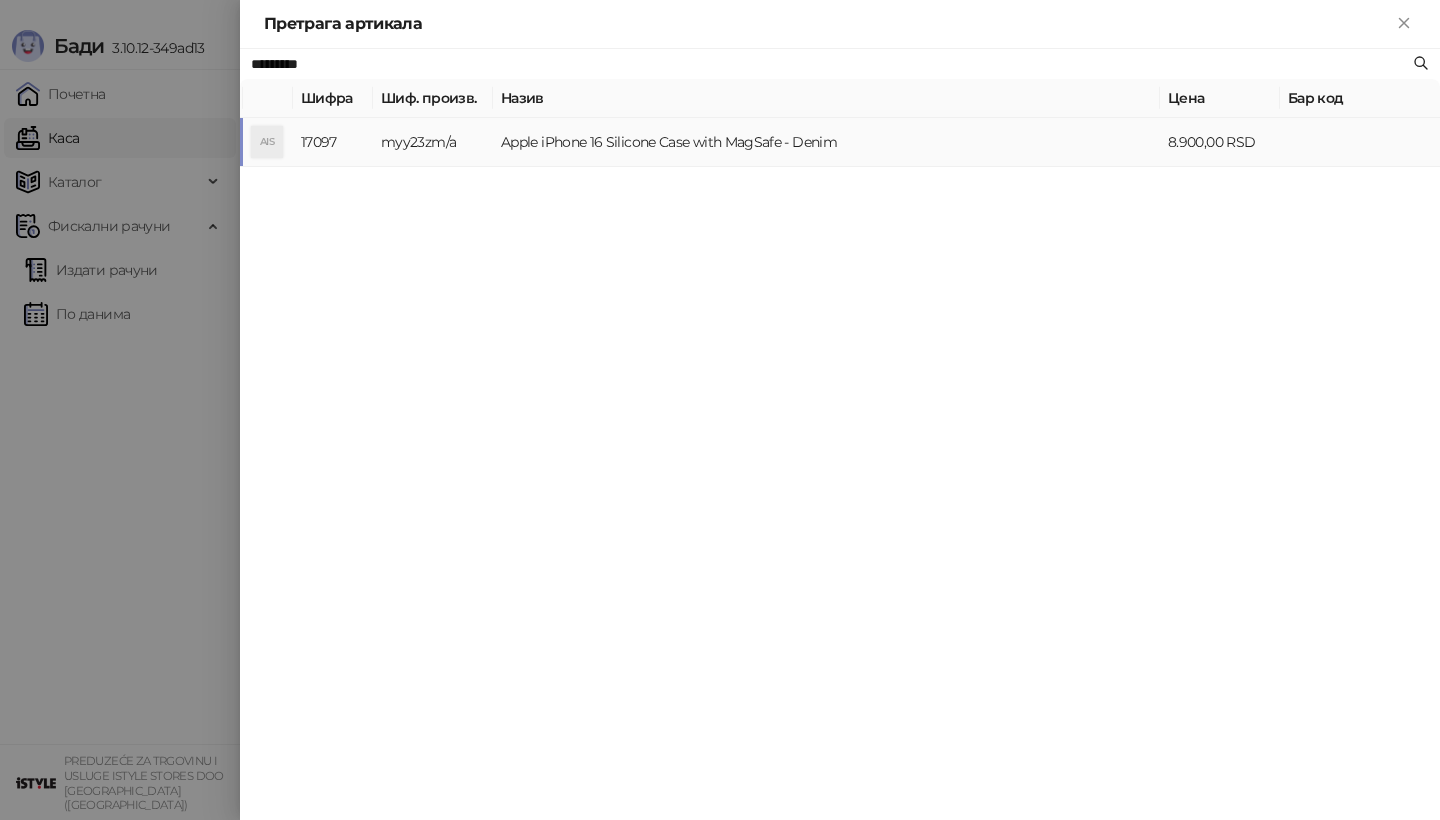 type on "*********" 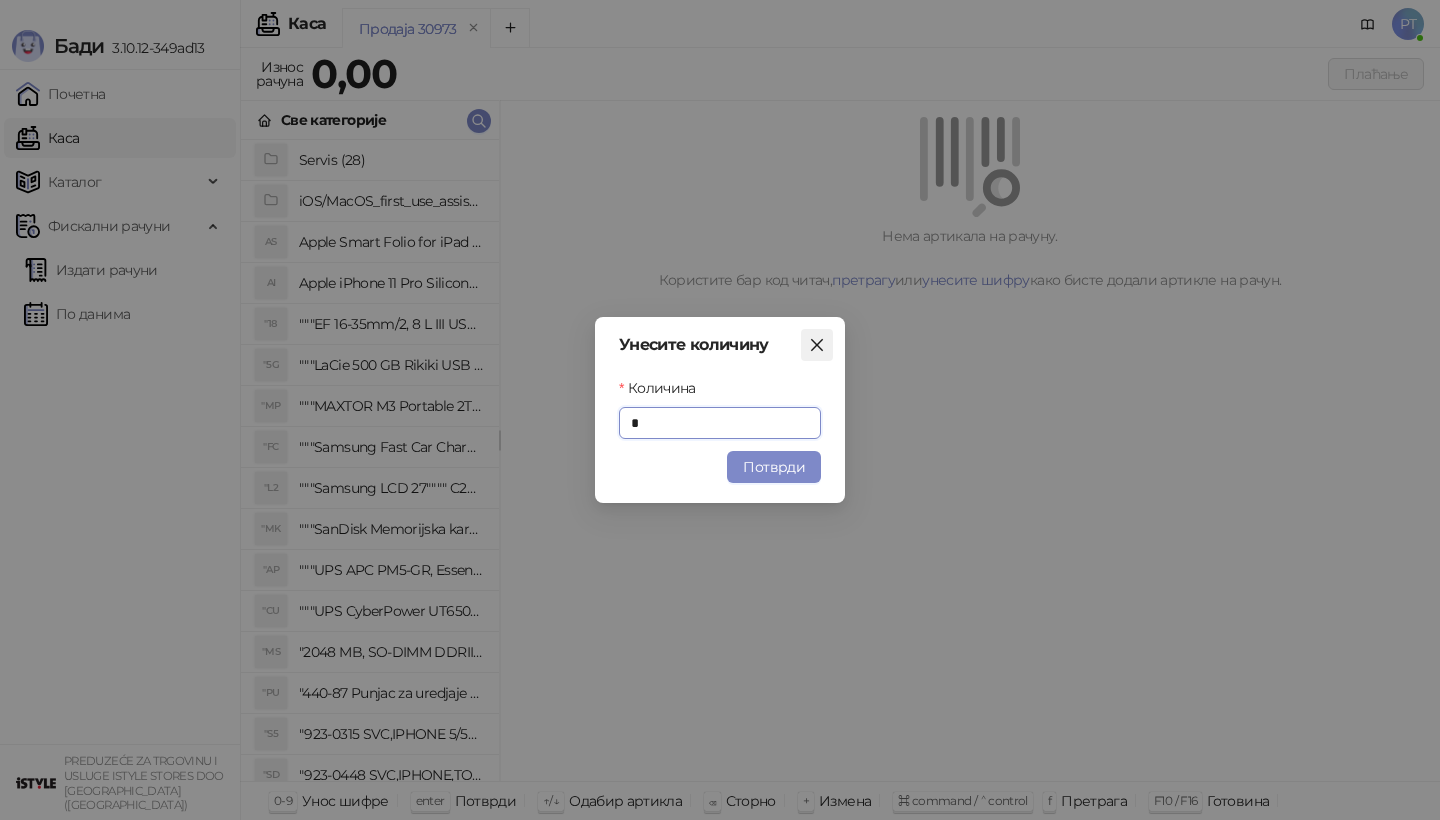 click 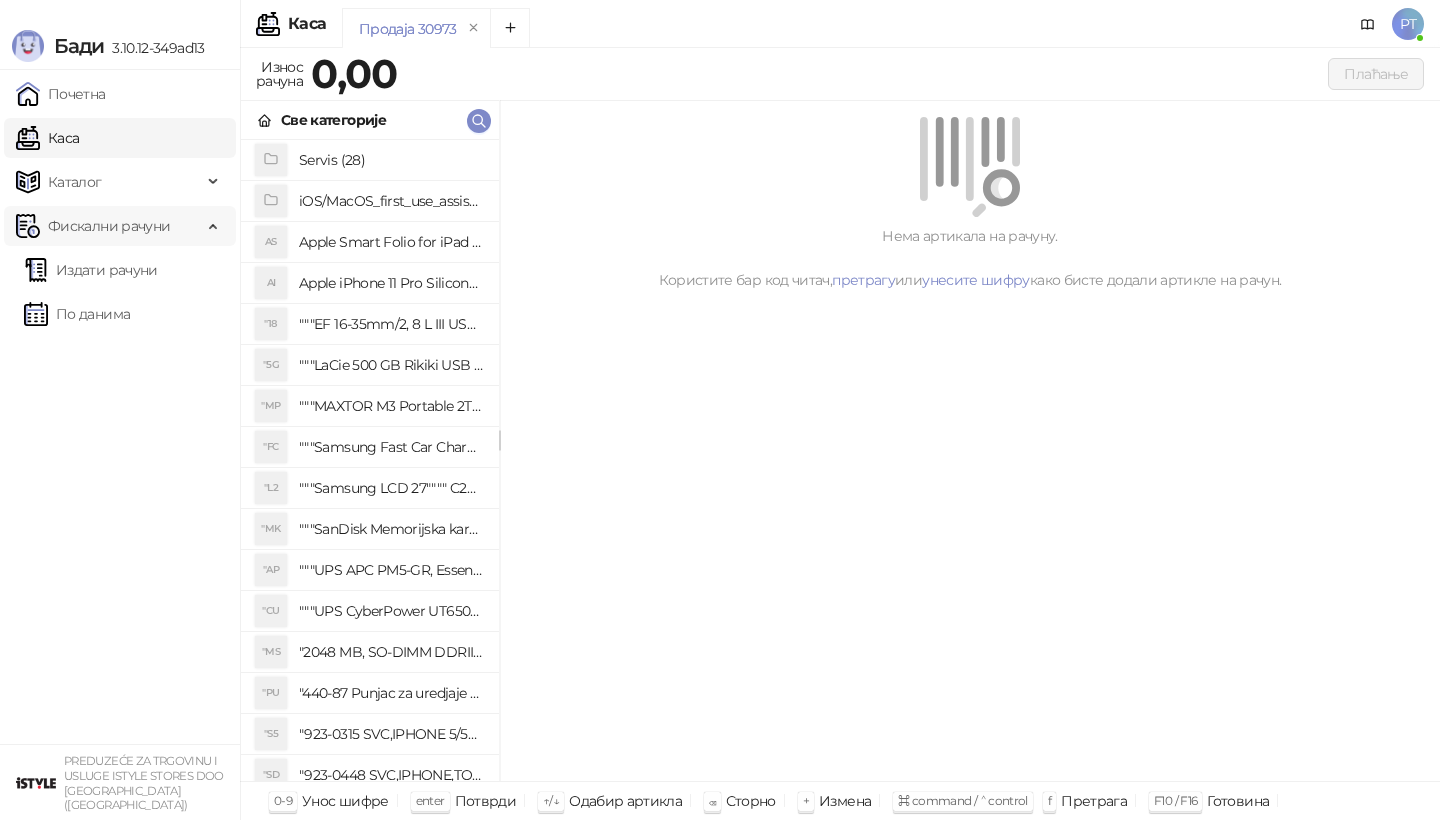 click on "Фискални рачуни" at bounding box center [109, 226] 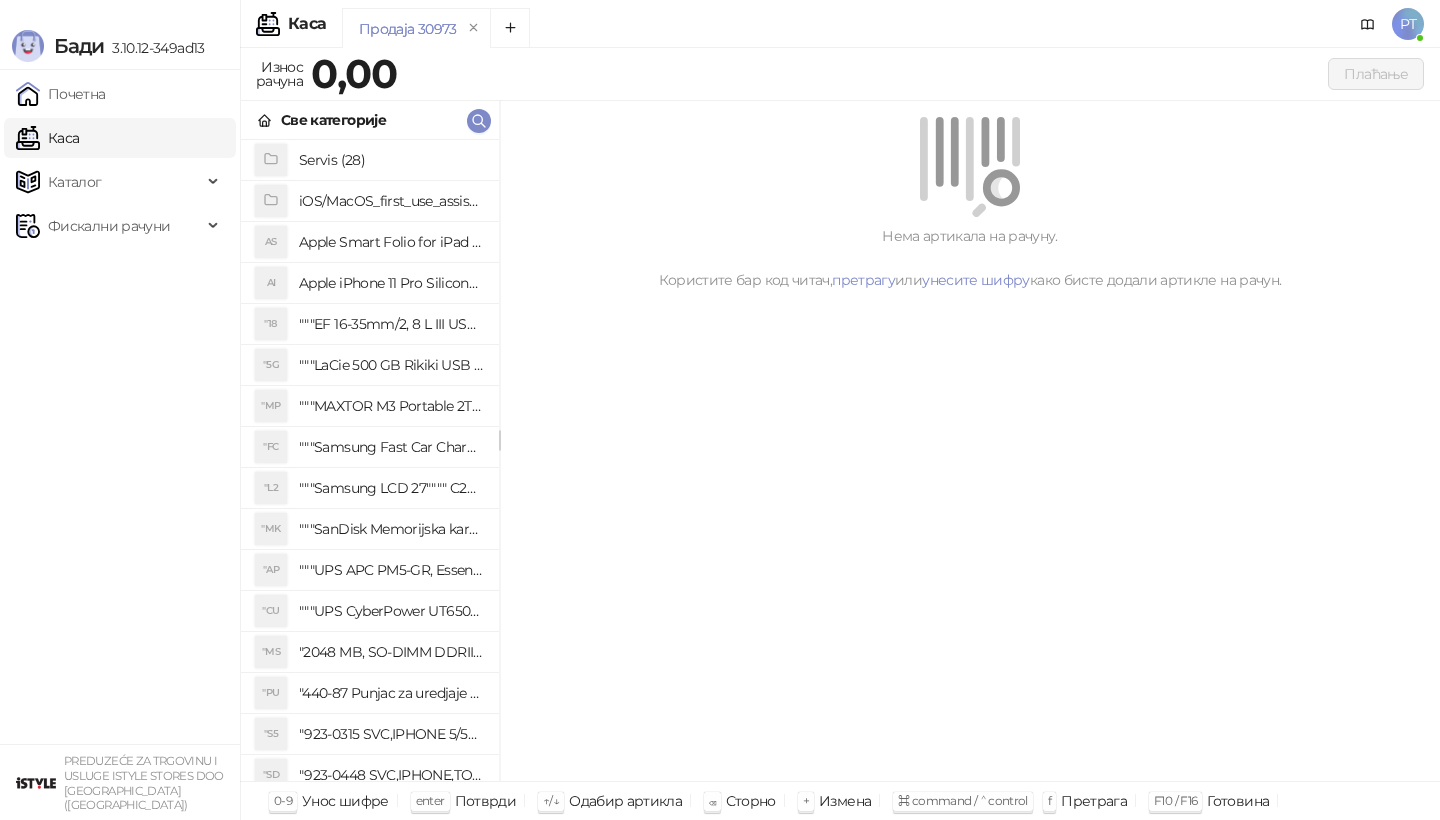 click on "Почетна [PERSON_NAME] Фискални рачуни Издати рачуни По данима" at bounding box center [120, 407] 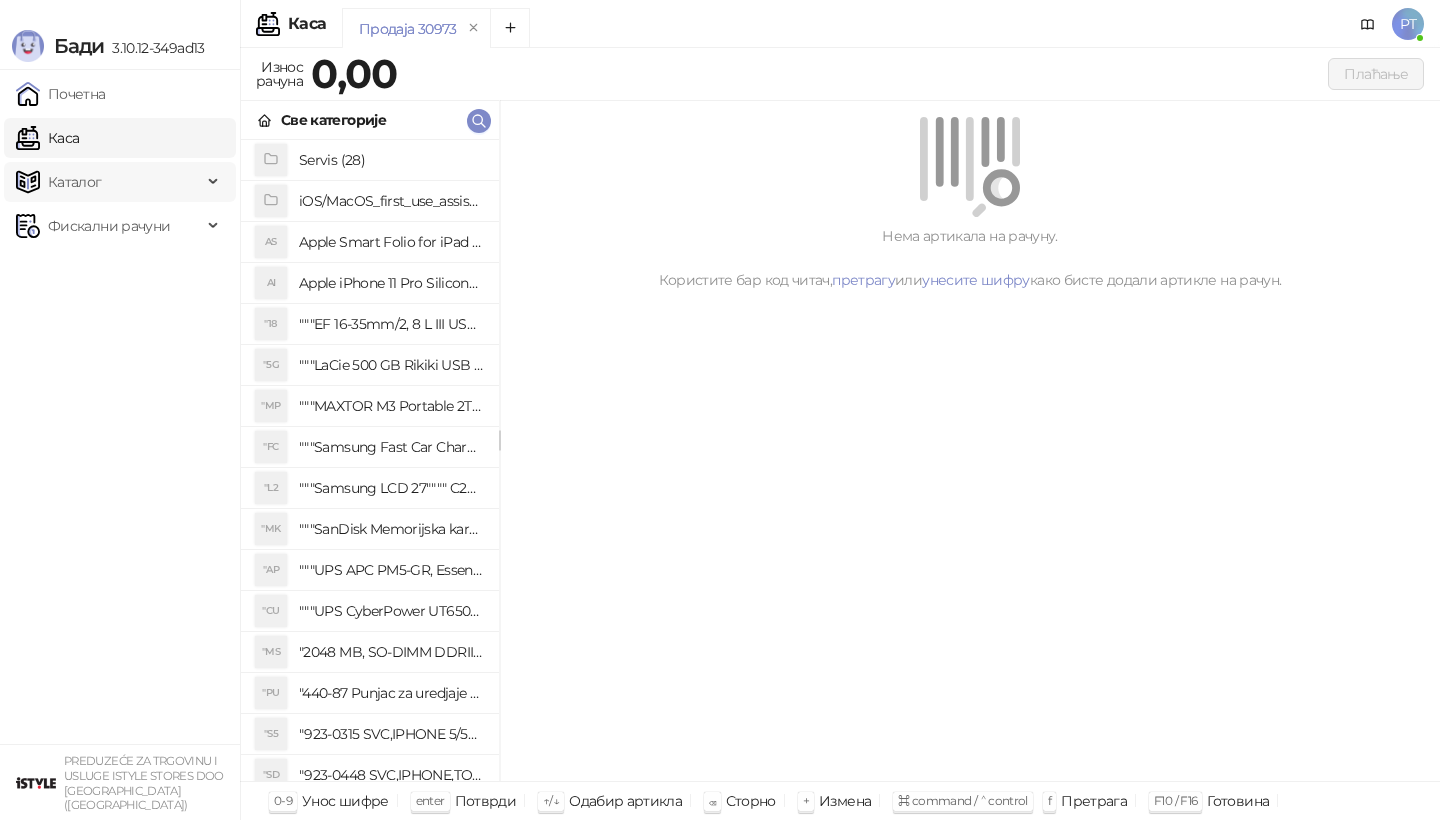 click on "Каталог" at bounding box center [109, 182] 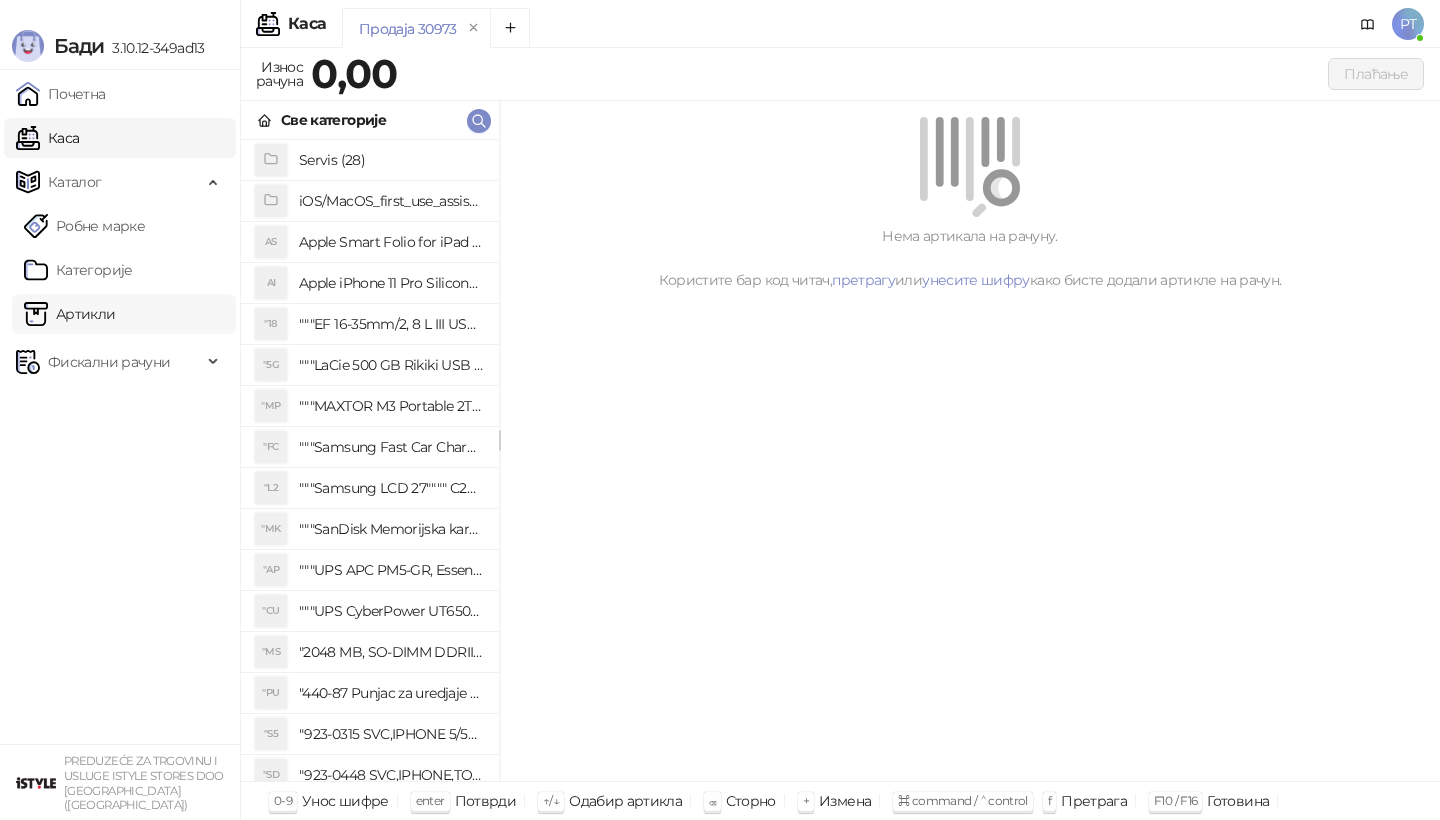 click on "Артикли" at bounding box center (70, 314) 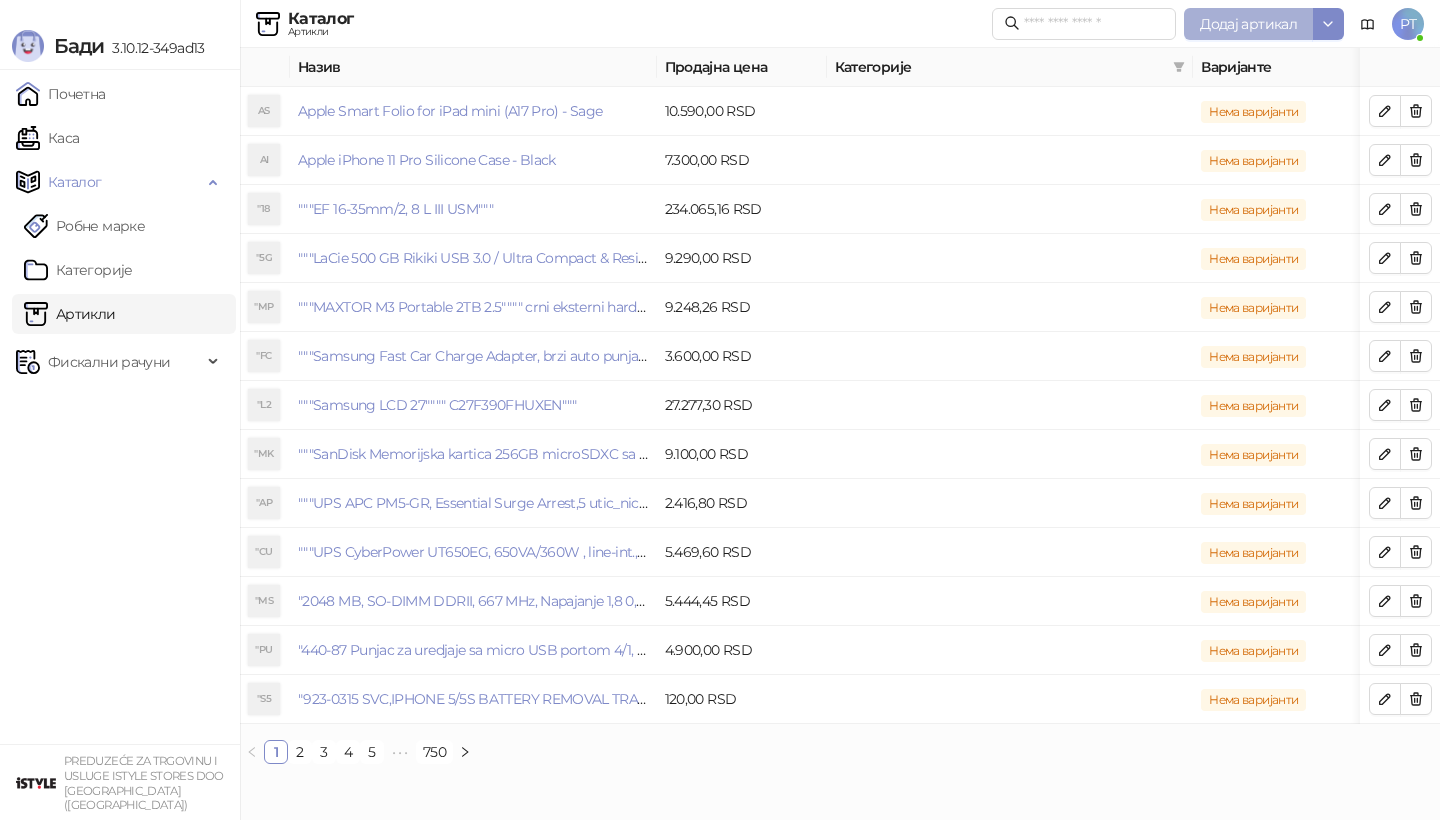 click on "Додај артикал" at bounding box center [1248, 24] 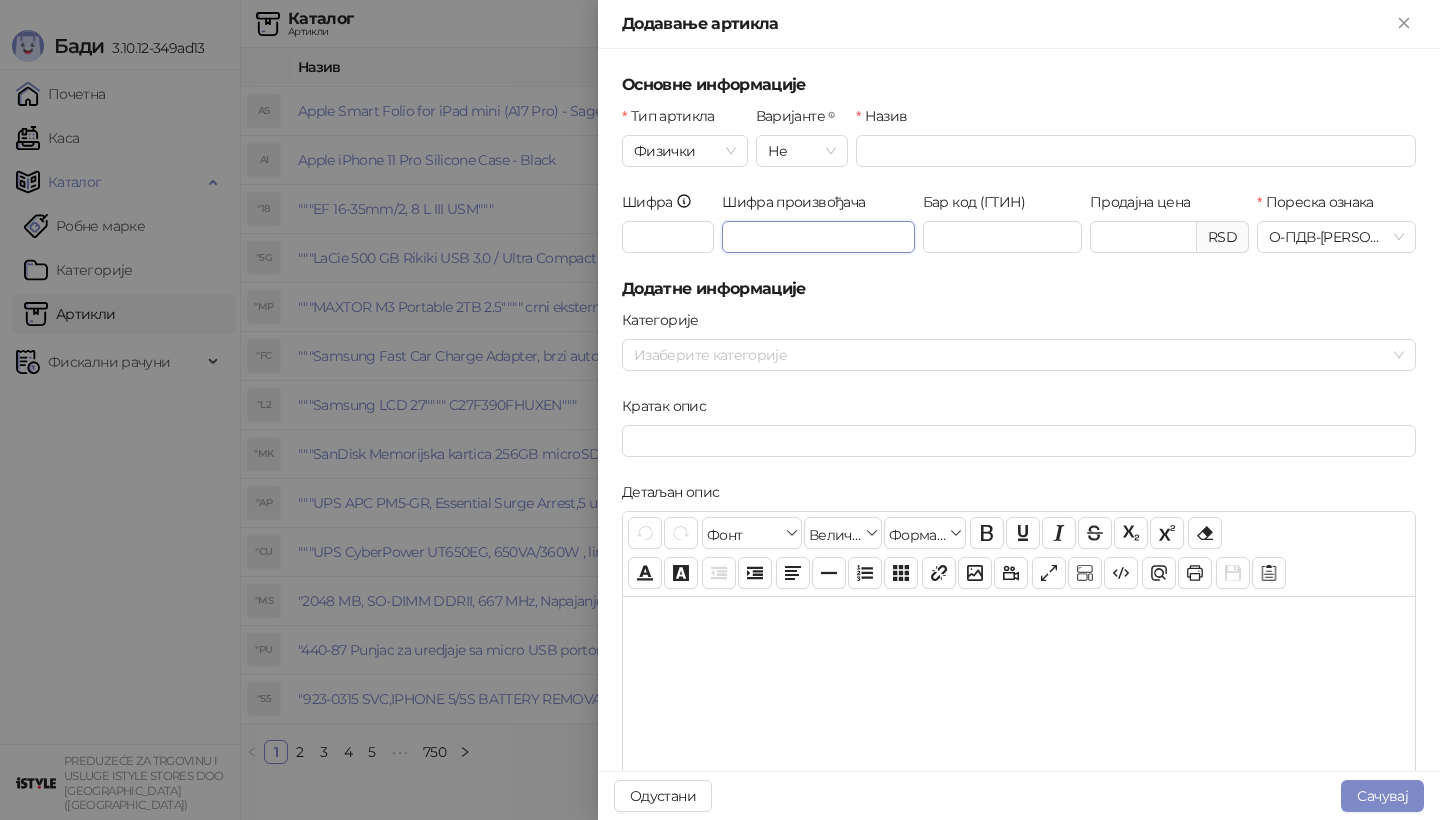 click on "Шифра произвођача" at bounding box center (818, 237) 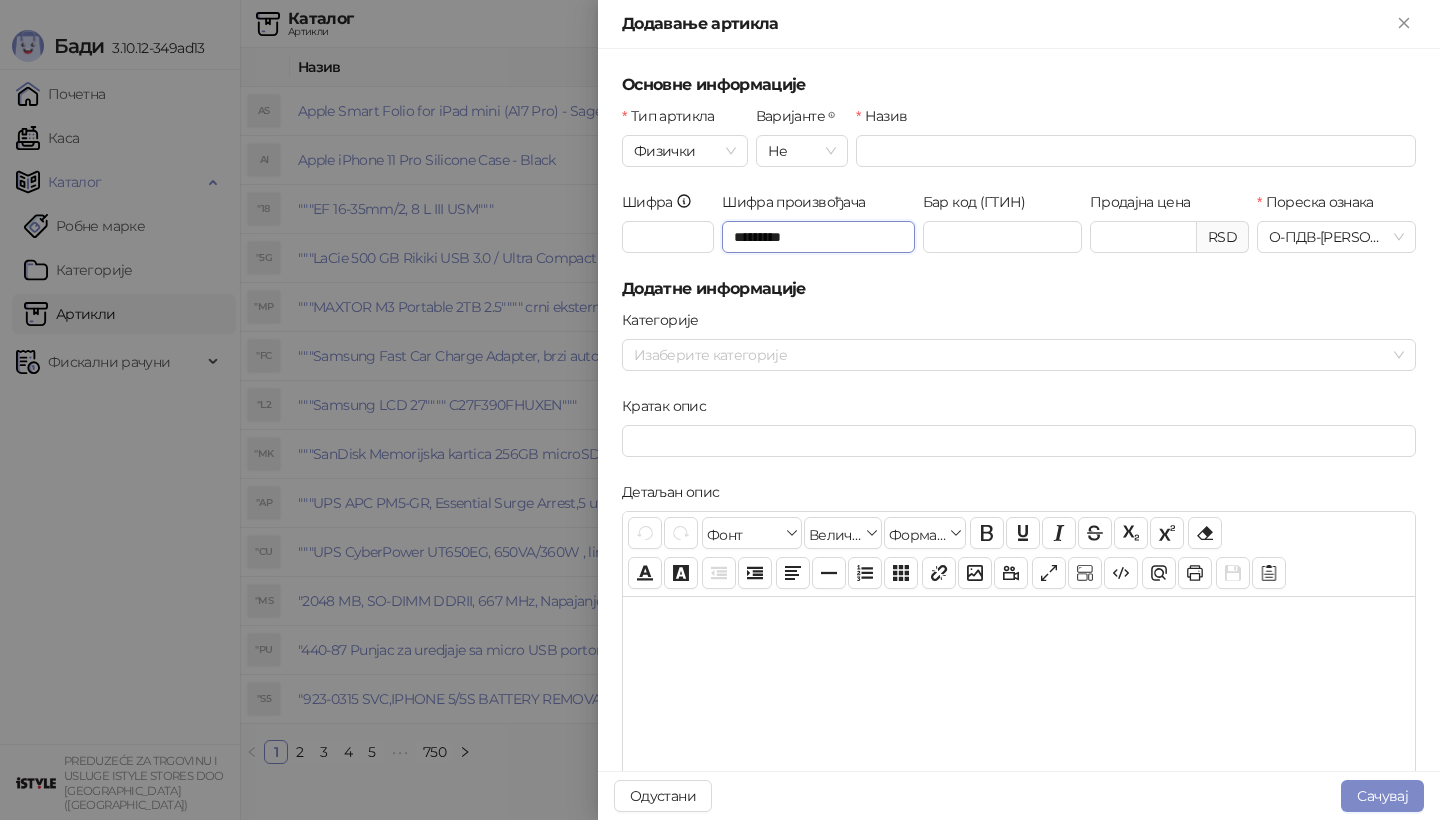 type on "*********" 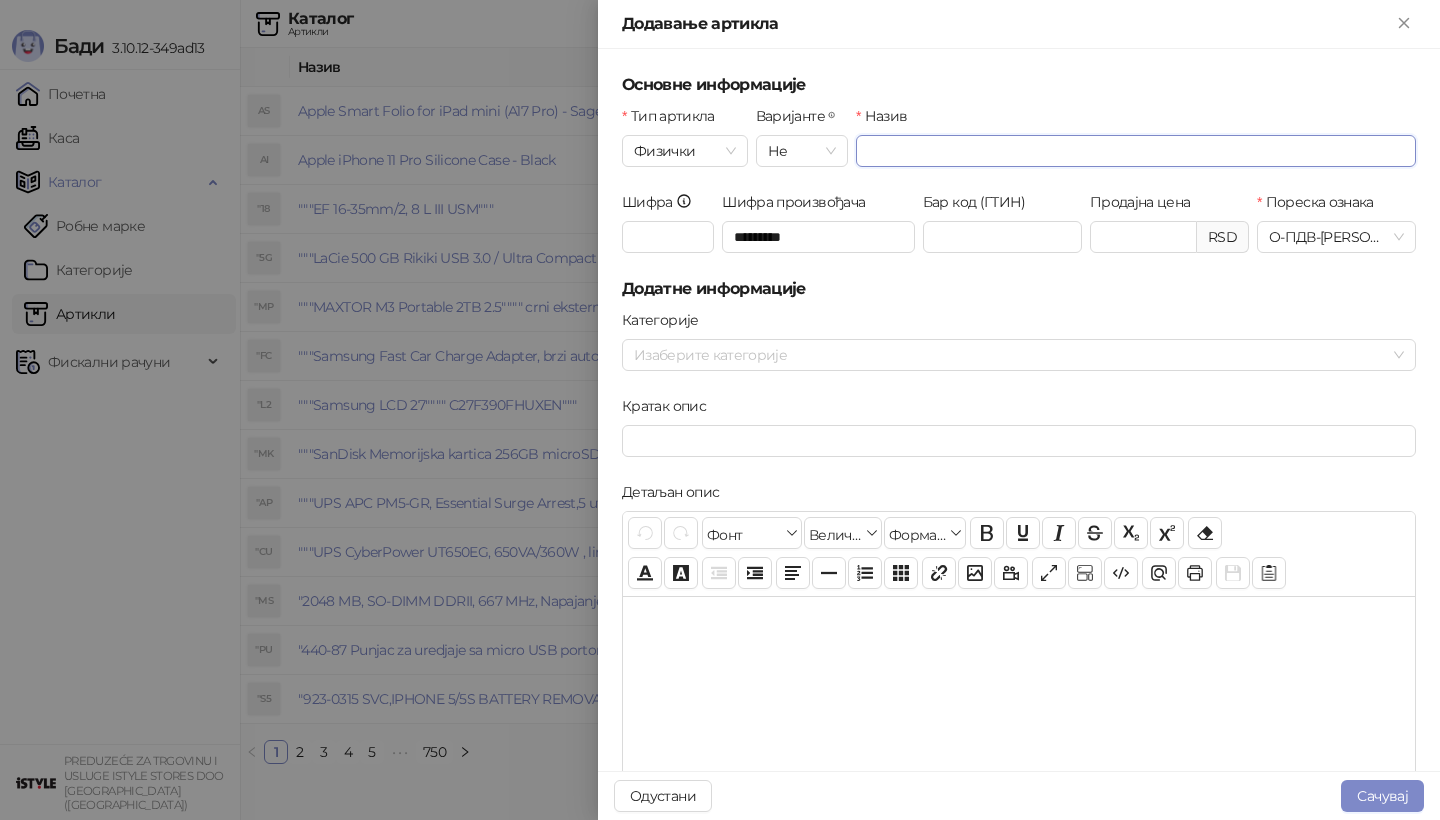 click on "Назив" at bounding box center (1136, 151) 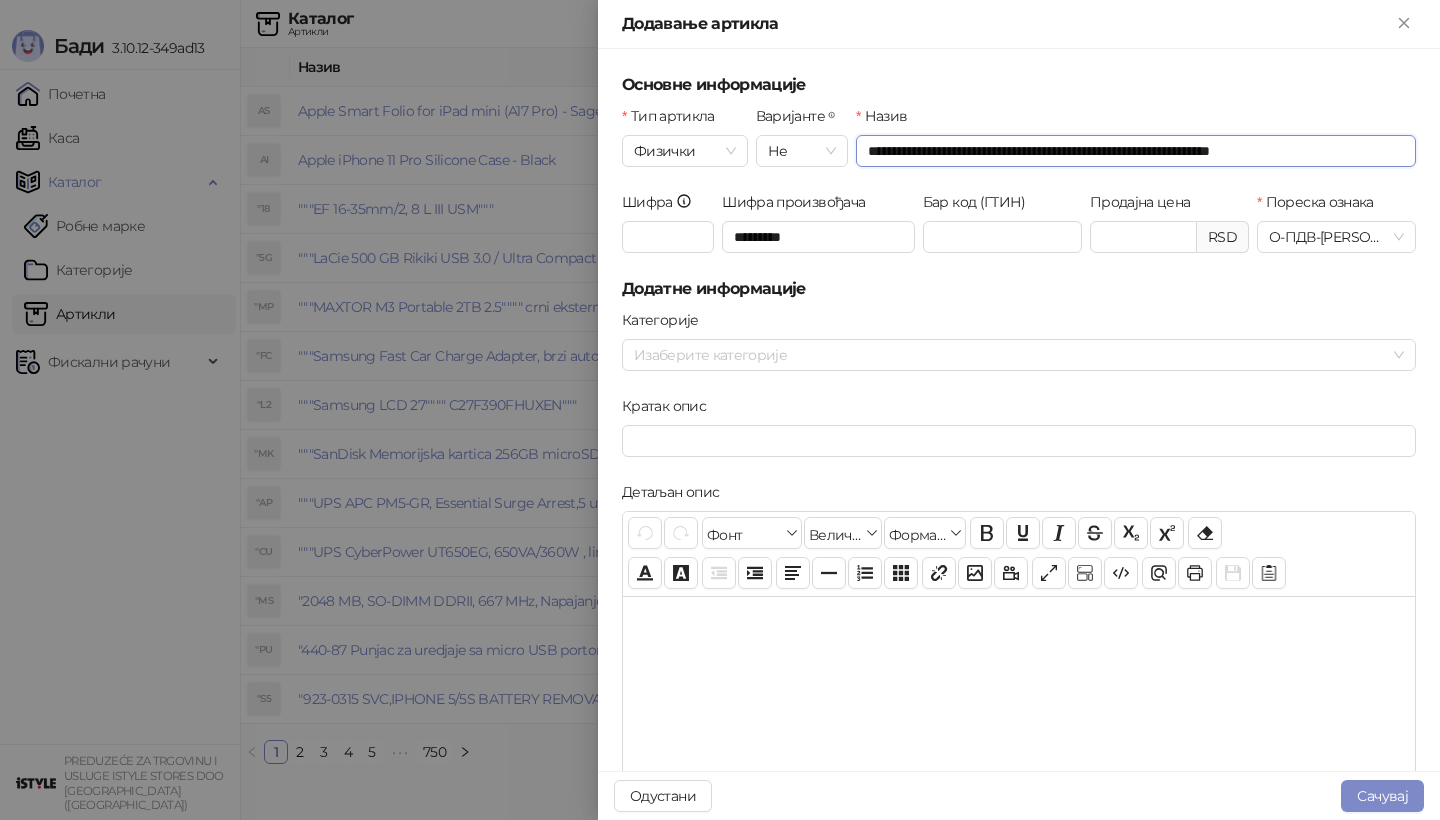 type on "**********" 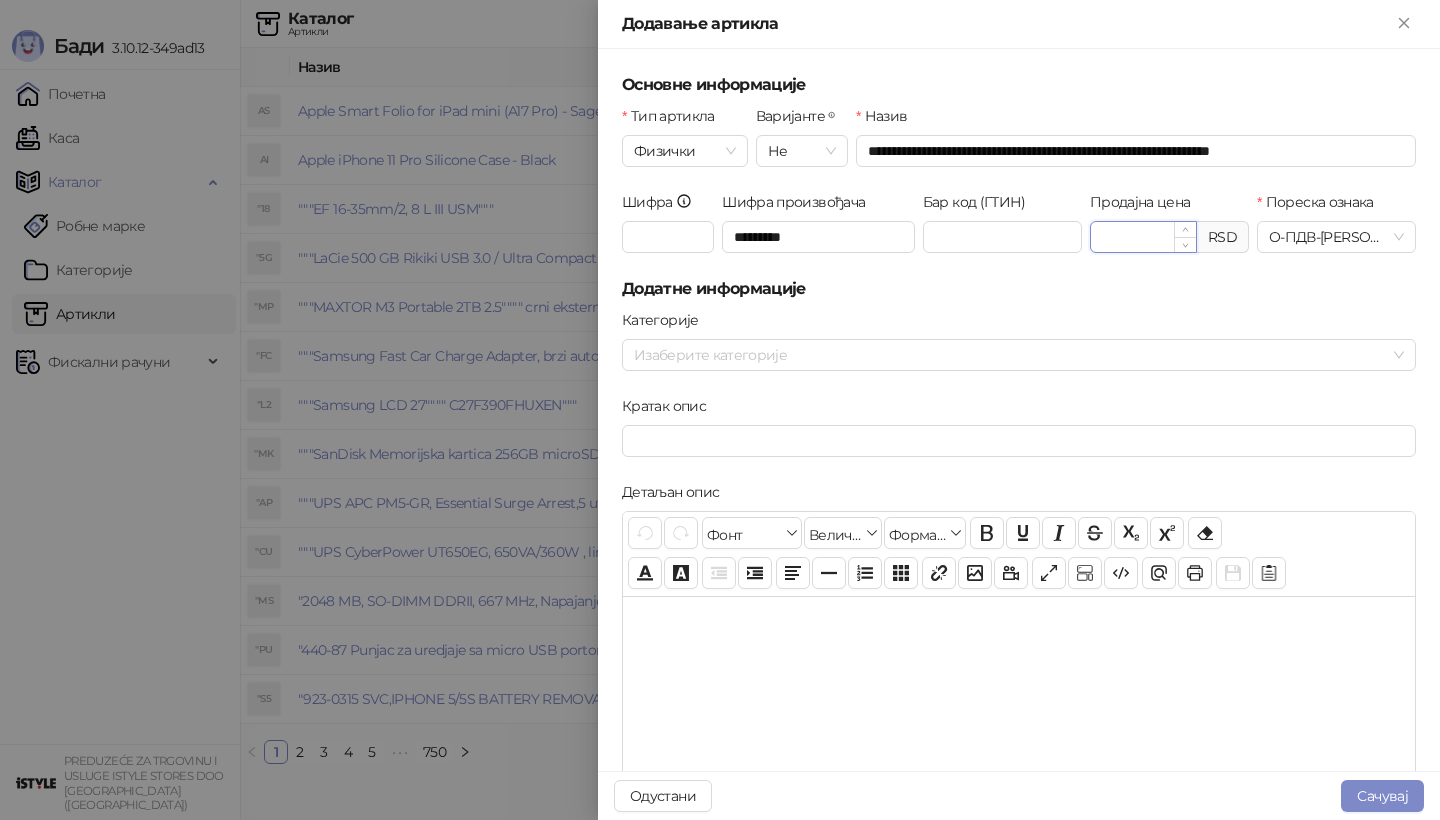 click on "Продајна цена" at bounding box center (1143, 237) 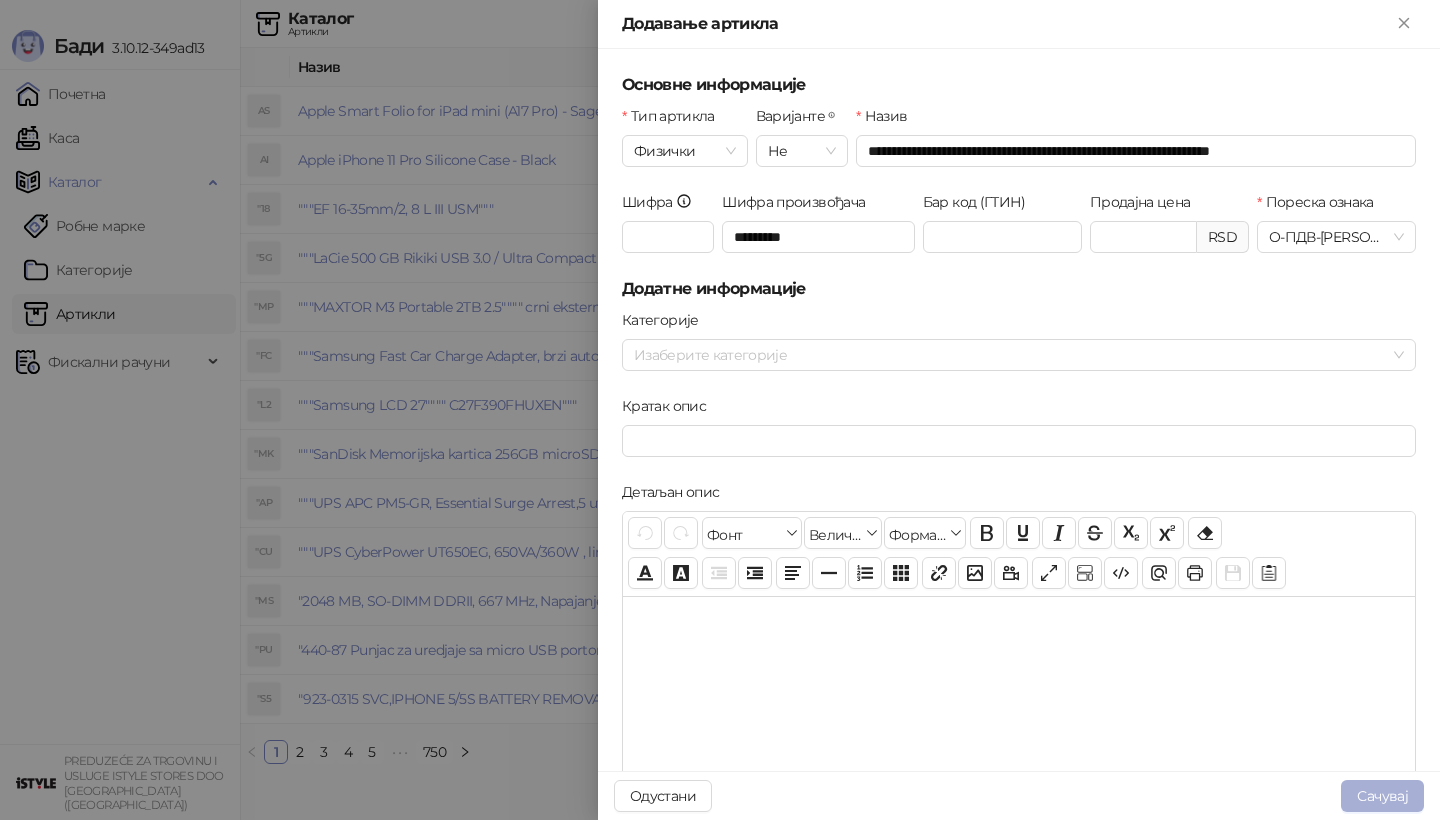 type on "*******" 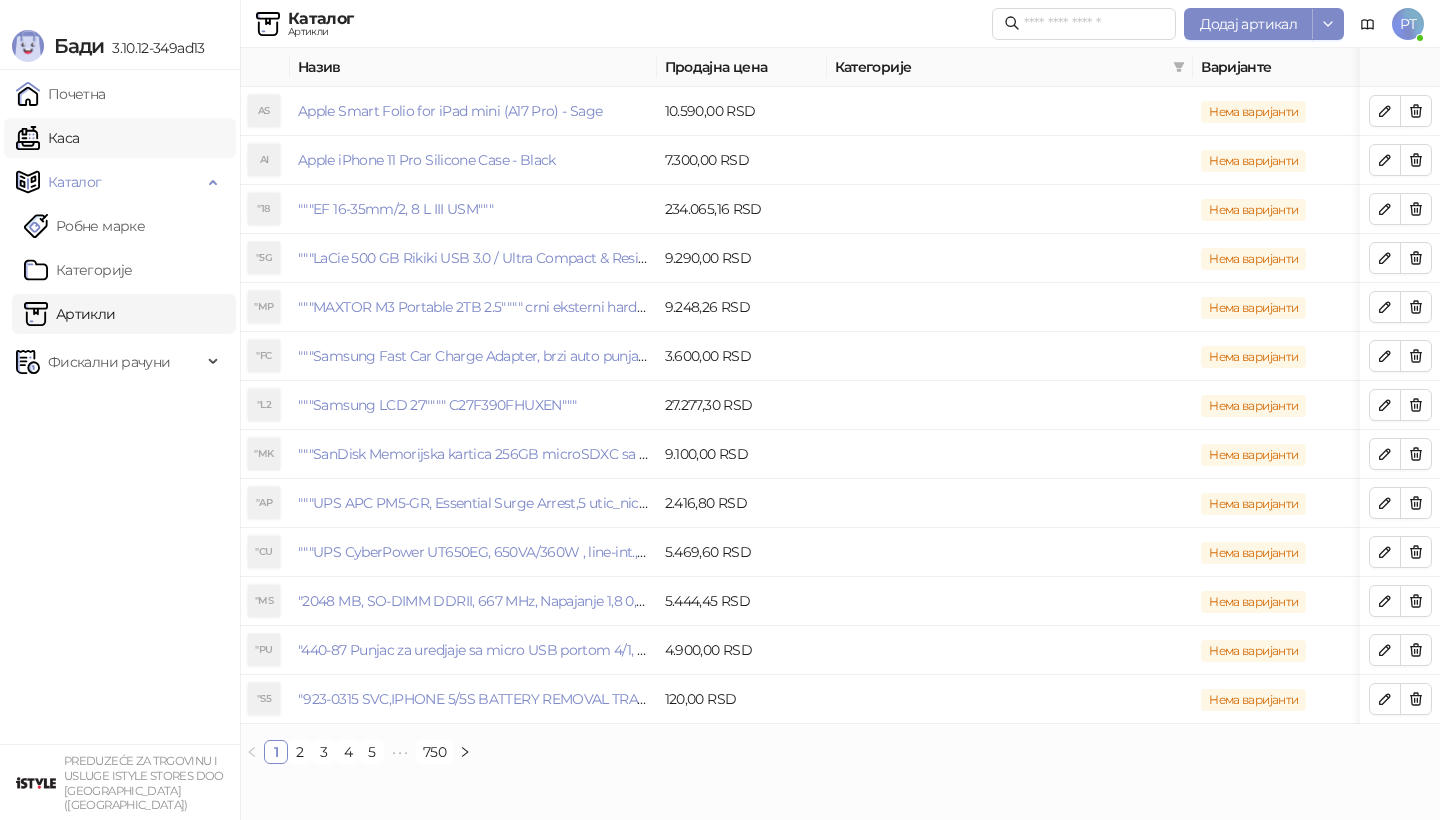 click on "Каса" at bounding box center (47, 138) 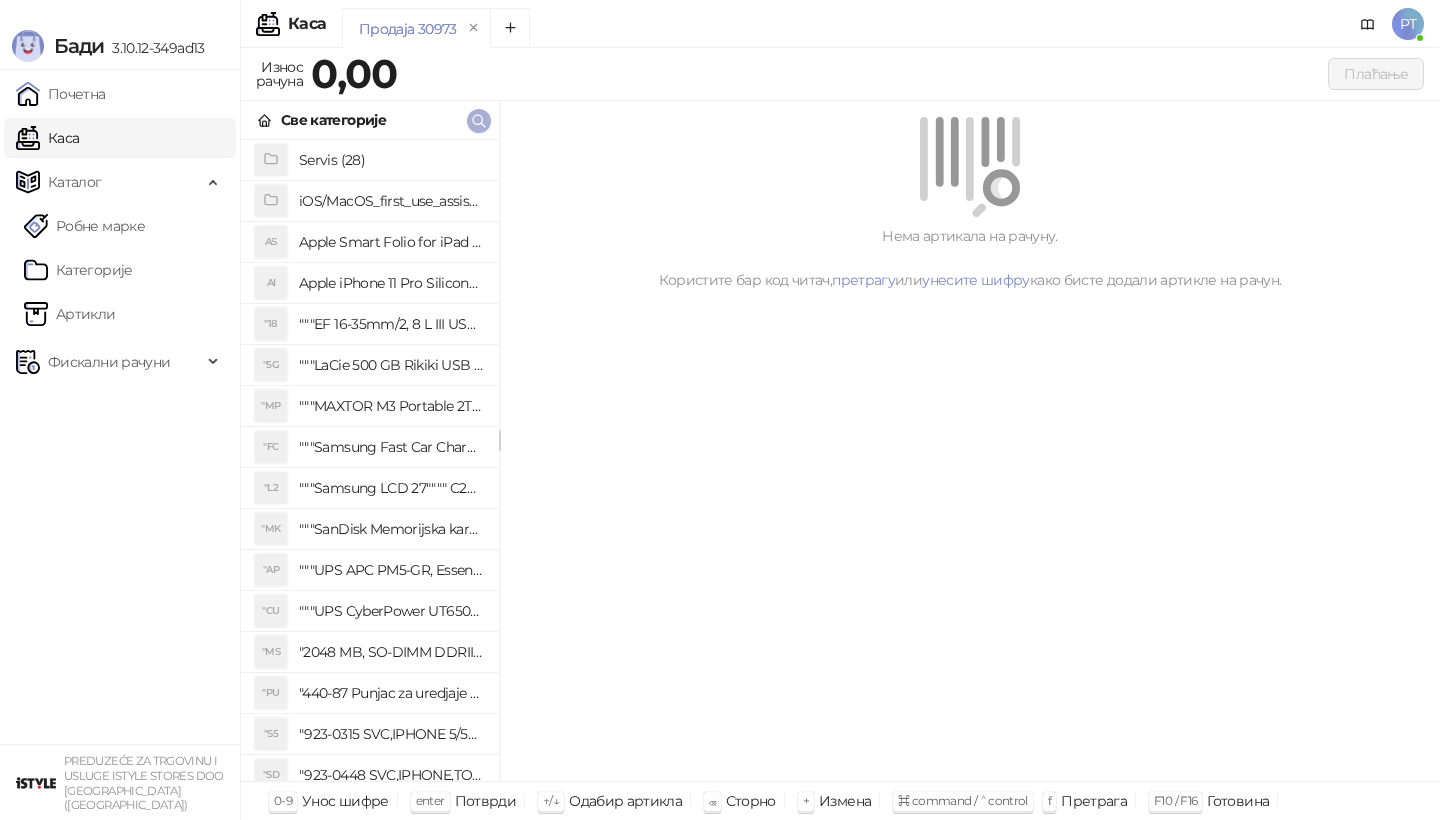 click 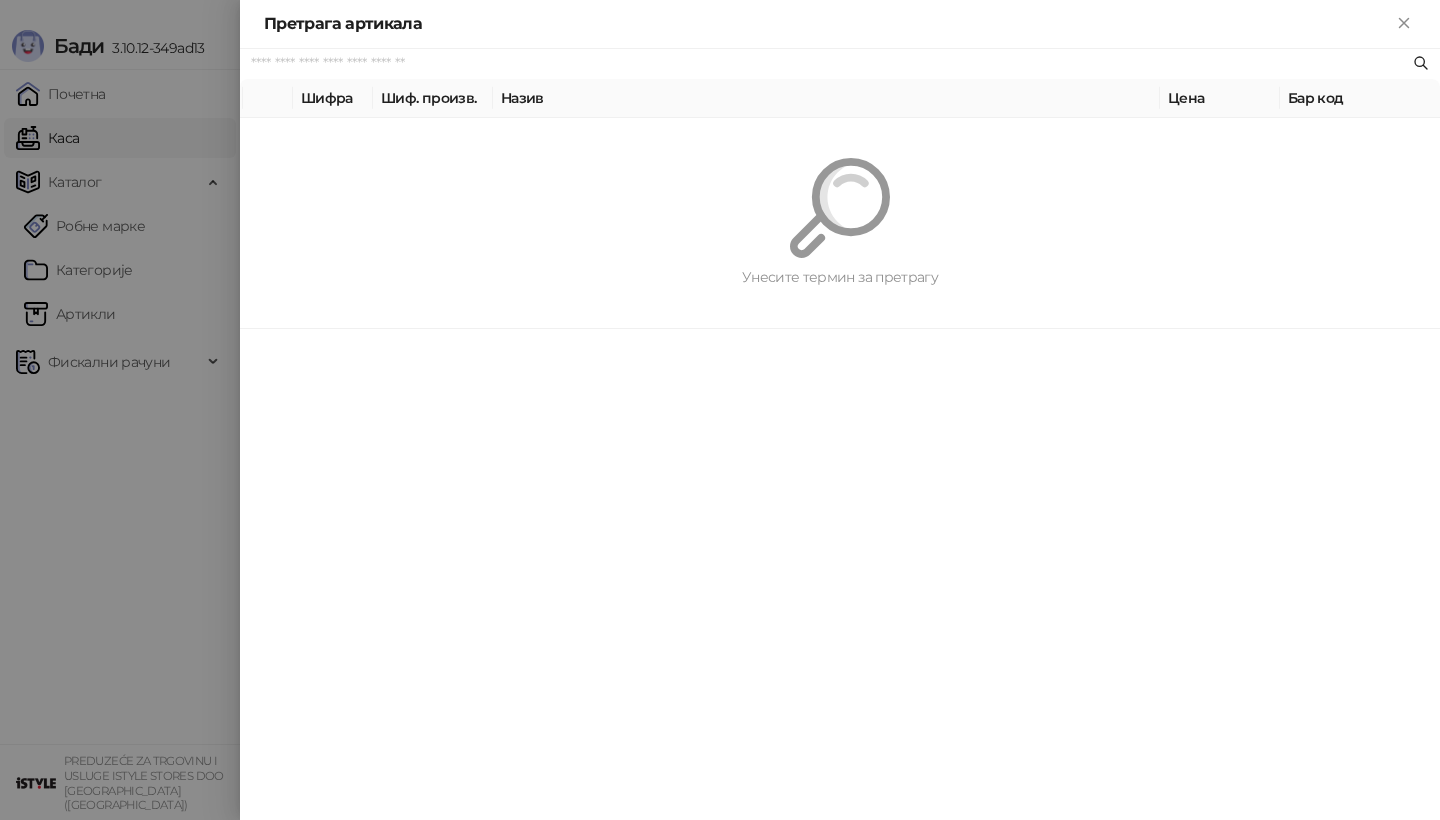 paste on "*********" 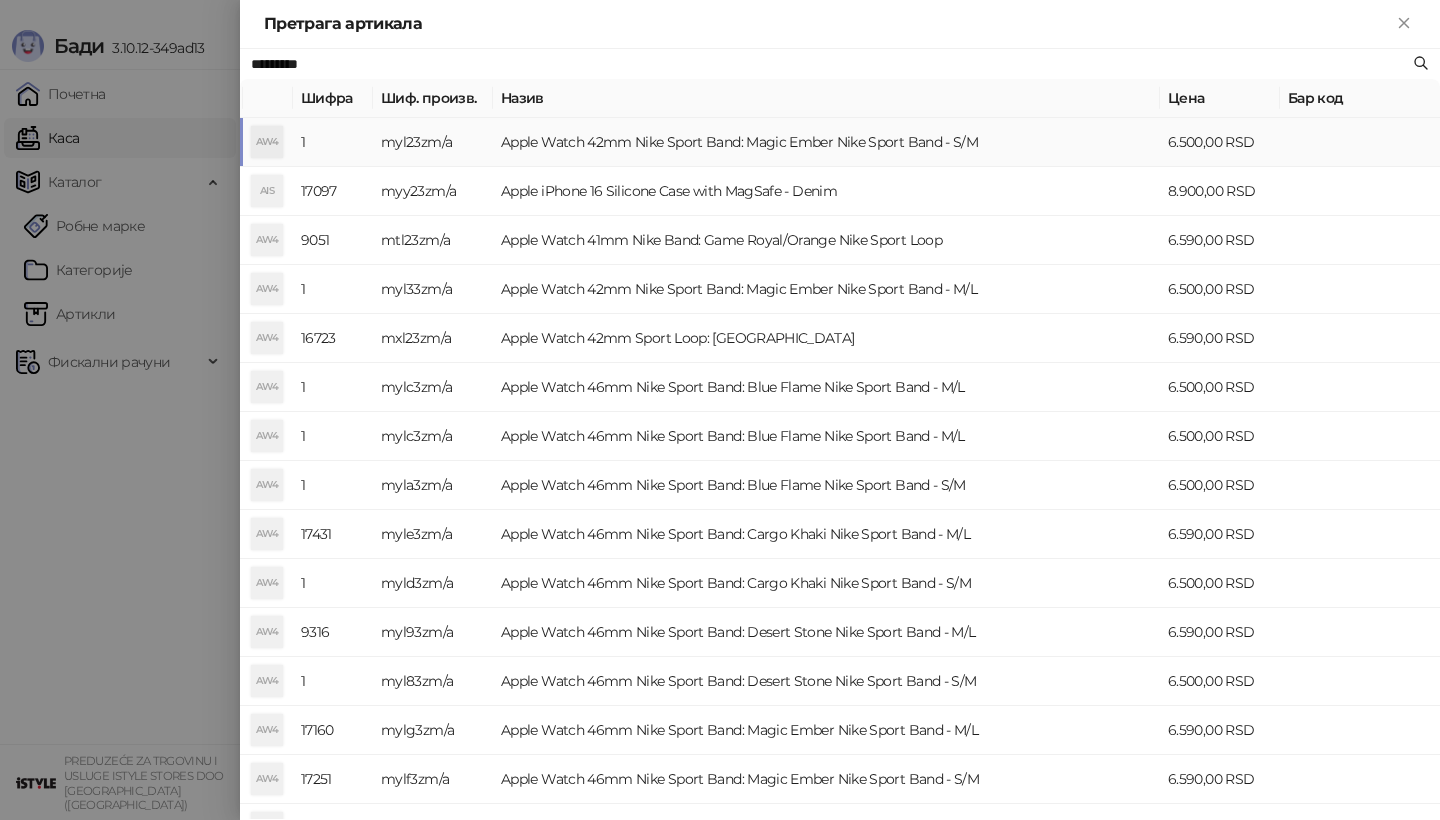 click on "myl23zm/a" at bounding box center [433, 142] 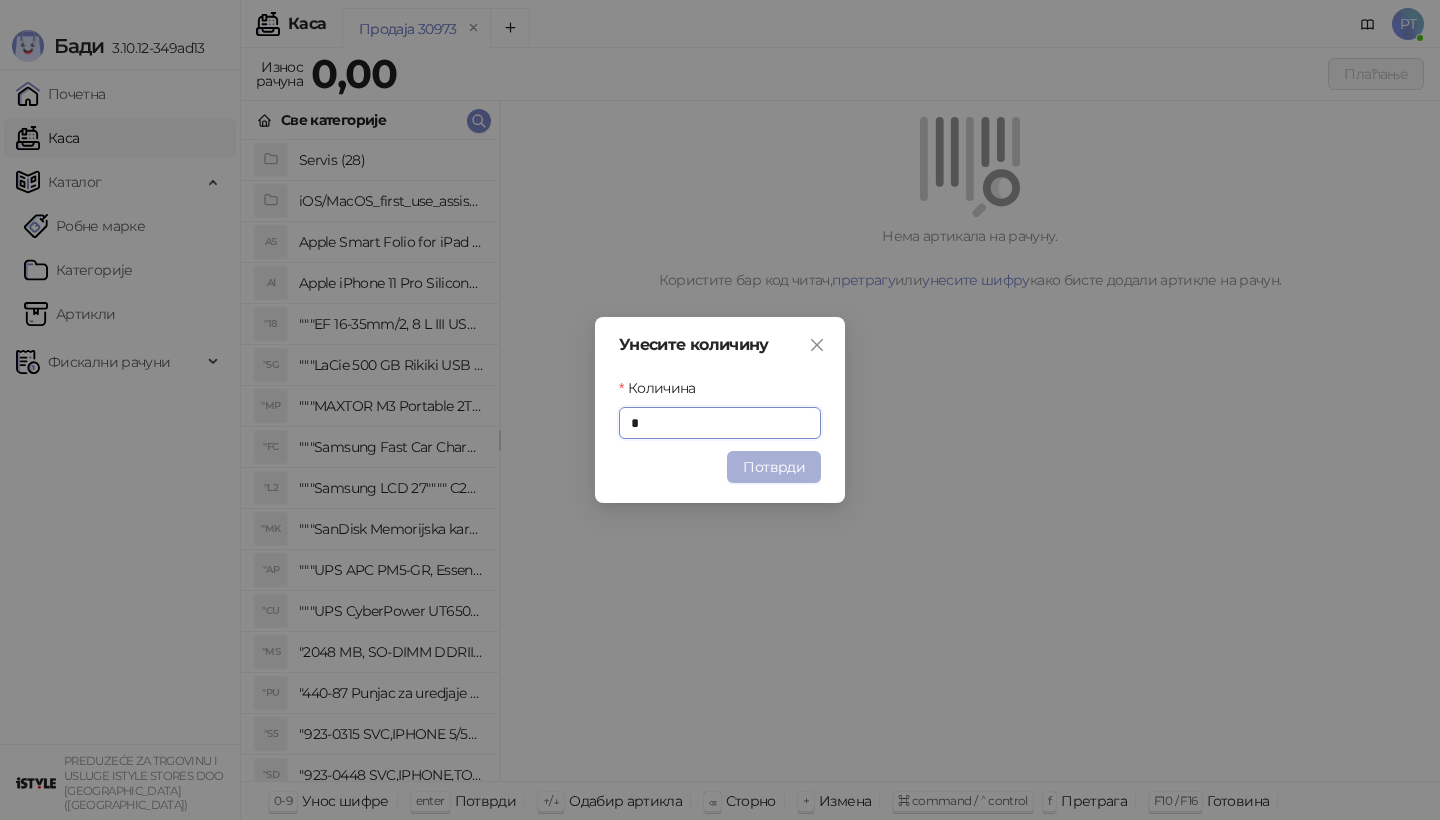 click on "Потврди" at bounding box center (774, 467) 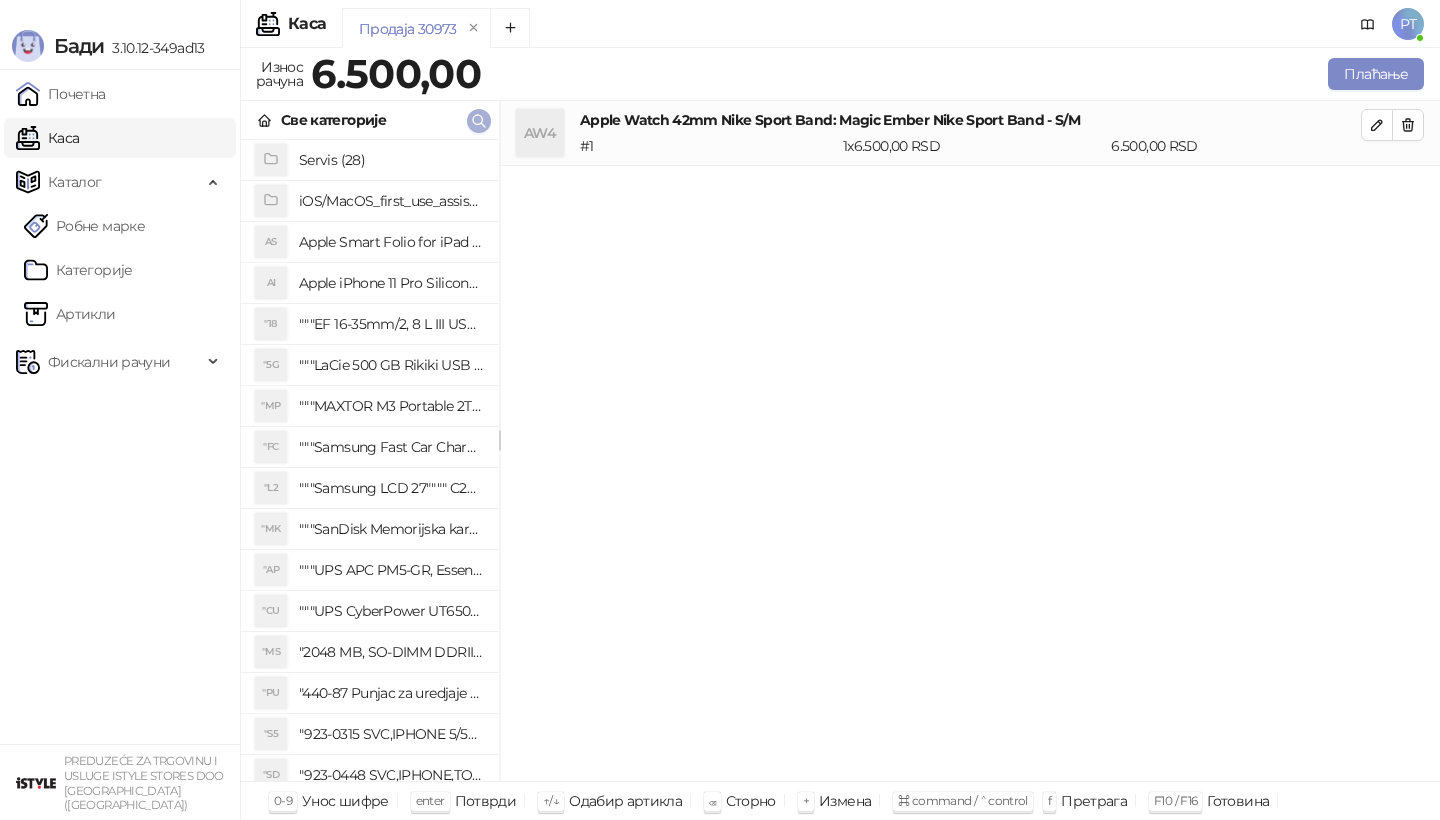 click 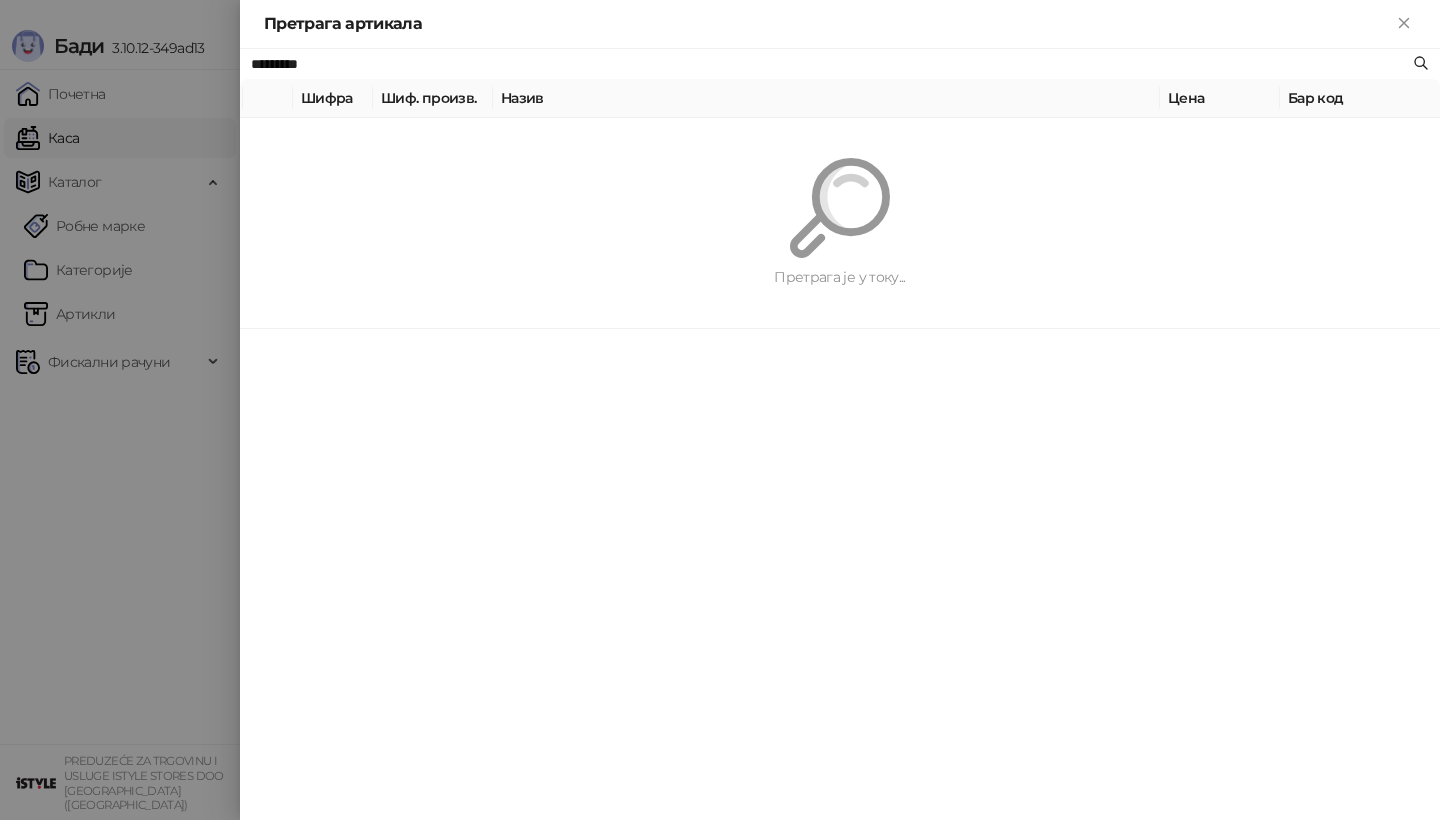 paste on "**********" 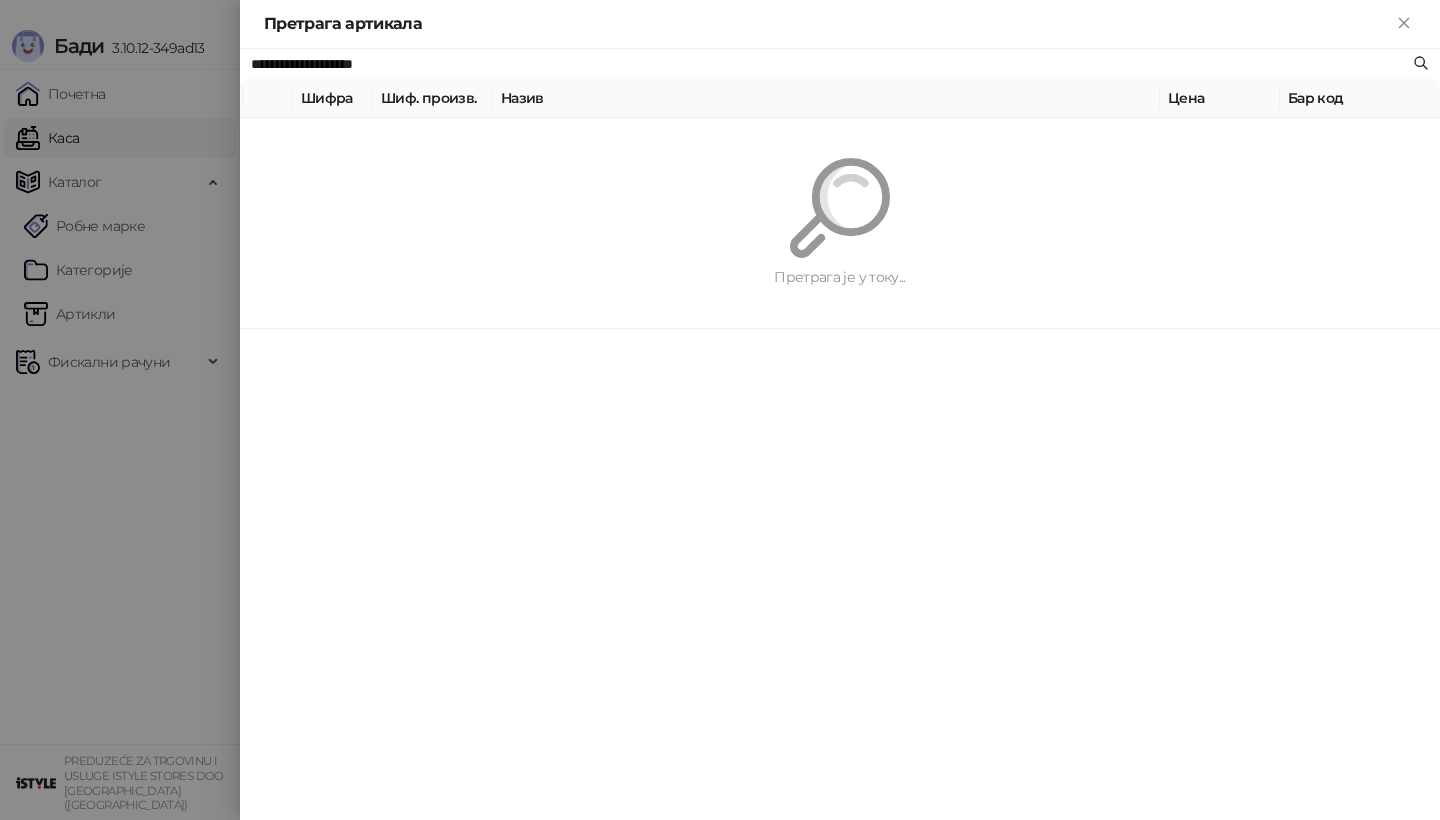 type on "**********" 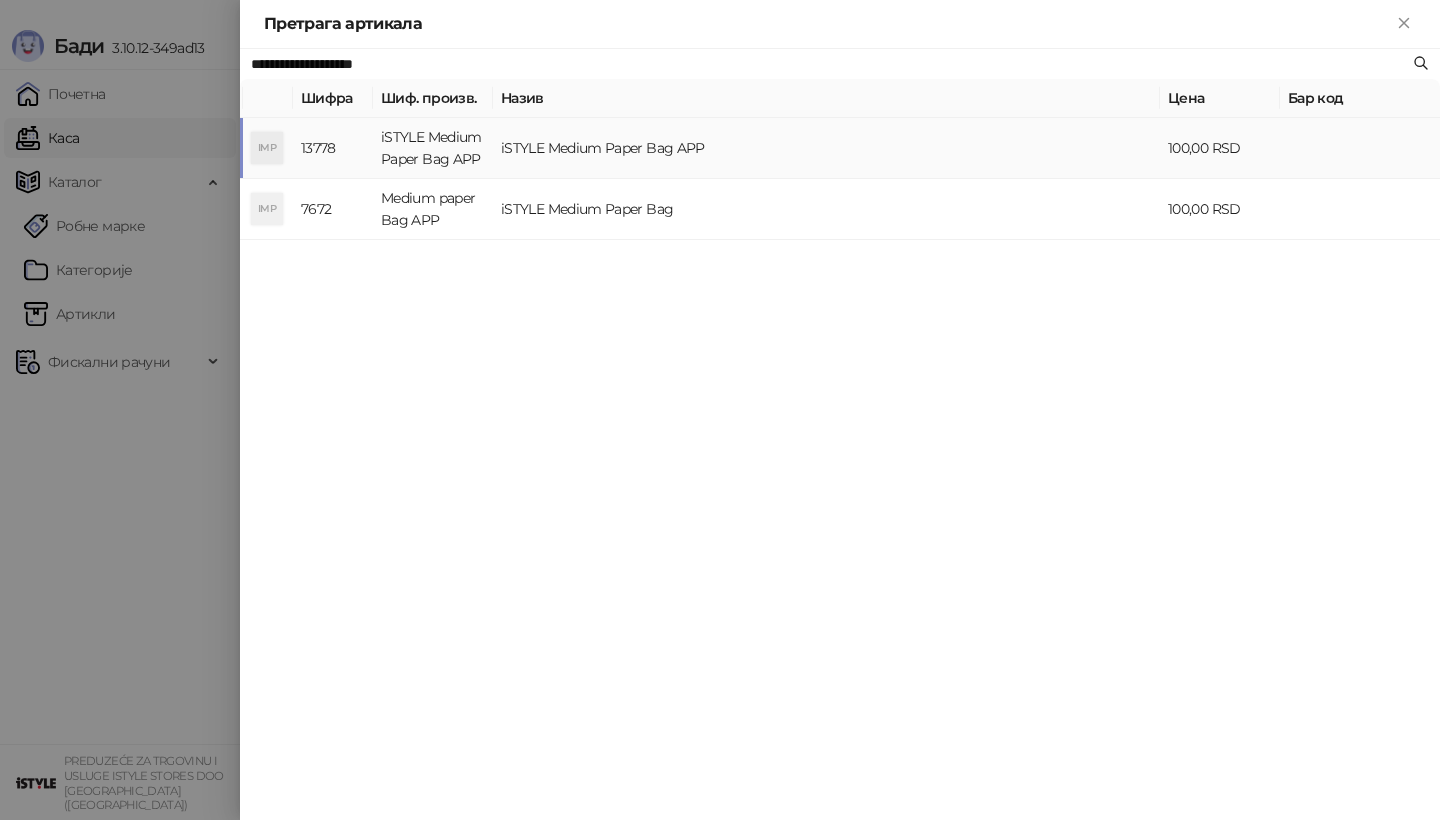 click on "iSTYLE Medium Paper Bag APP" at bounding box center [433, 148] 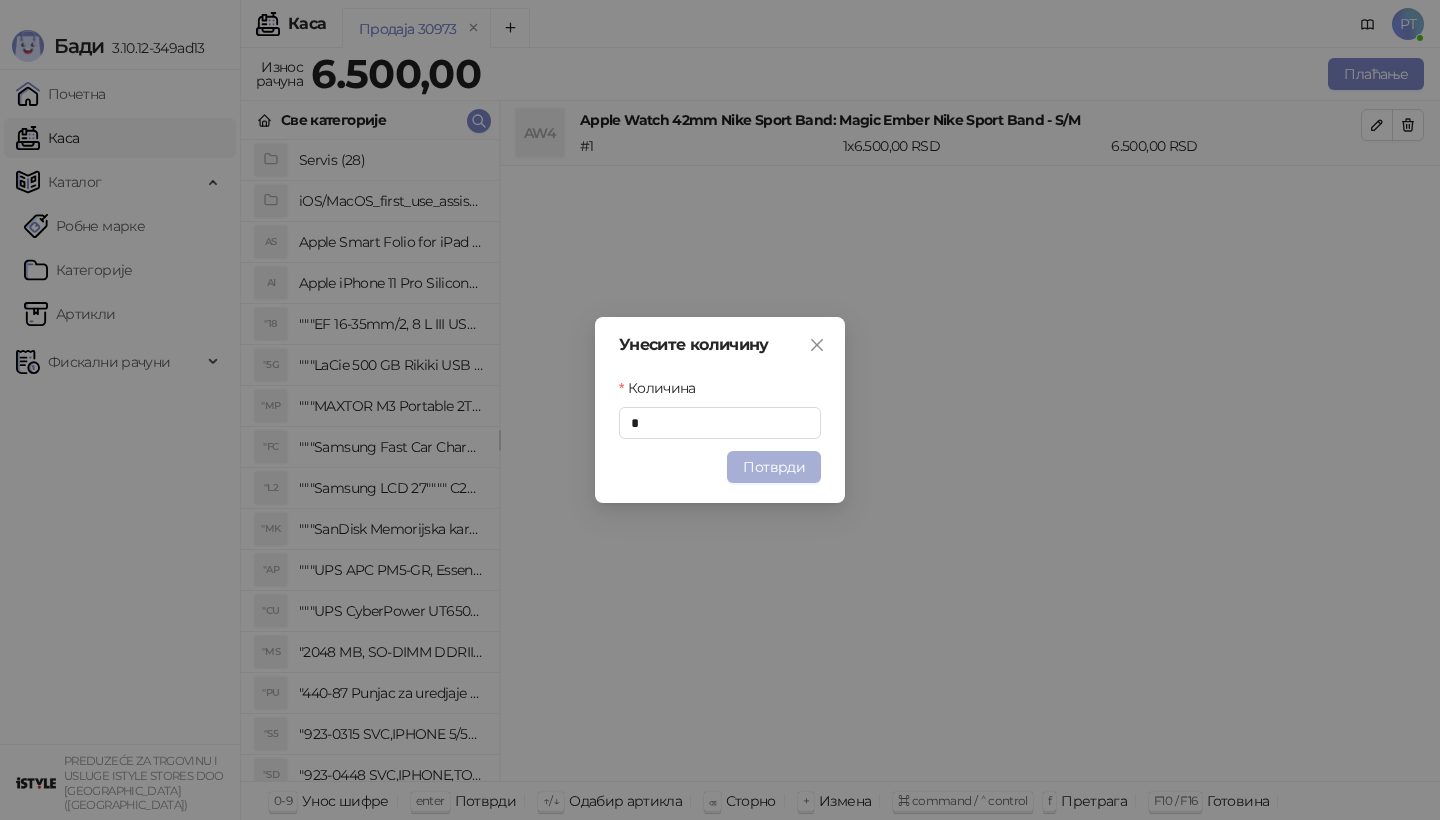 click on "Потврди" at bounding box center (774, 467) 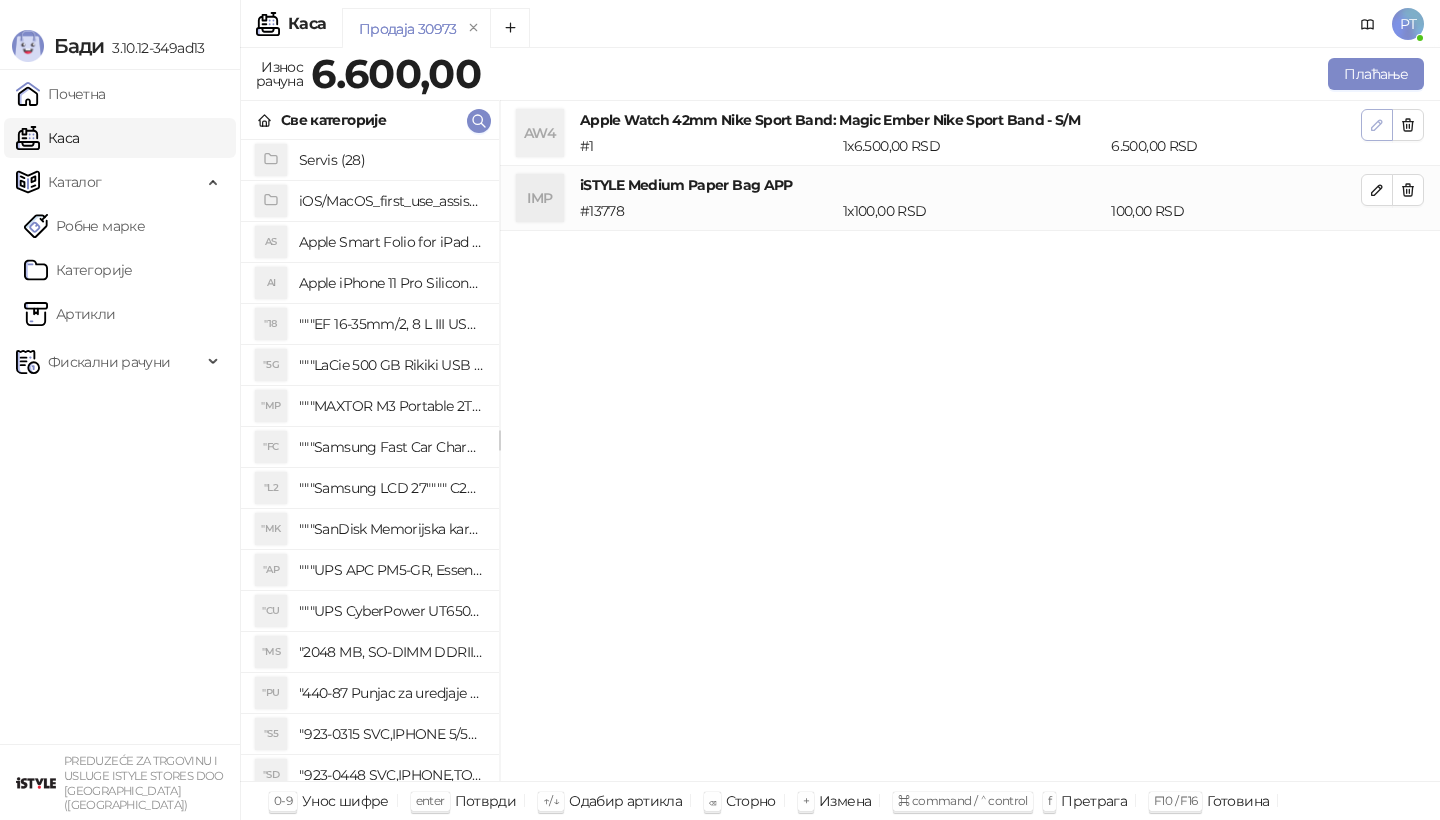 click at bounding box center (1377, 124) 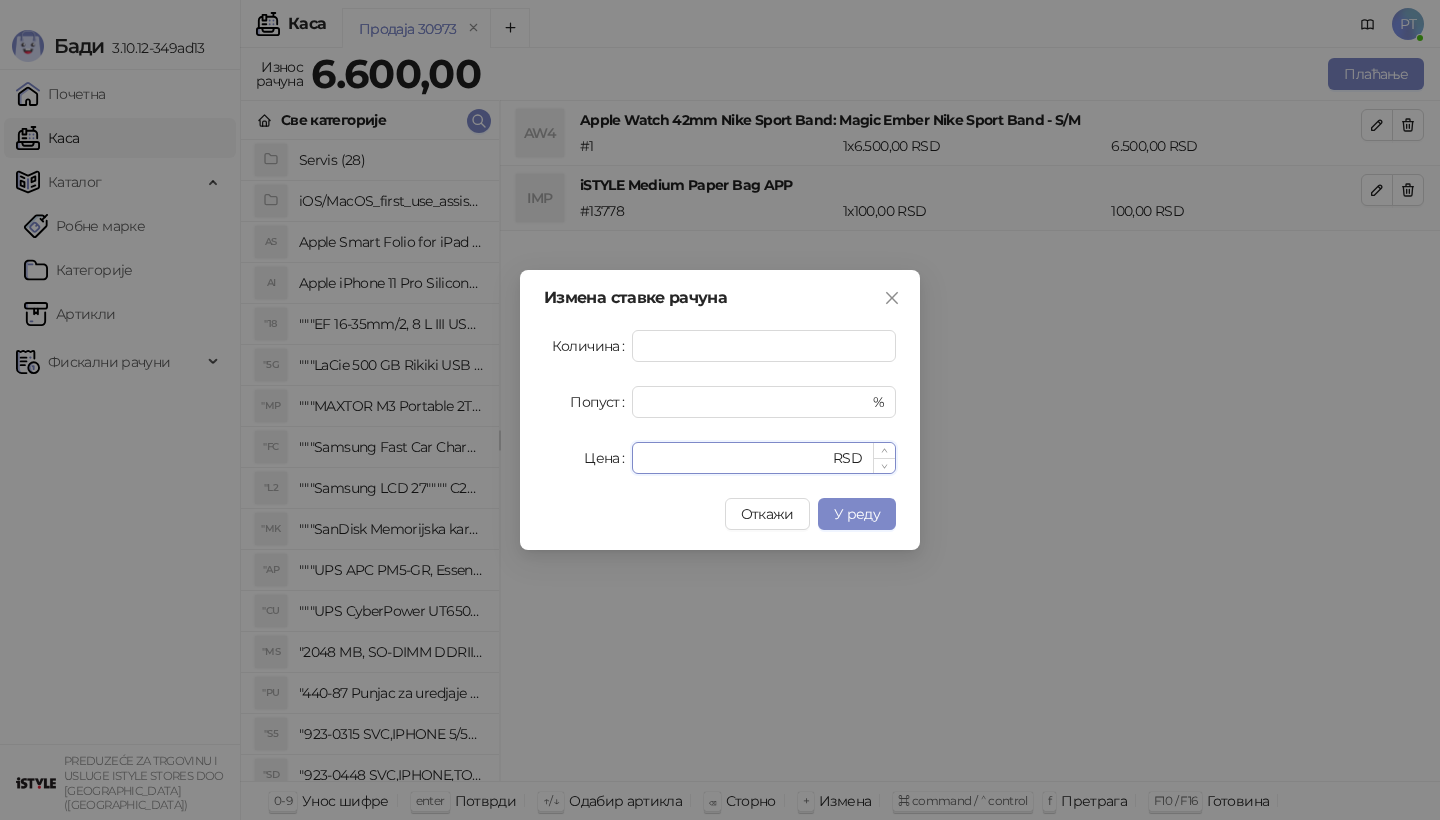 click on "****" at bounding box center [736, 458] 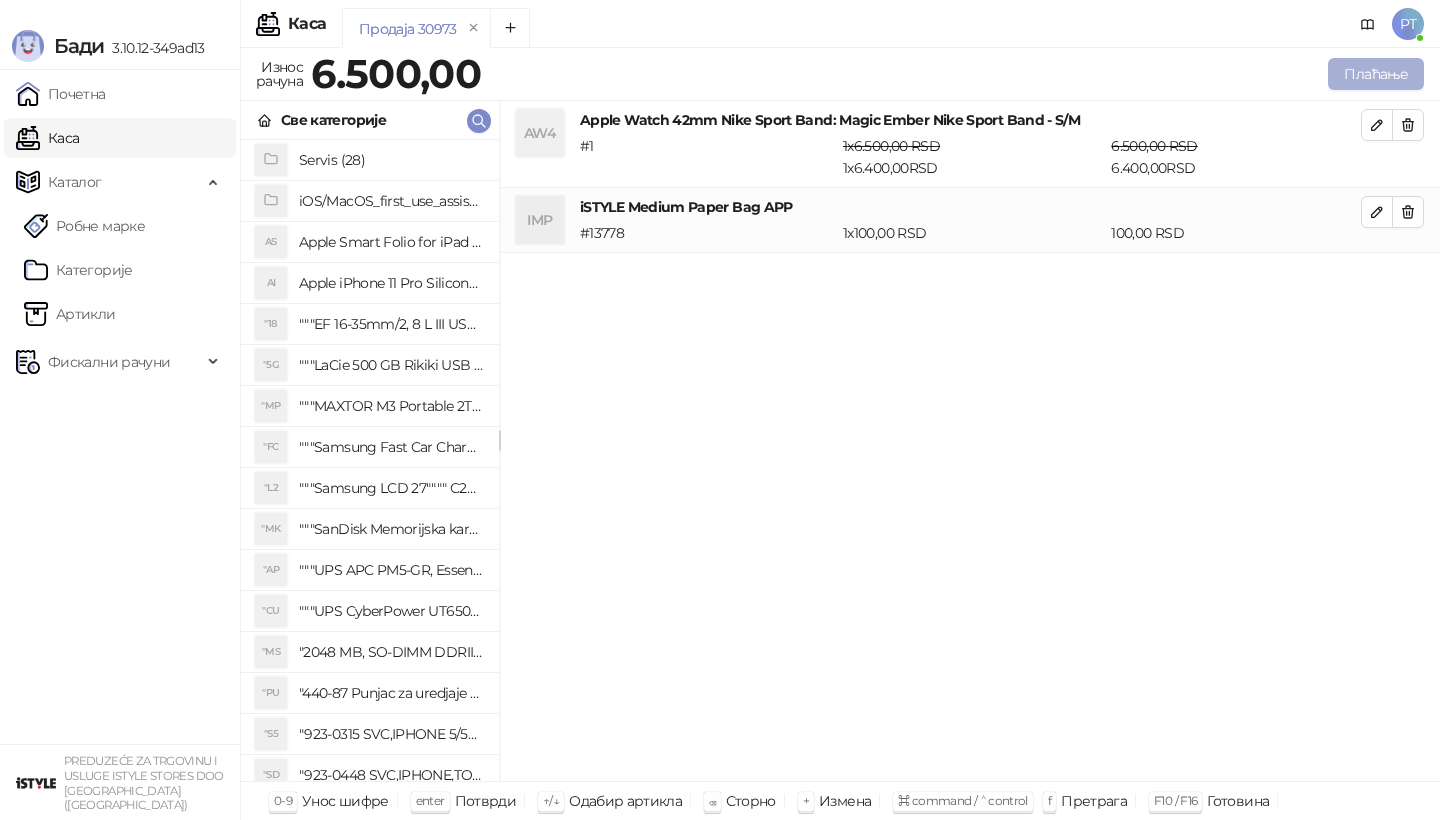 click on "Плаћање" at bounding box center [1376, 74] 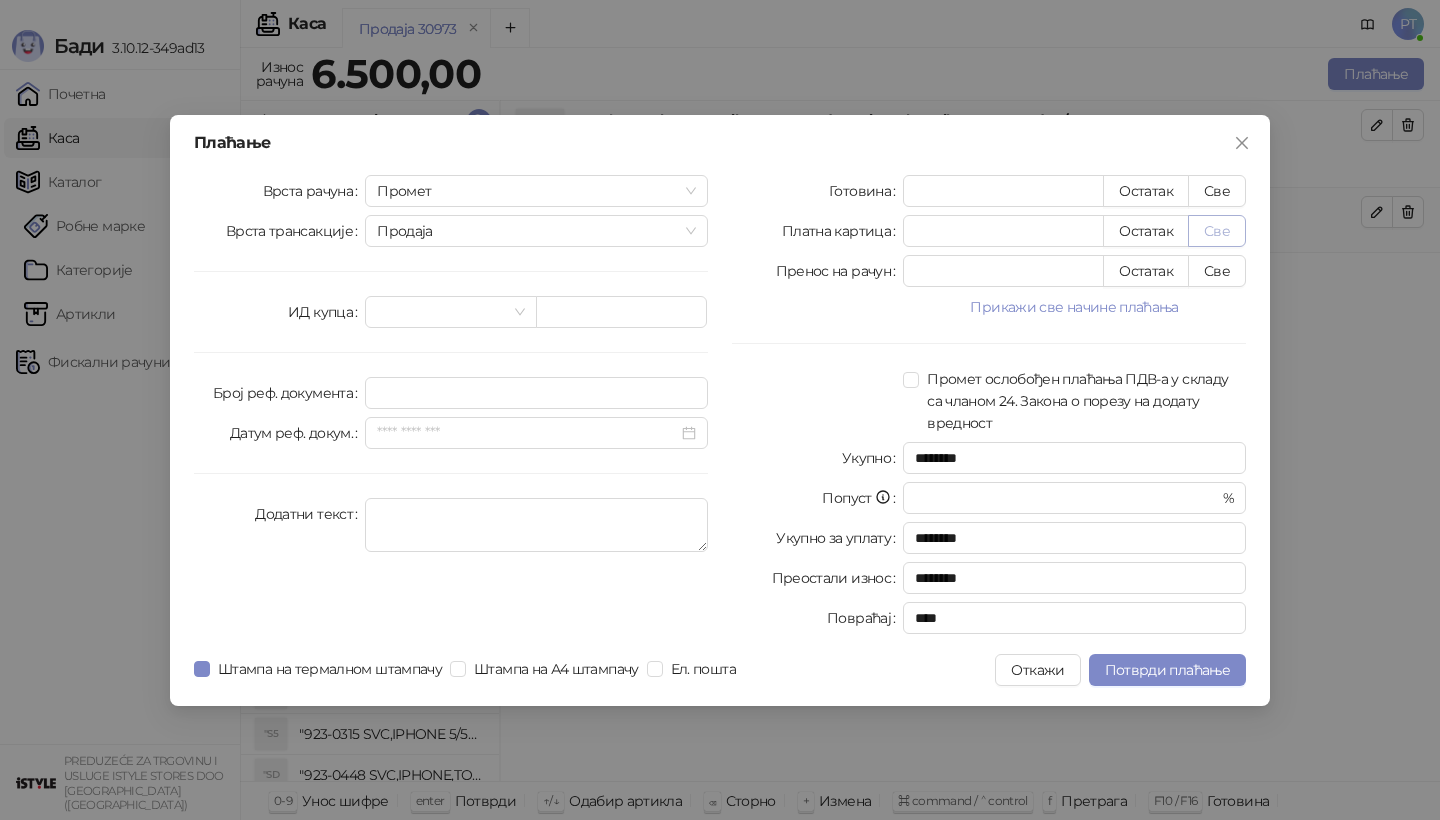 click on "Све" at bounding box center [1217, 231] 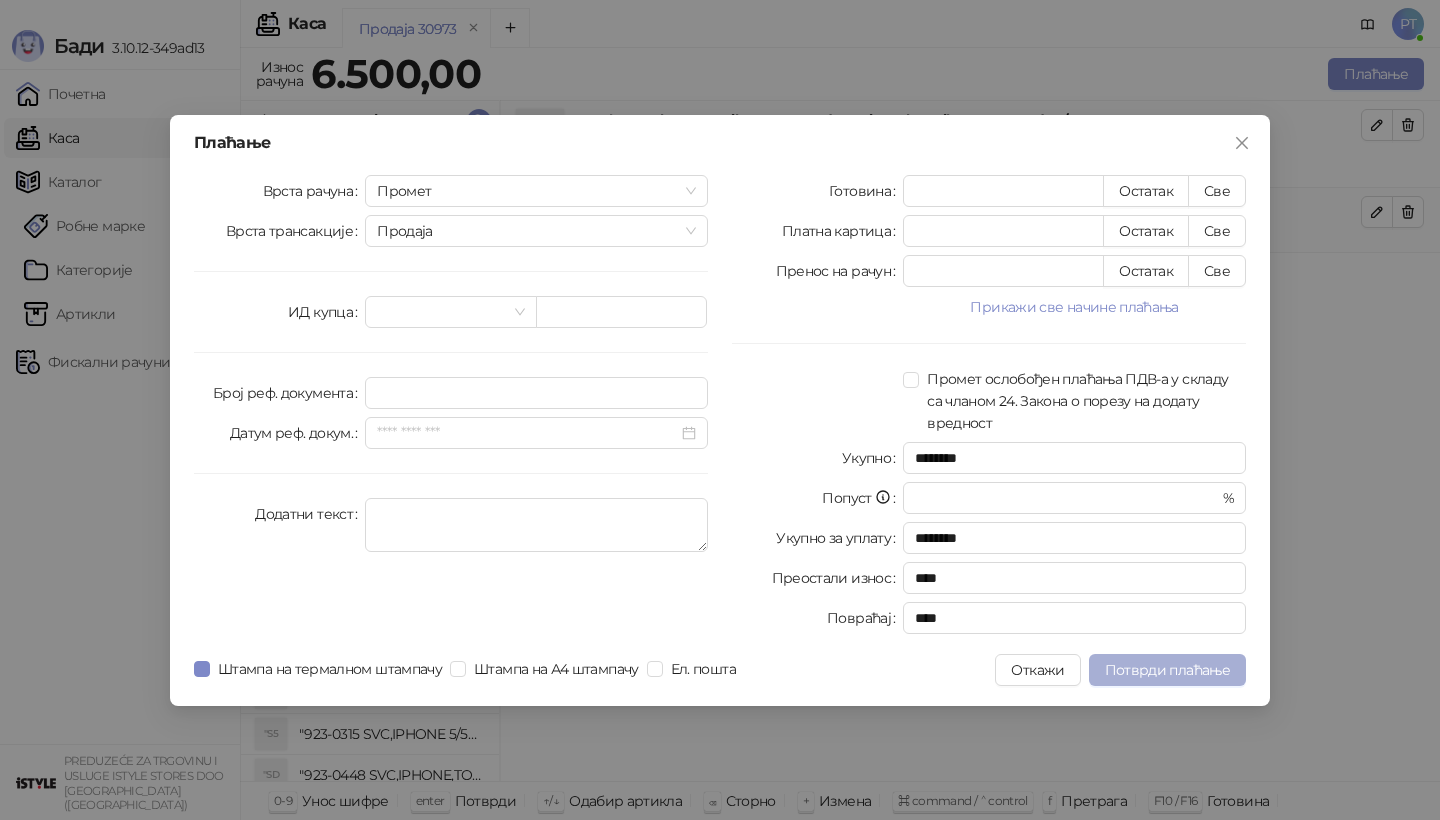 click on "Потврди плаћање" at bounding box center (1167, 670) 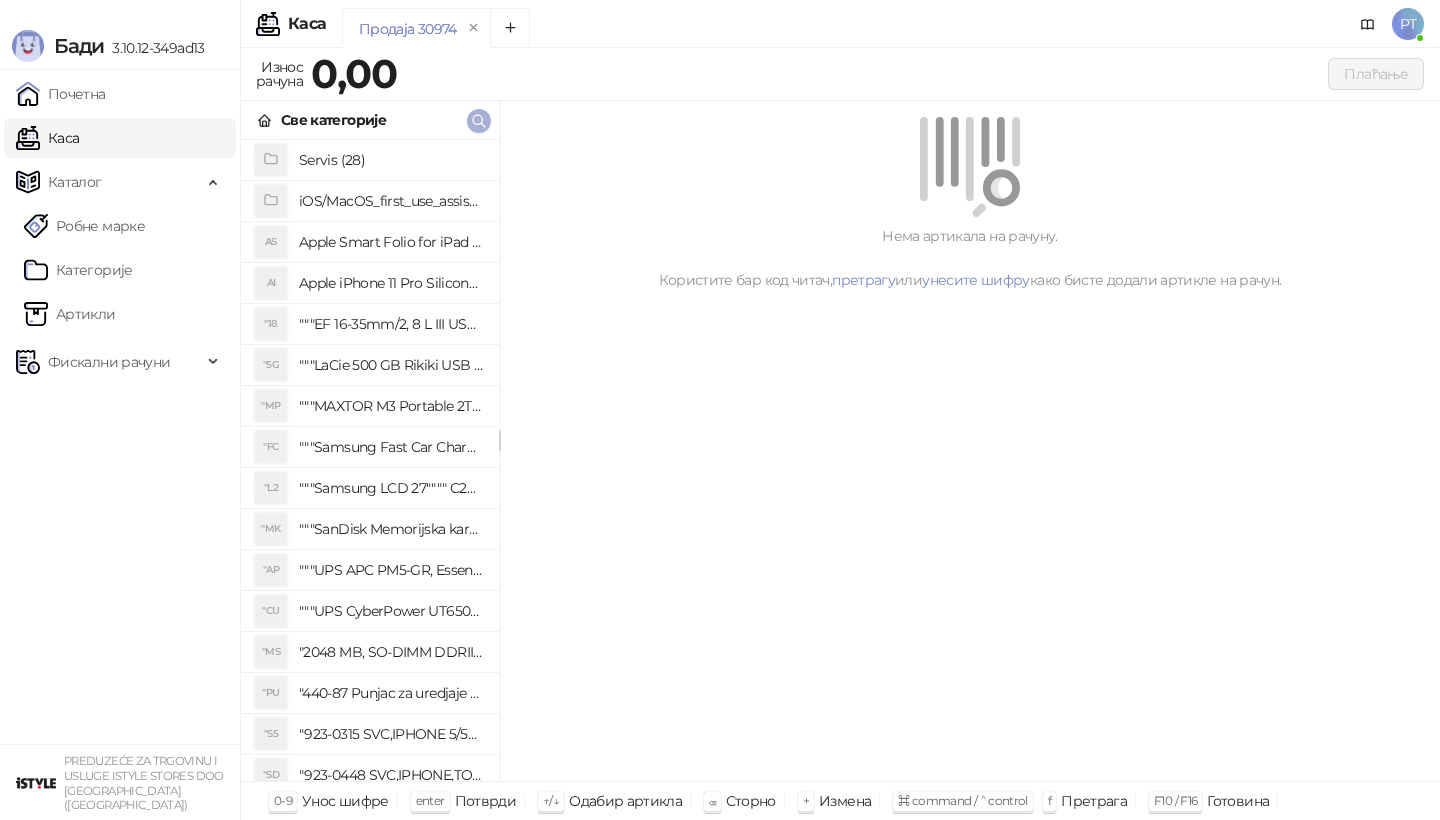 click 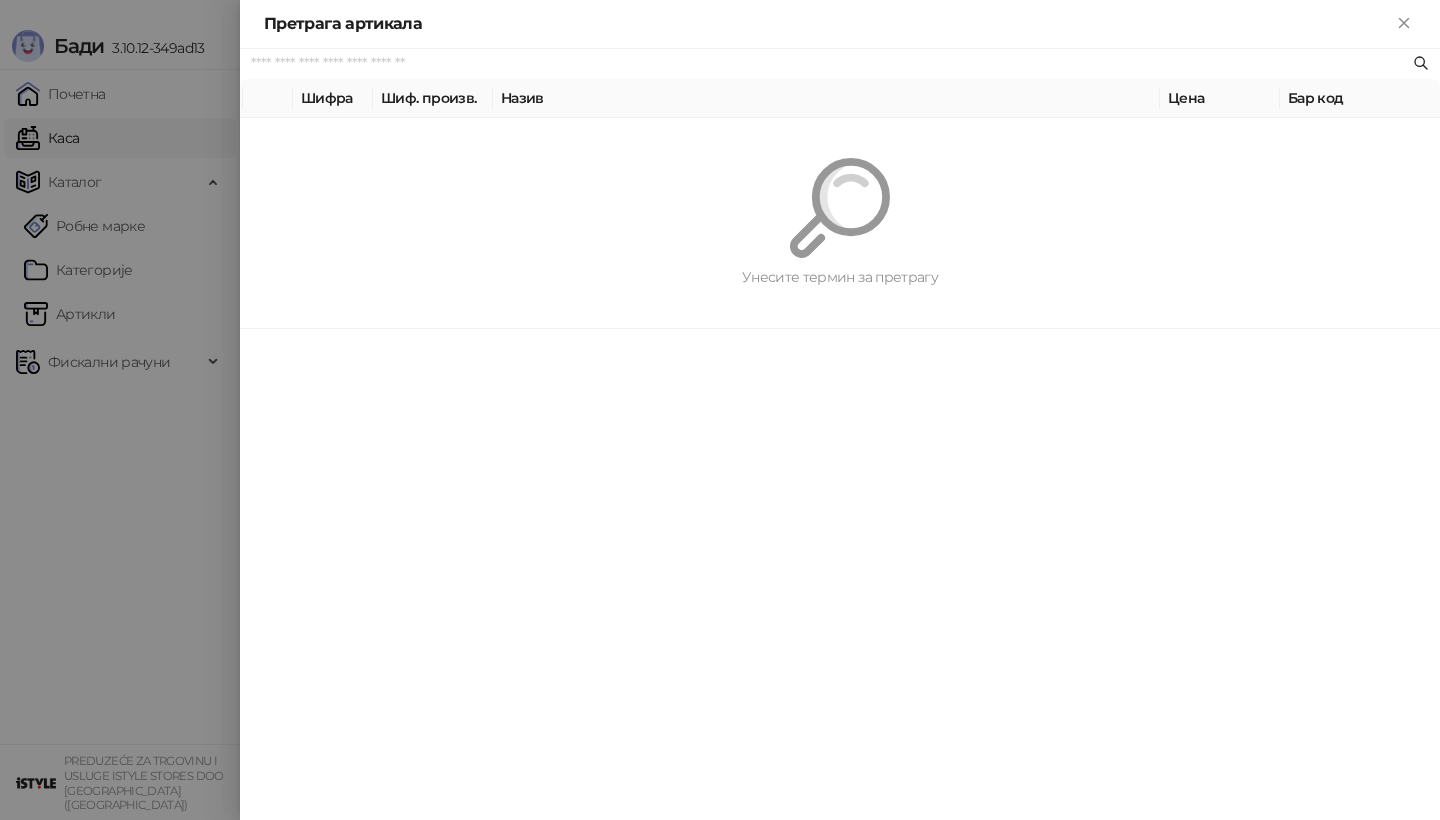paste on "*********" 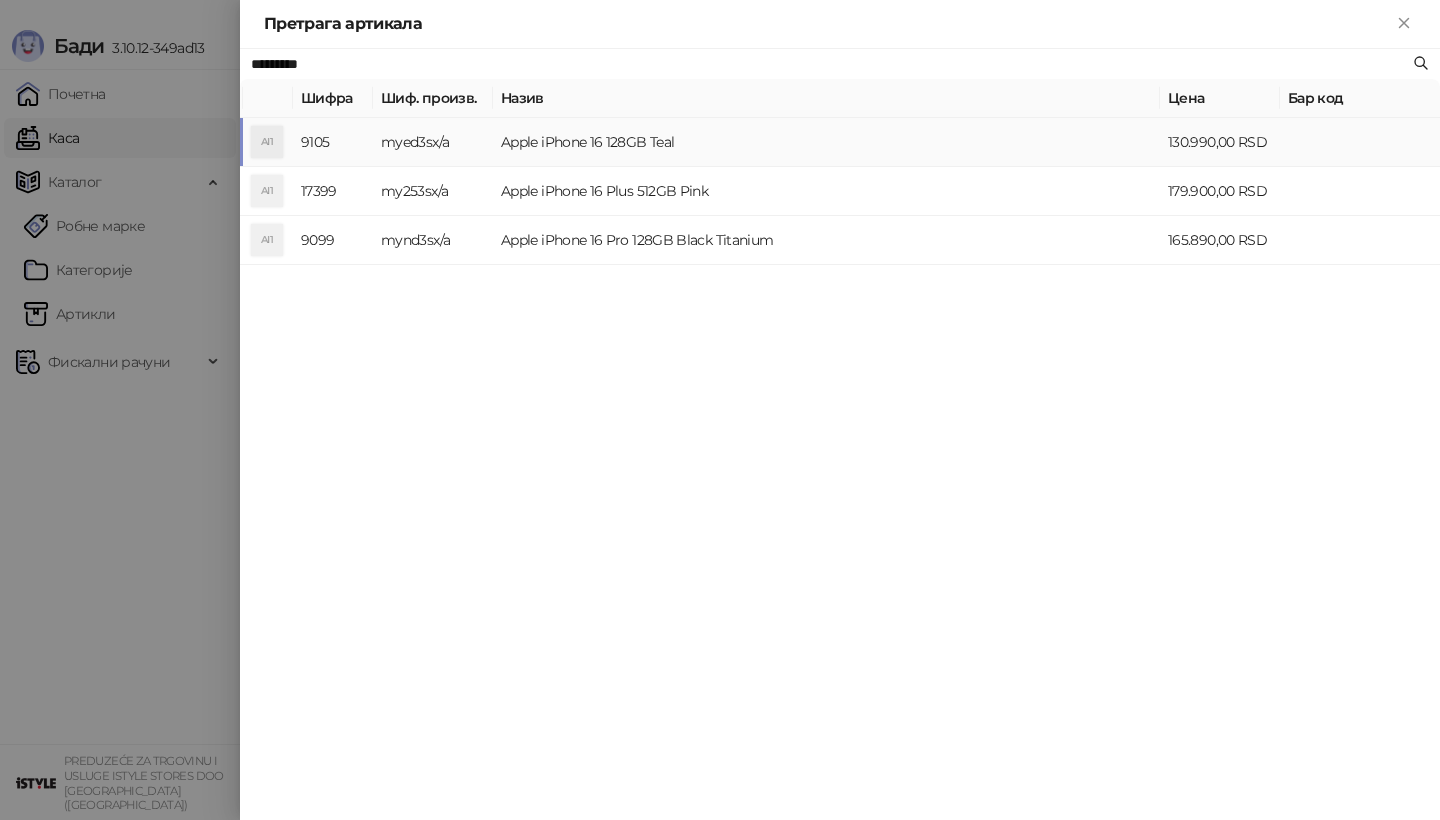 type on "*********" 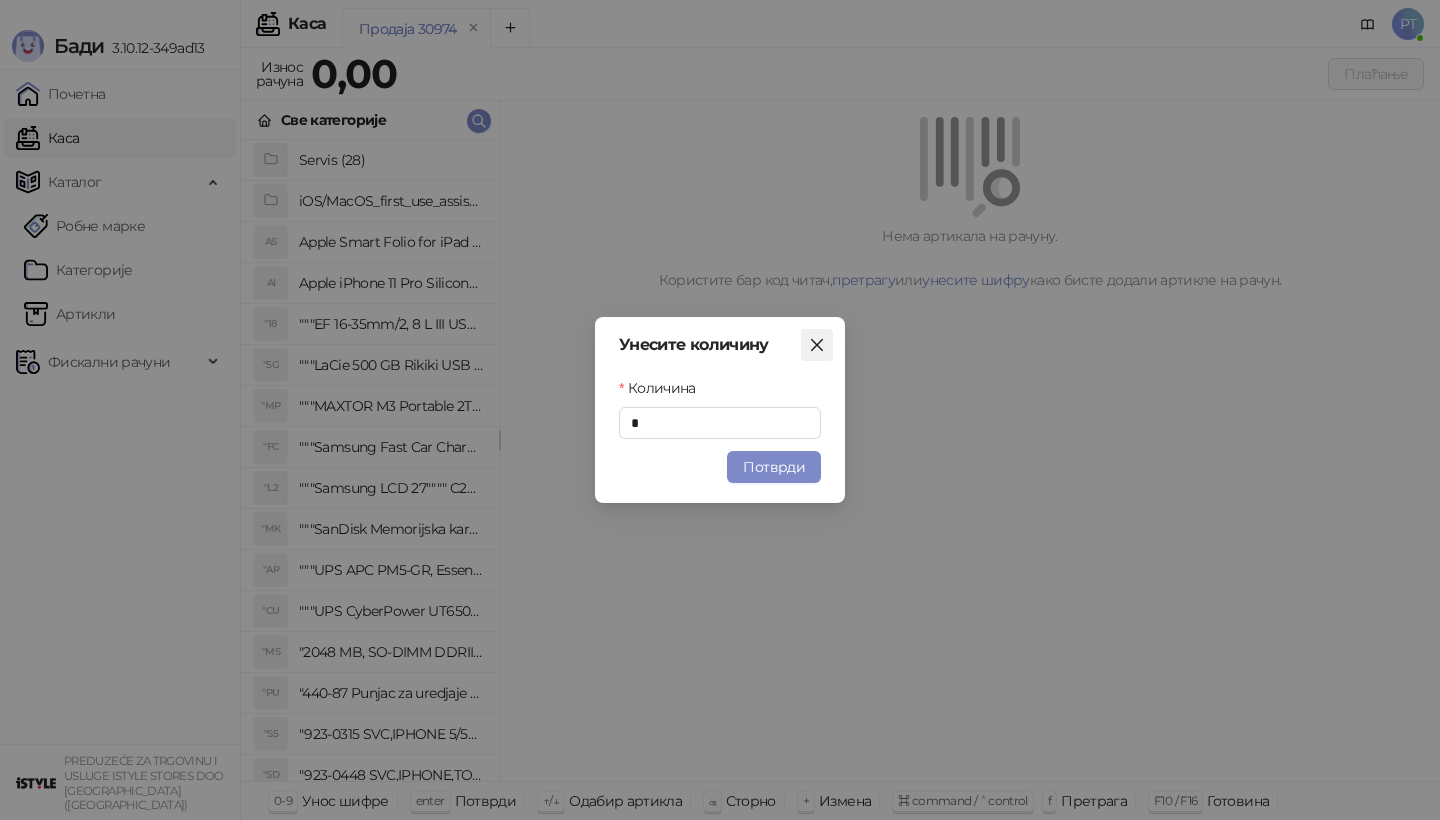 click 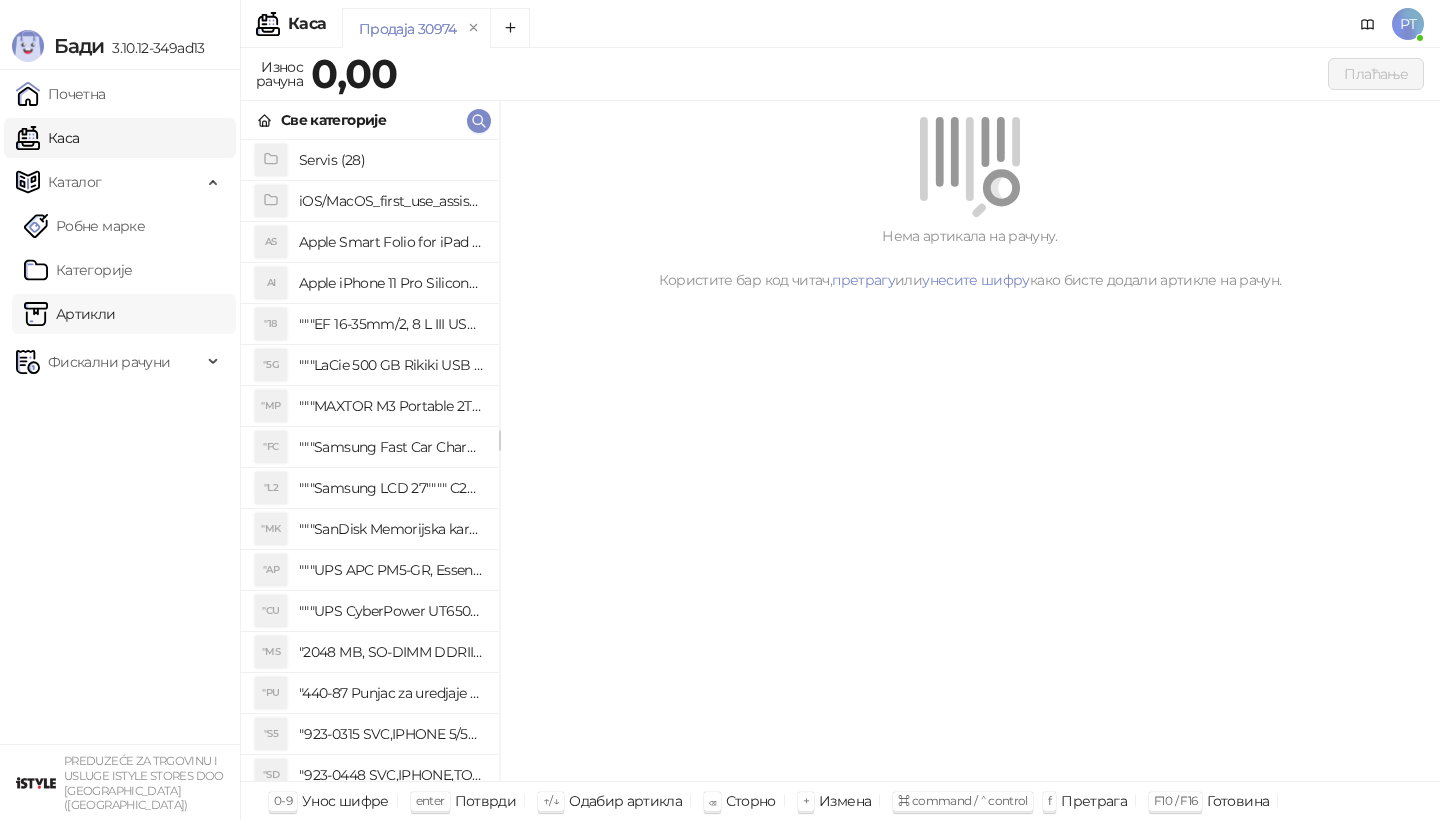 click on "Артикли" at bounding box center [70, 314] 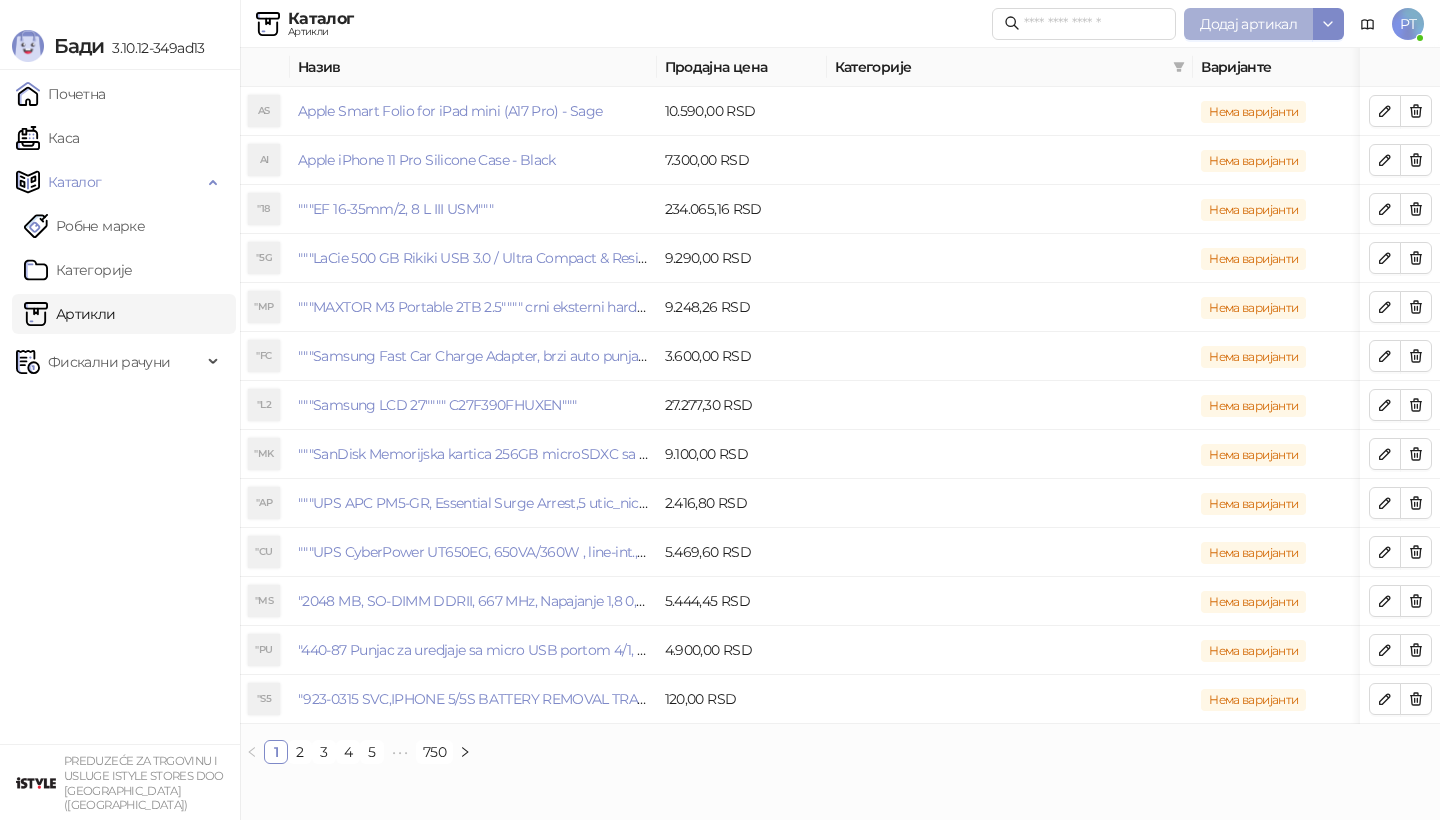 click on "Додај артикал" at bounding box center (1248, 24) 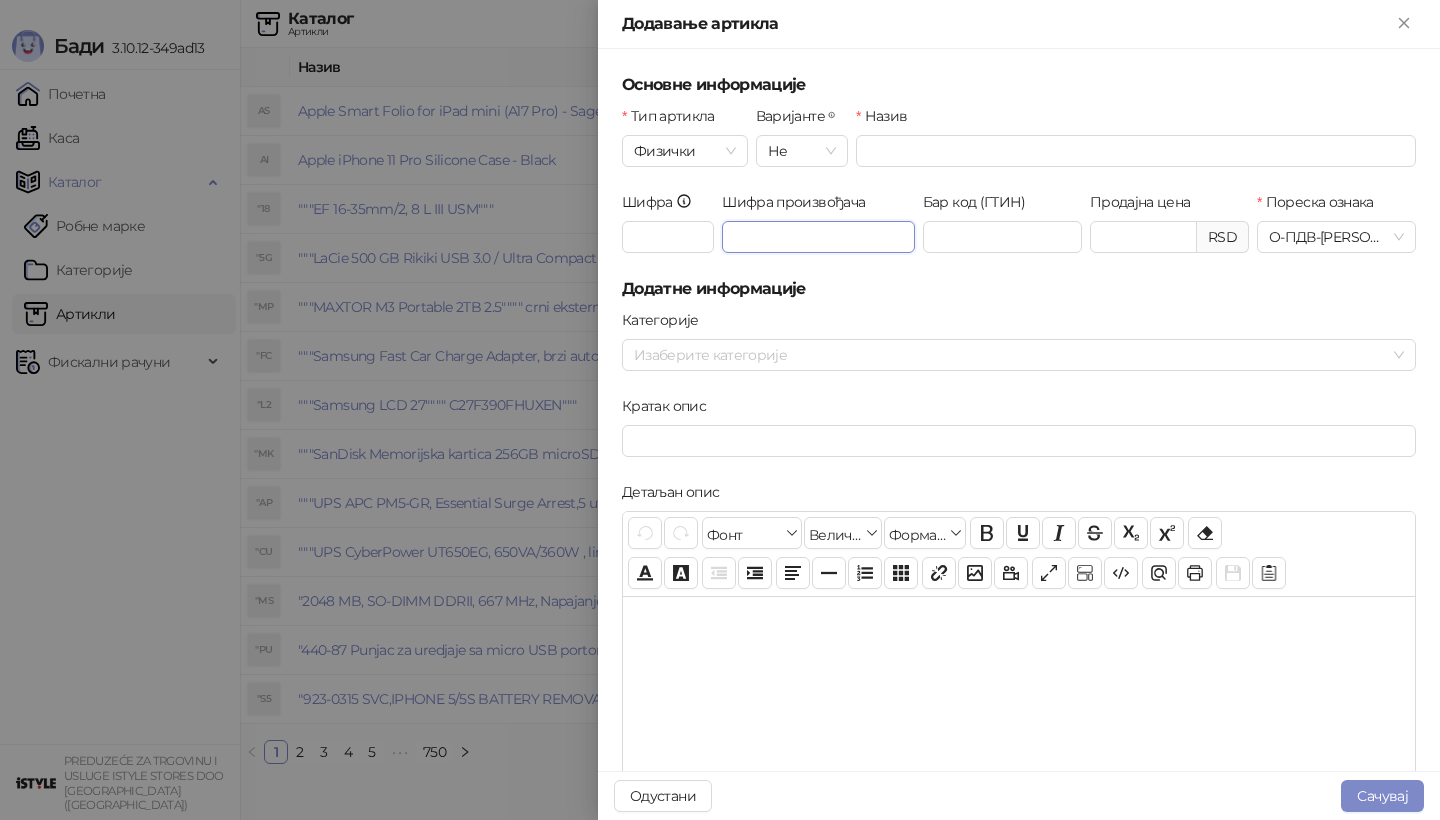 click on "Шифра произвођача" at bounding box center (818, 237) 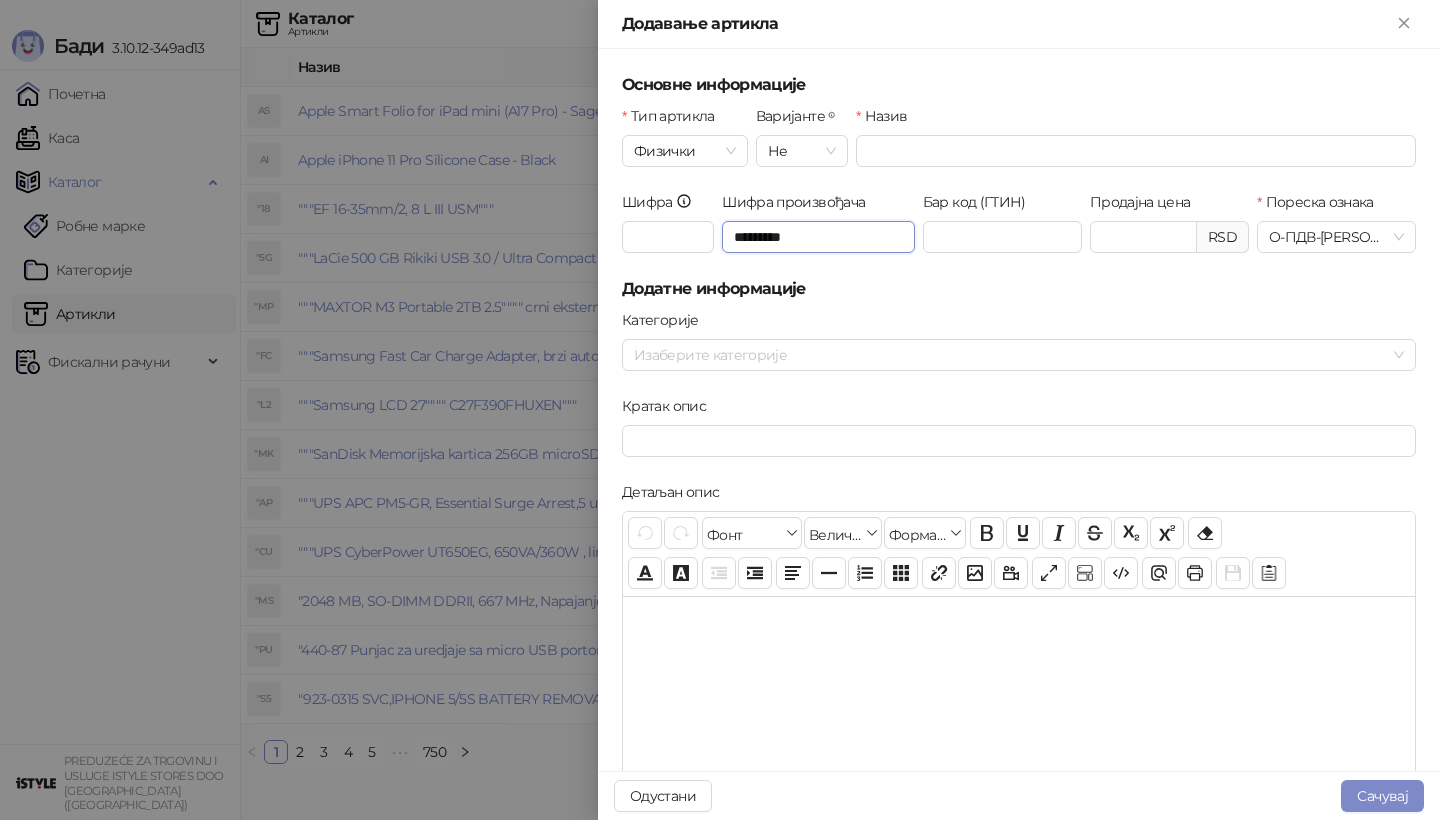type on "*********" 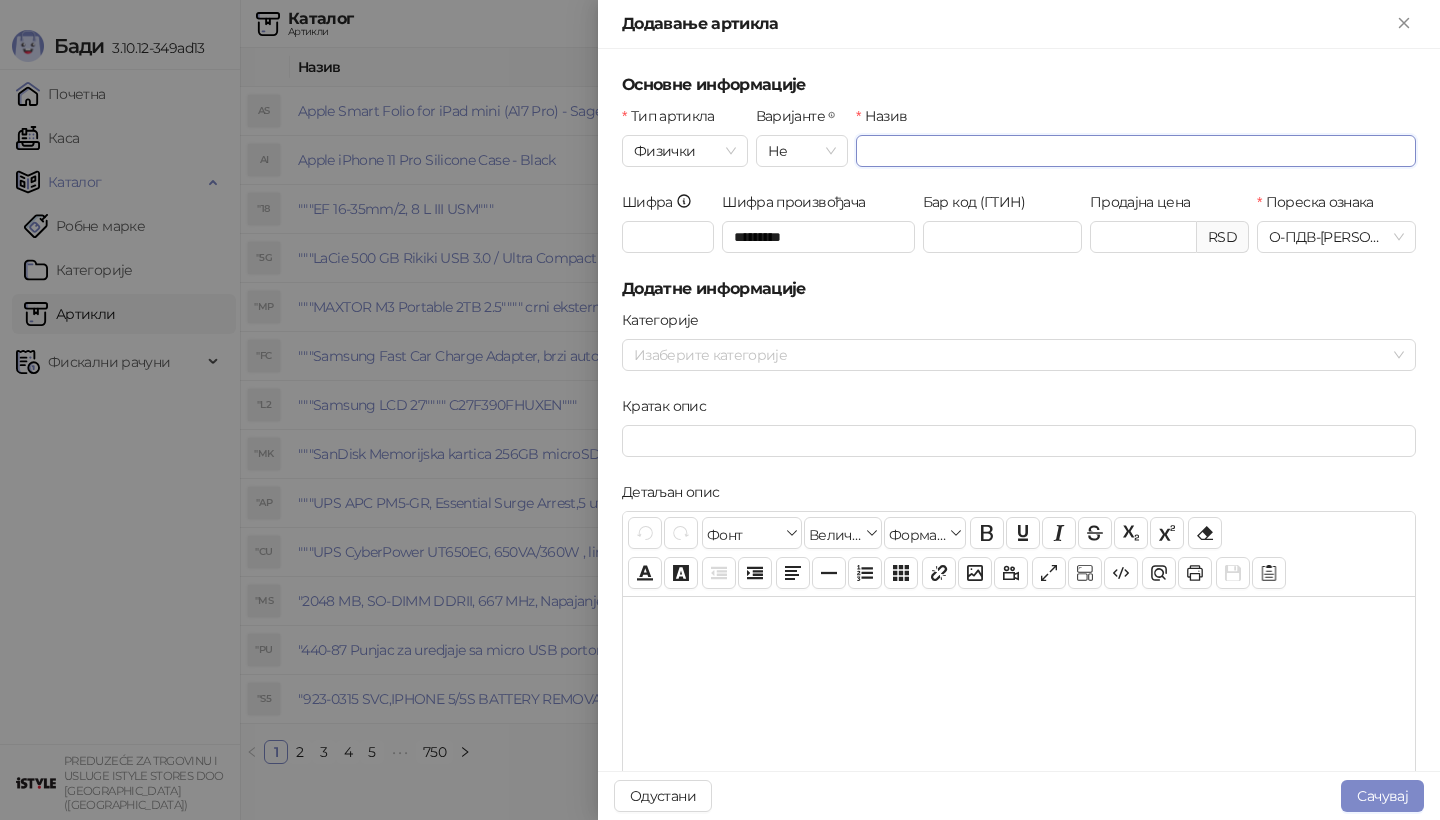 click on "Назив" at bounding box center (1136, 151) 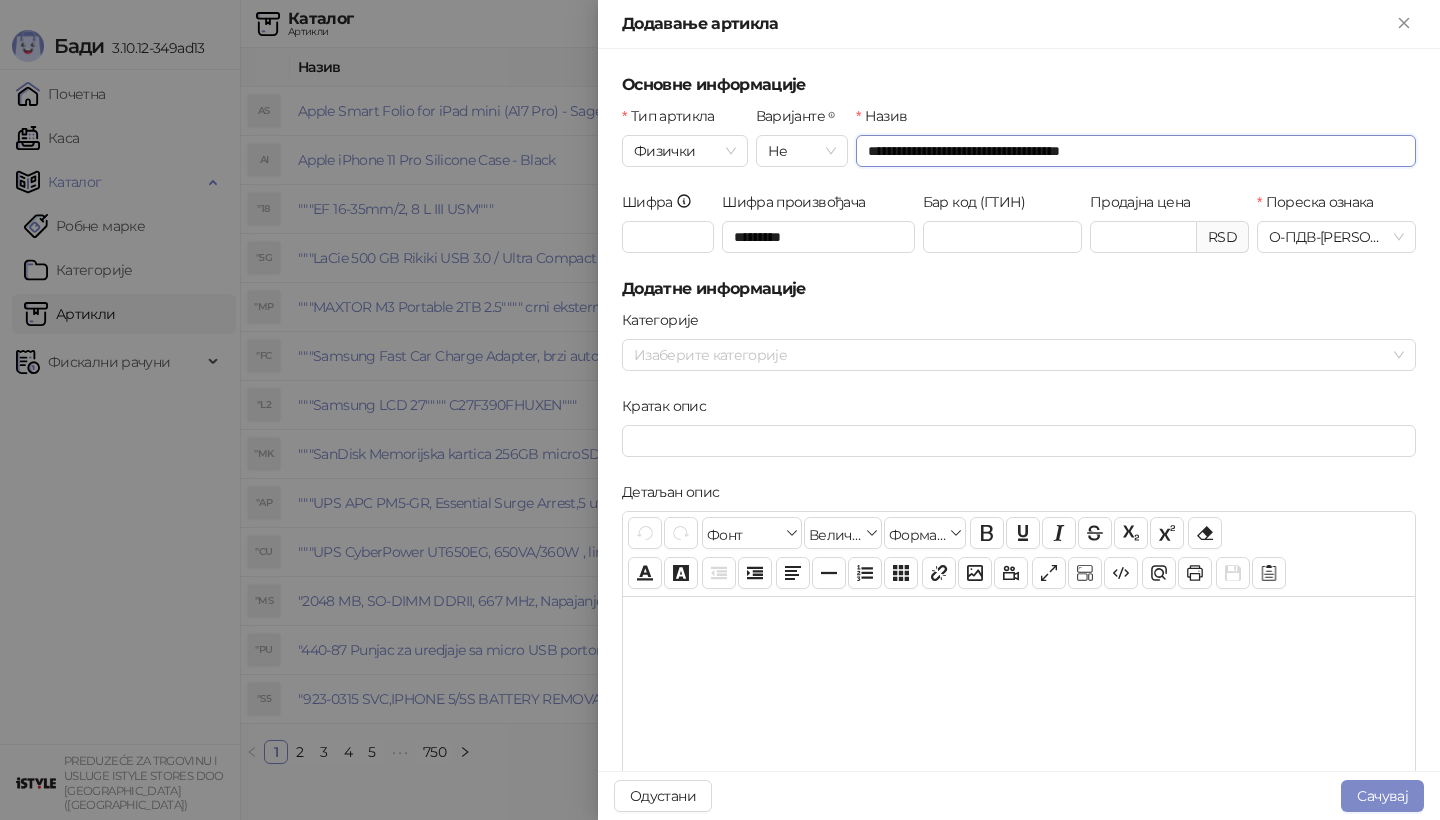 type on "**********" 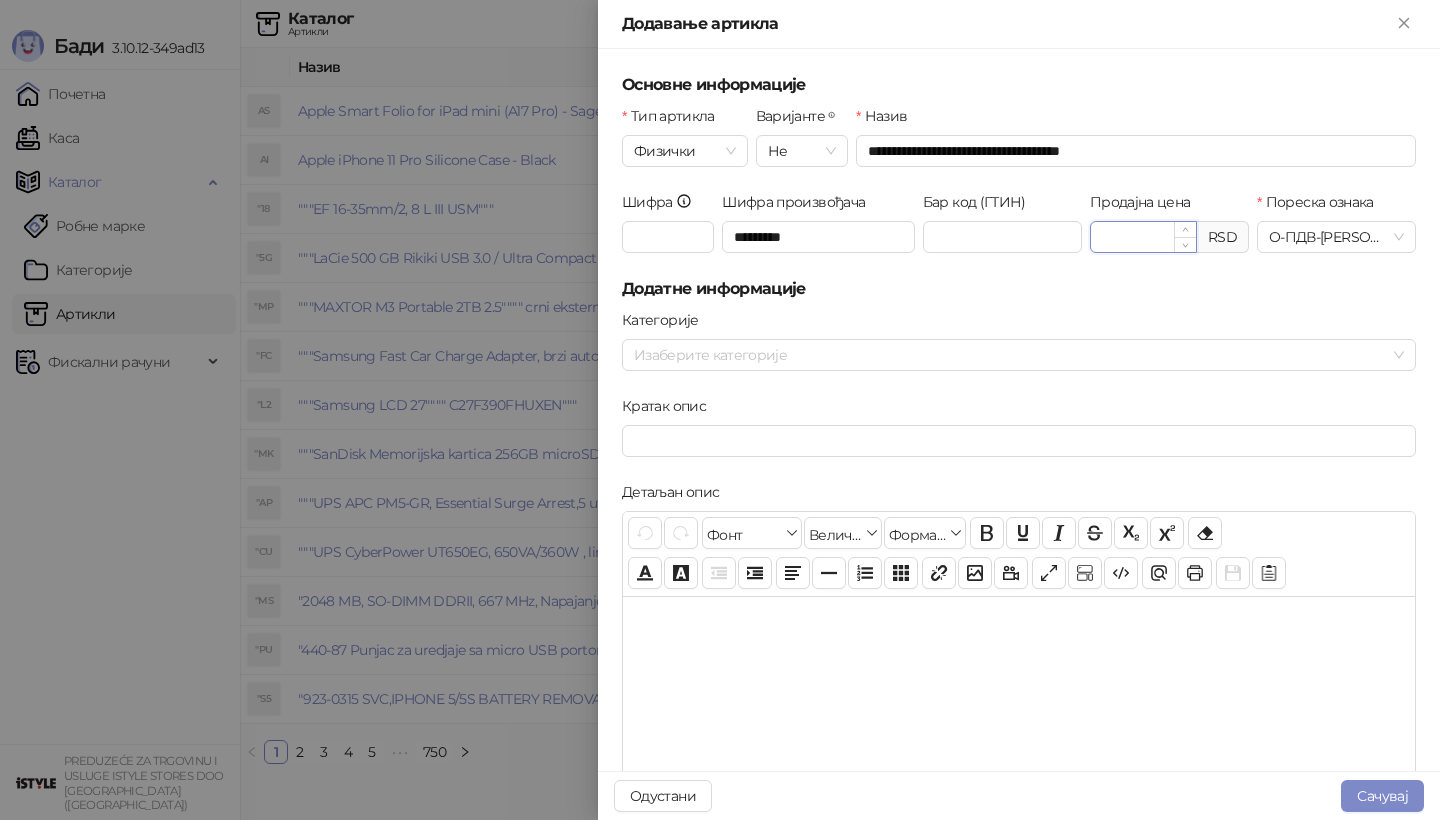 click on "Продајна цена" at bounding box center [1143, 237] 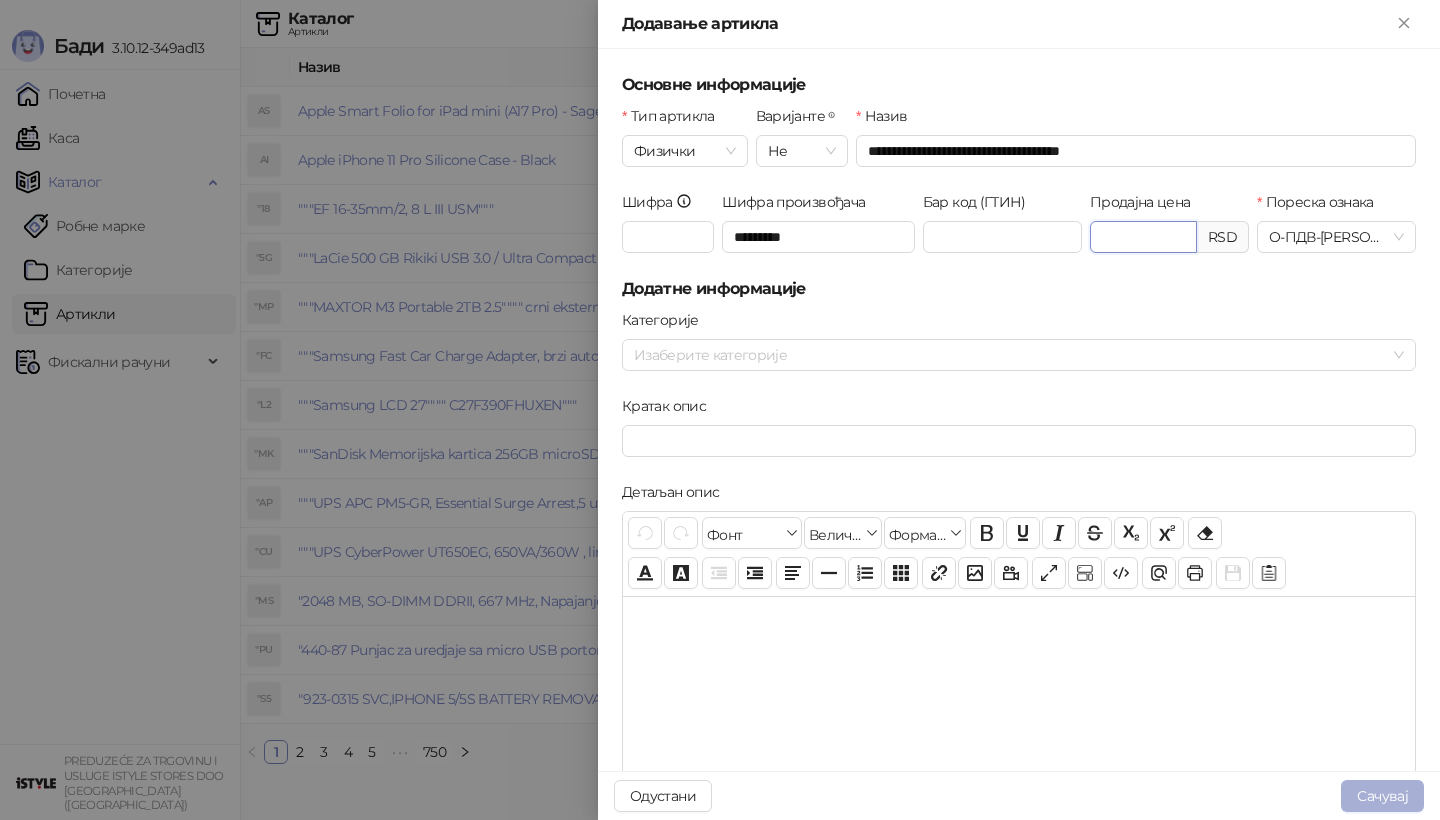 type on "*********" 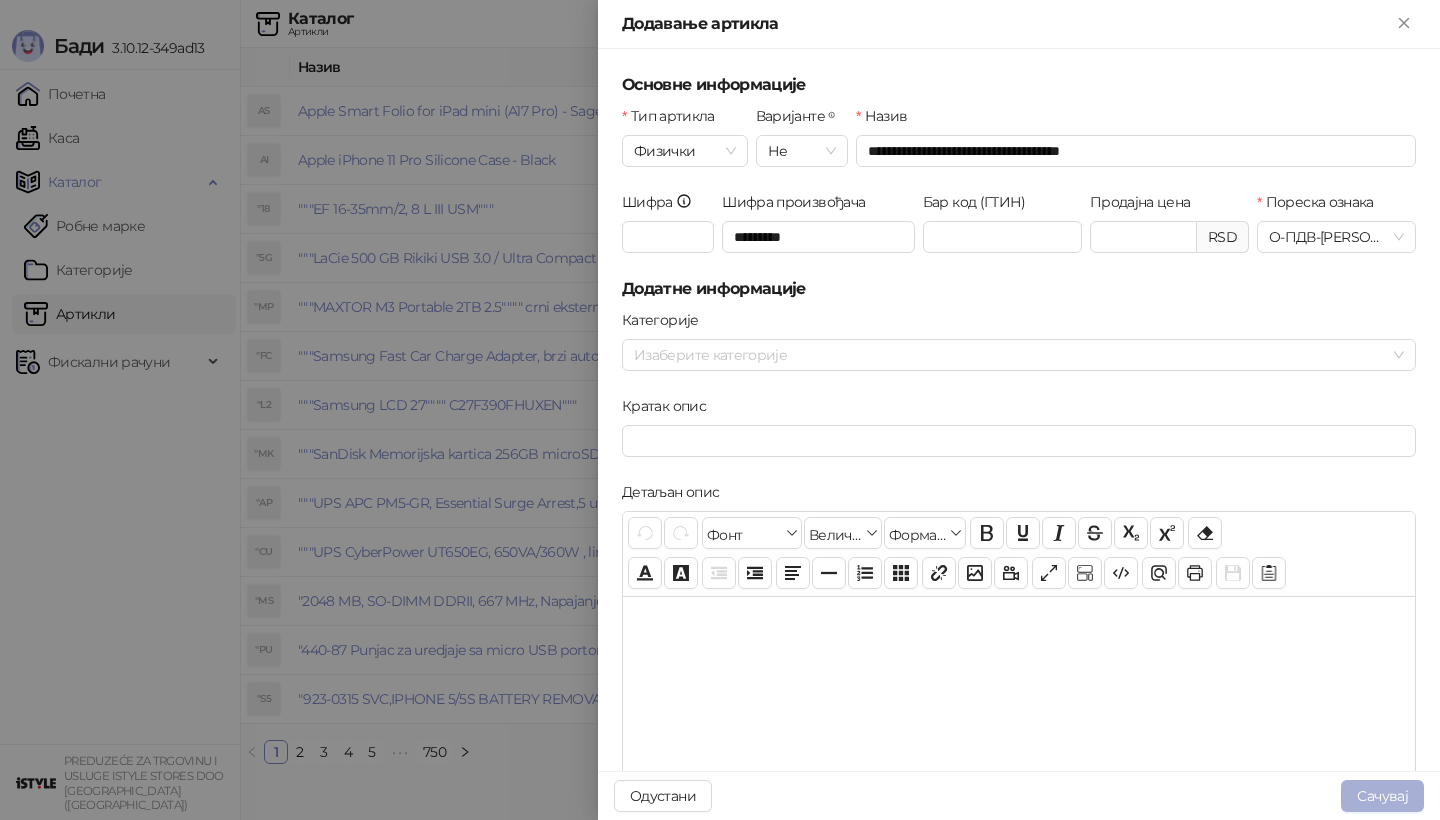 click on "Сачувај" at bounding box center [1382, 796] 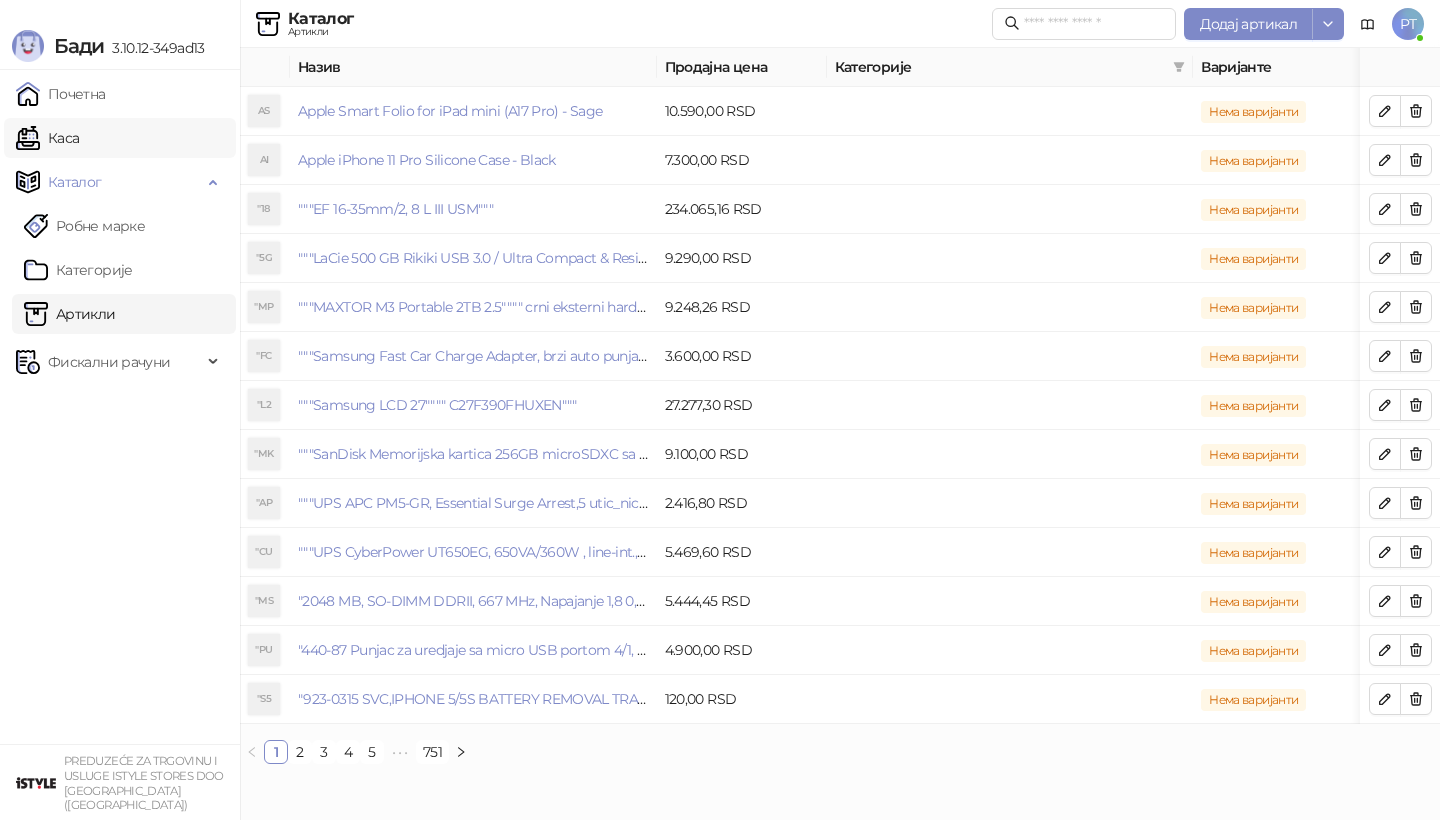 click on "Каса" at bounding box center [47, 138] 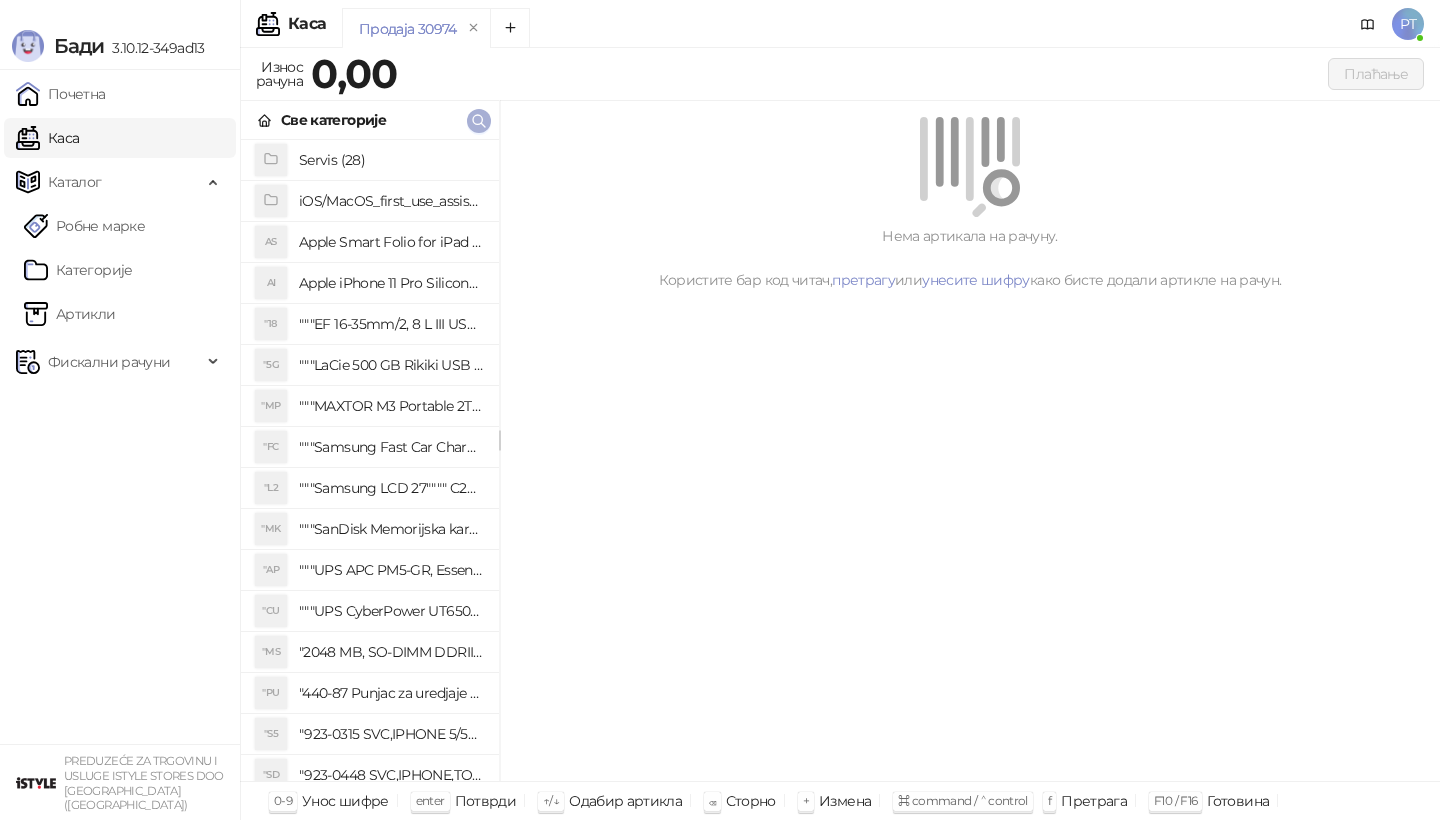 type 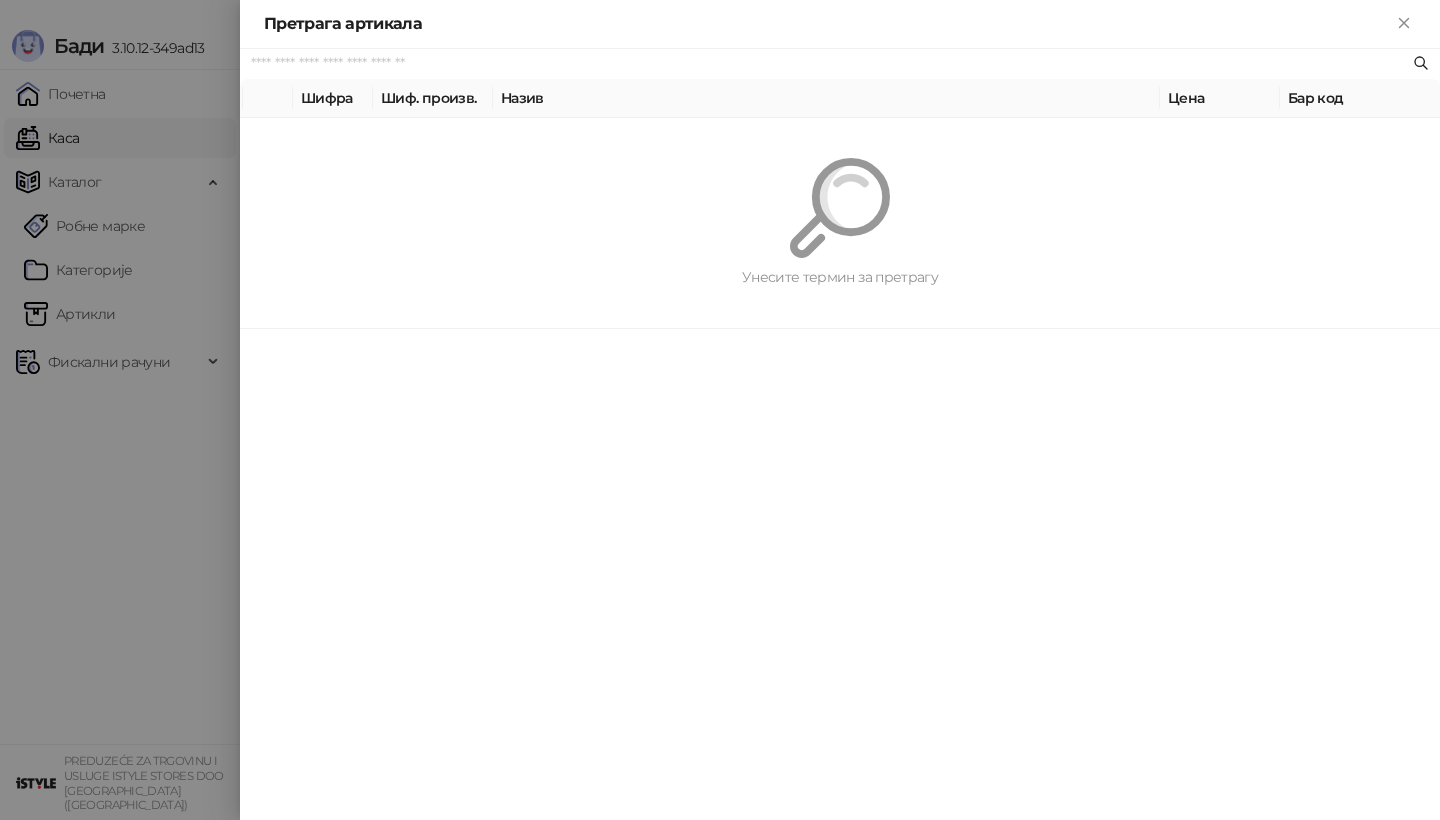 paste on "*********" 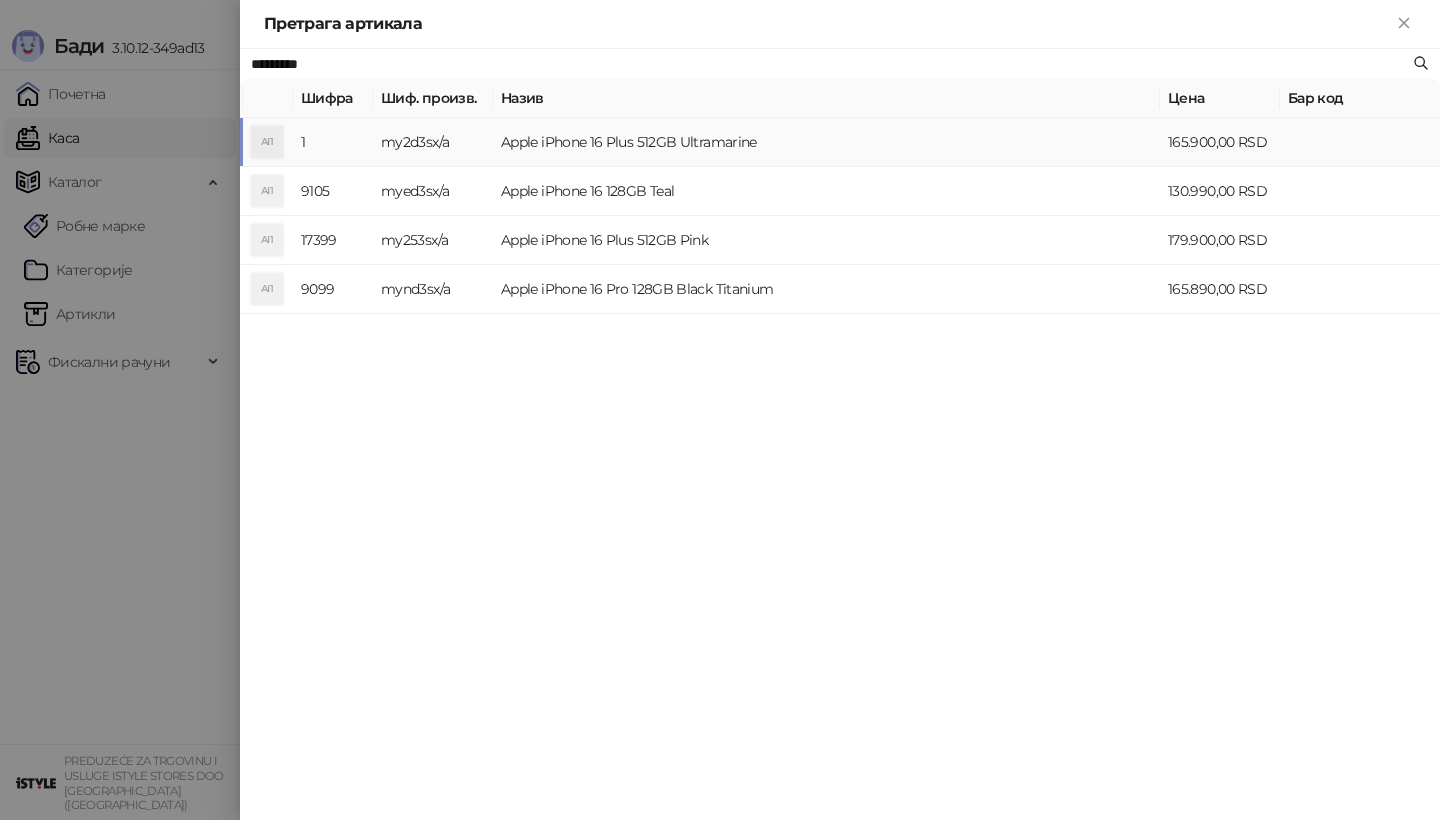 click on "my2d3sx/a" at bounding box center [433, 142] 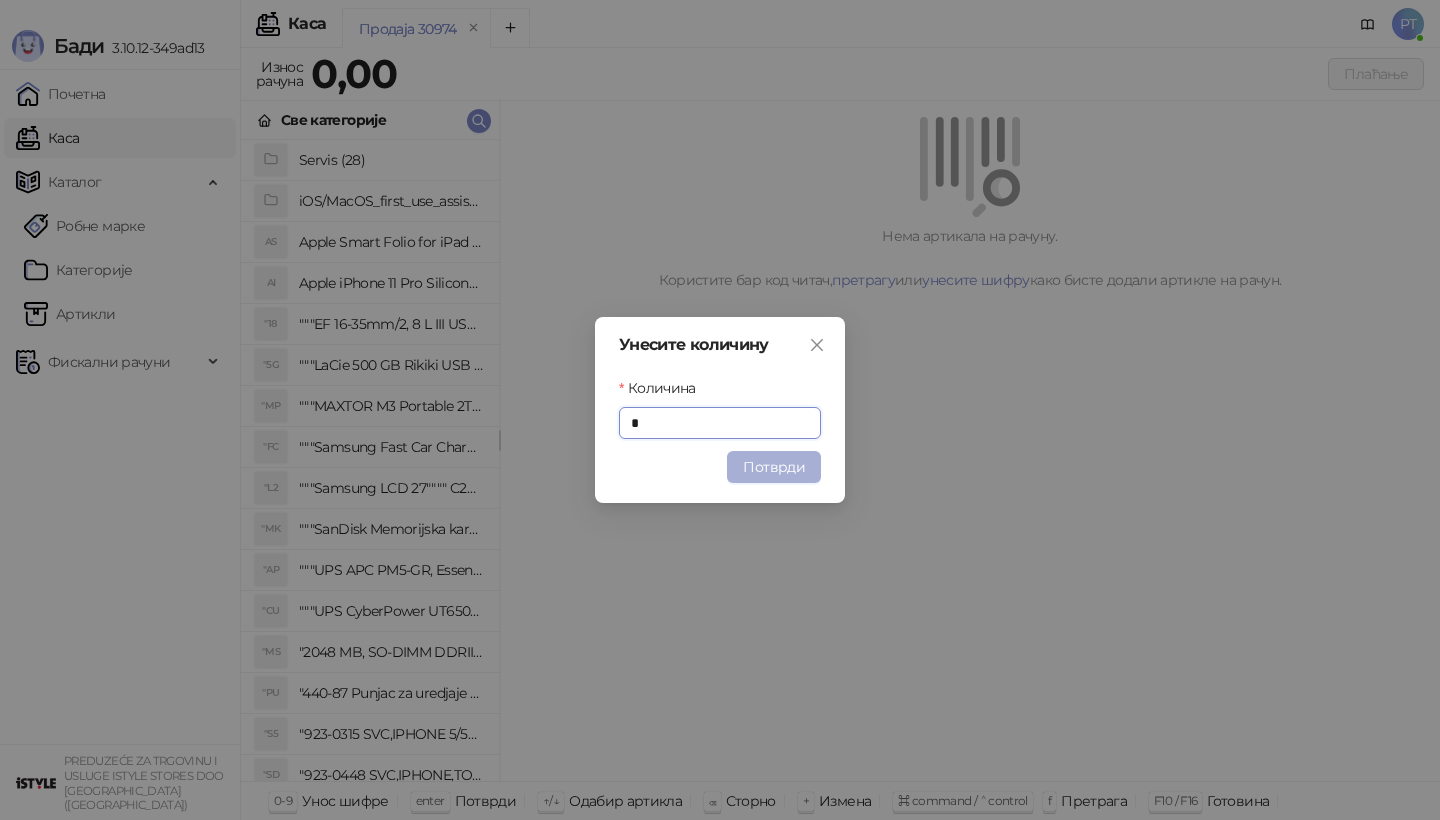 click on "Потврди" at bounding box center [774, 467] 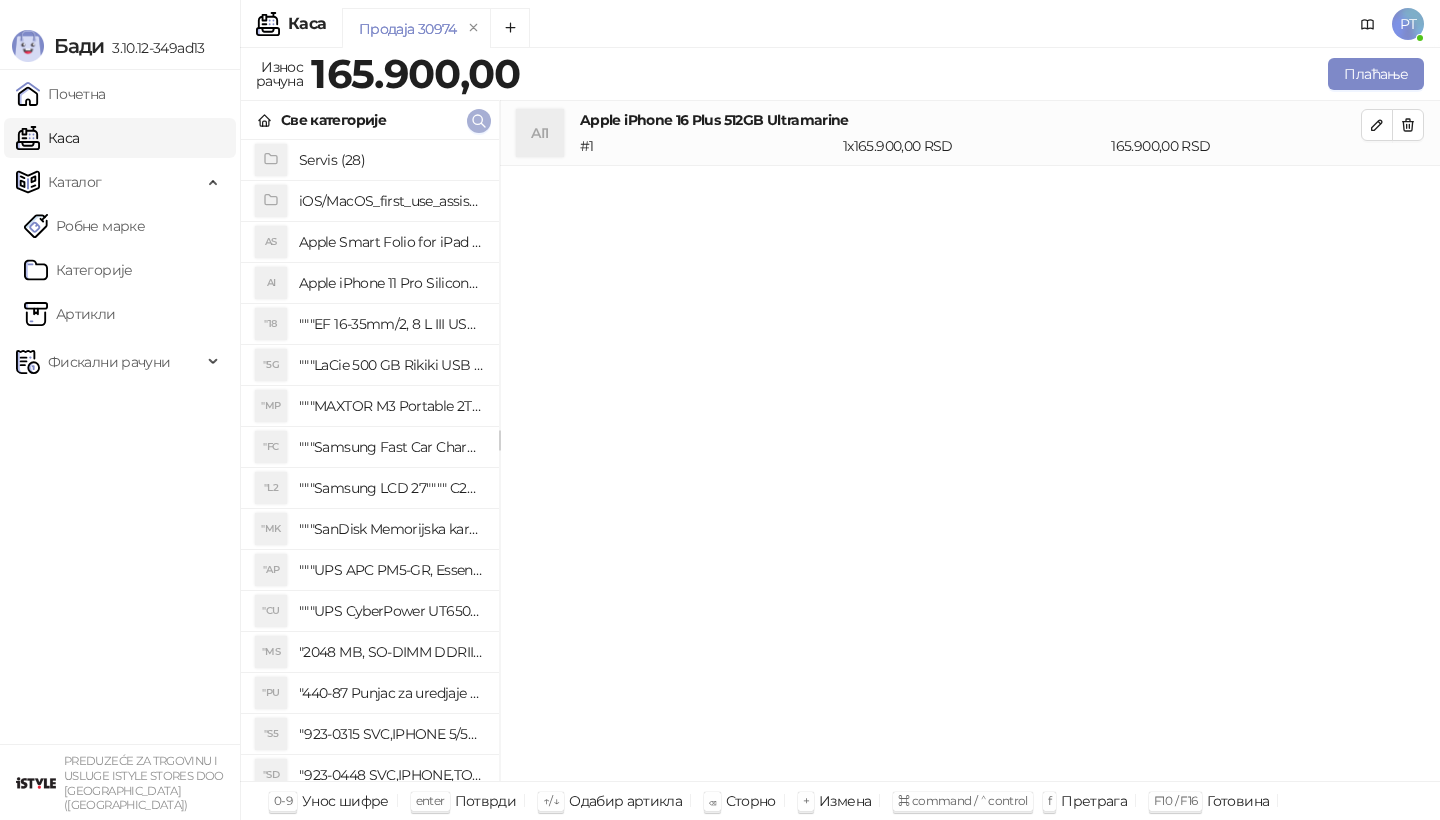 click 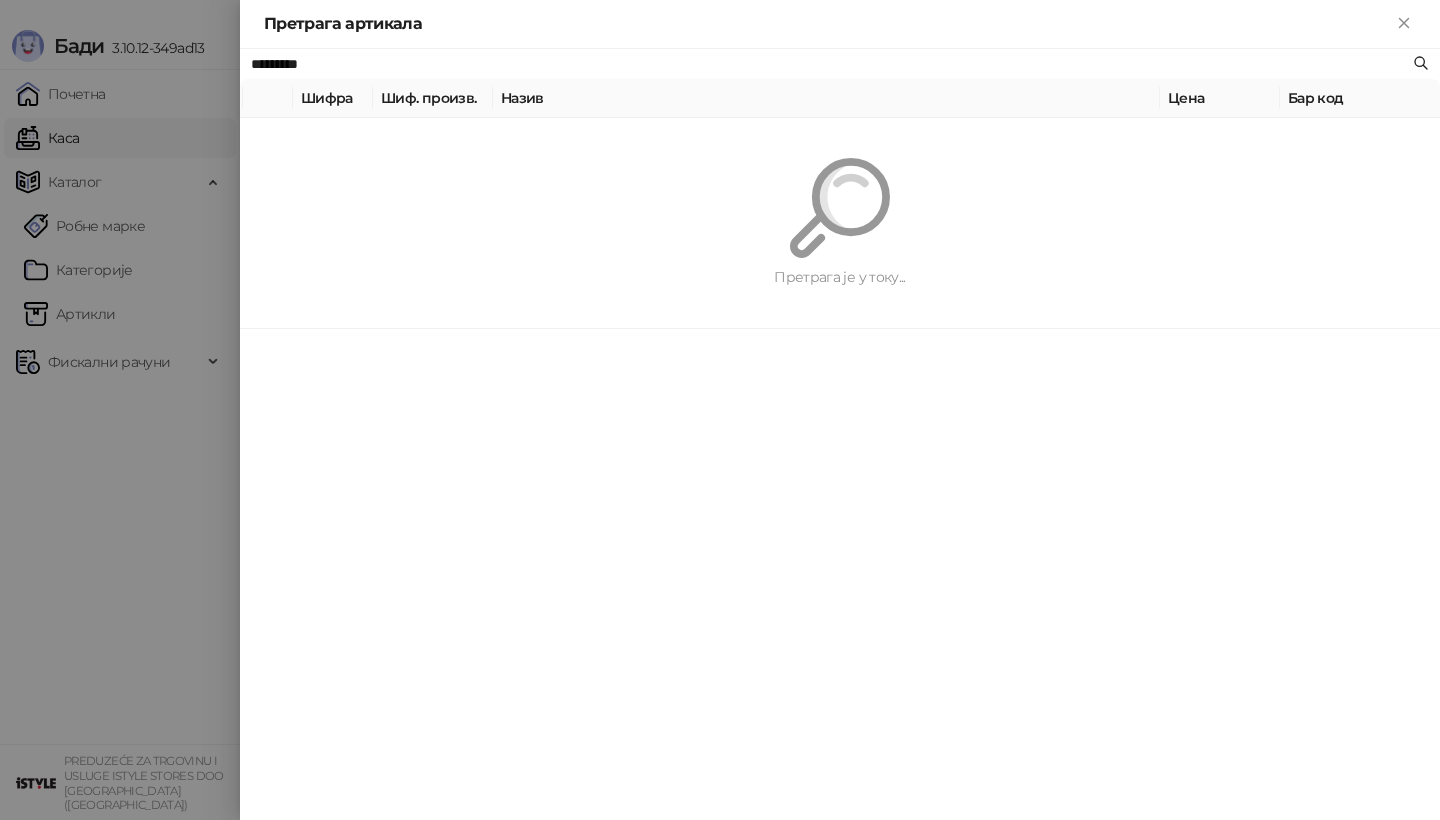 paste 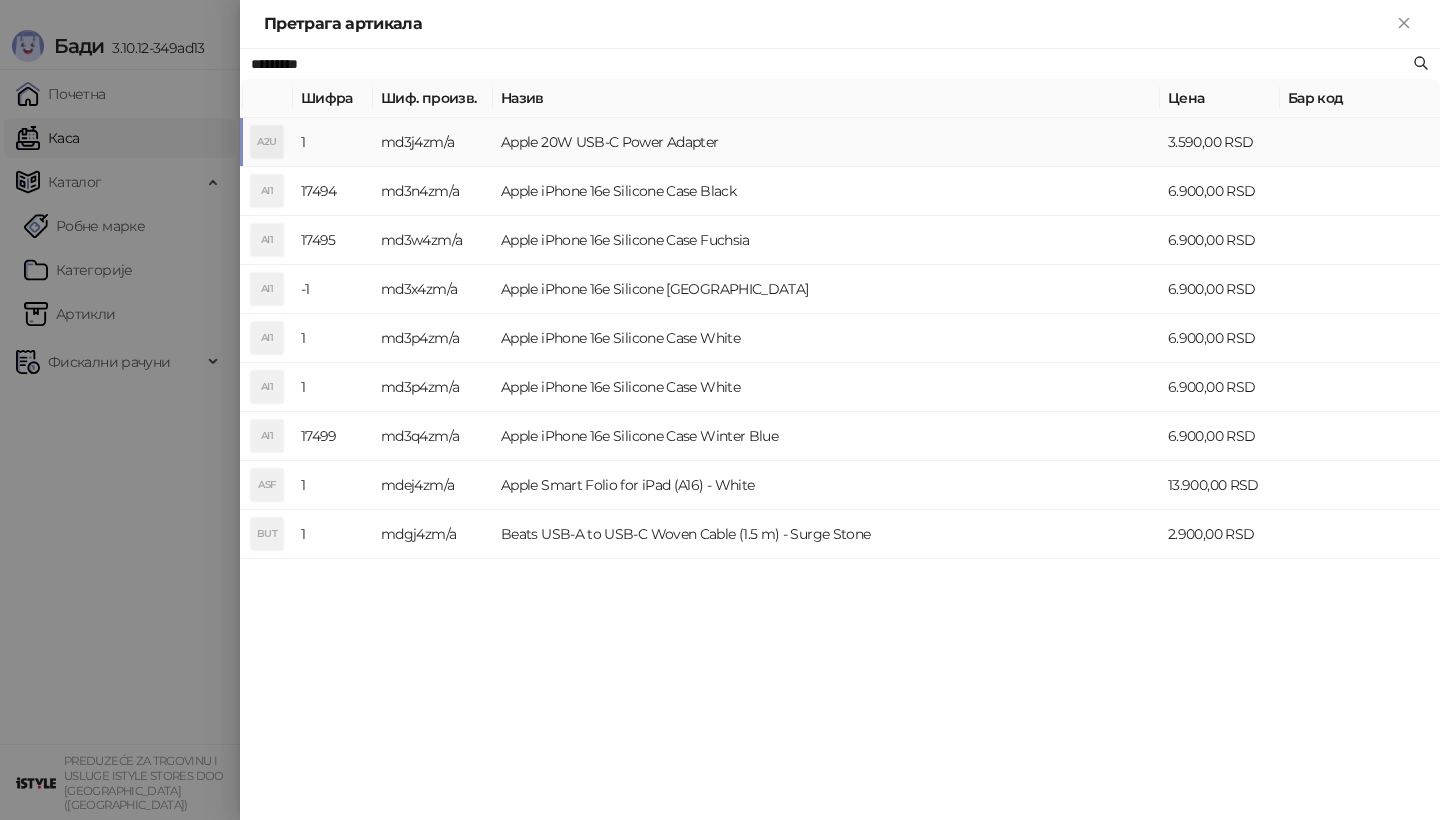 type on "*********" 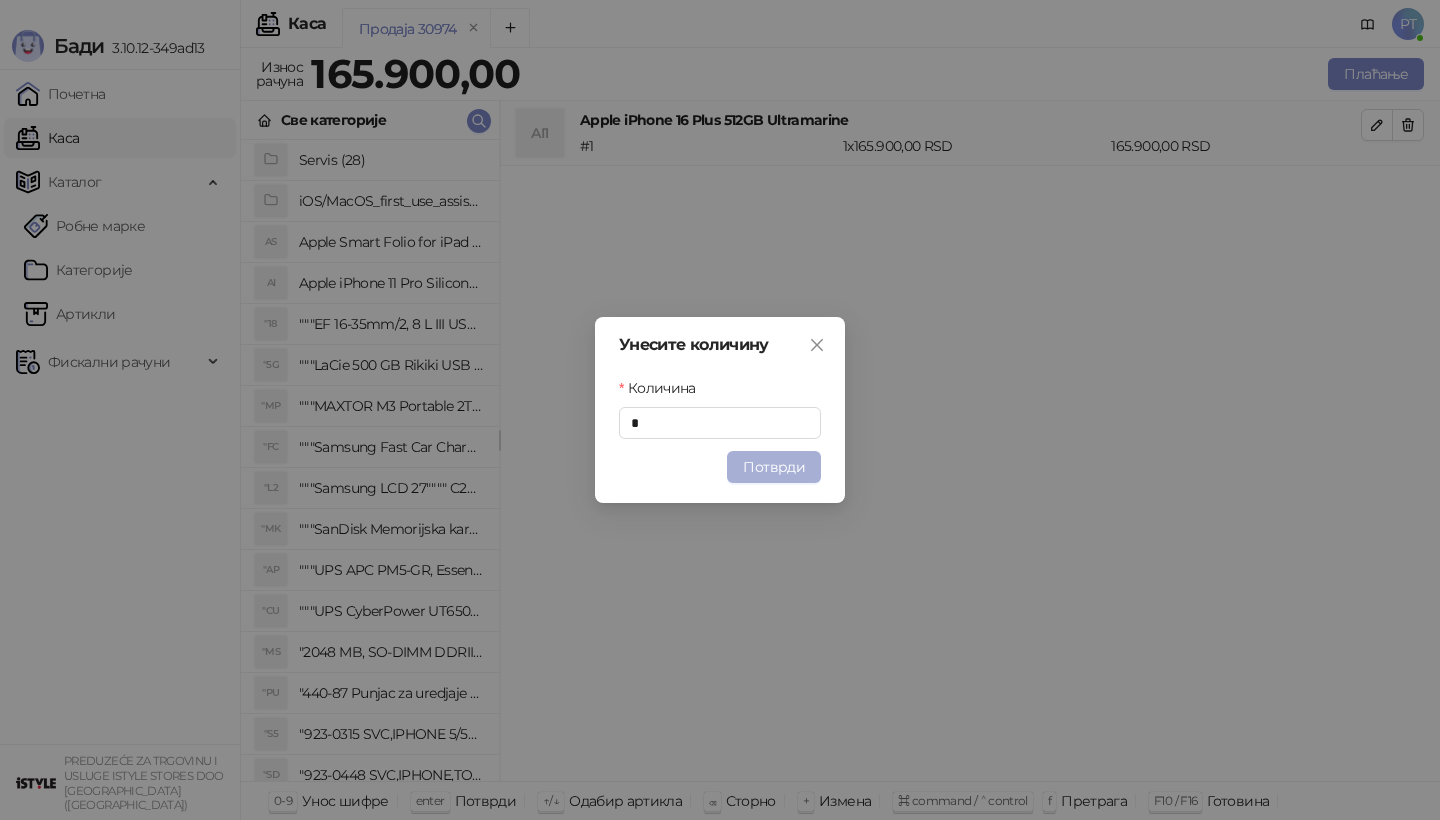 click on "Потврди" at bounding box center [774, 467] 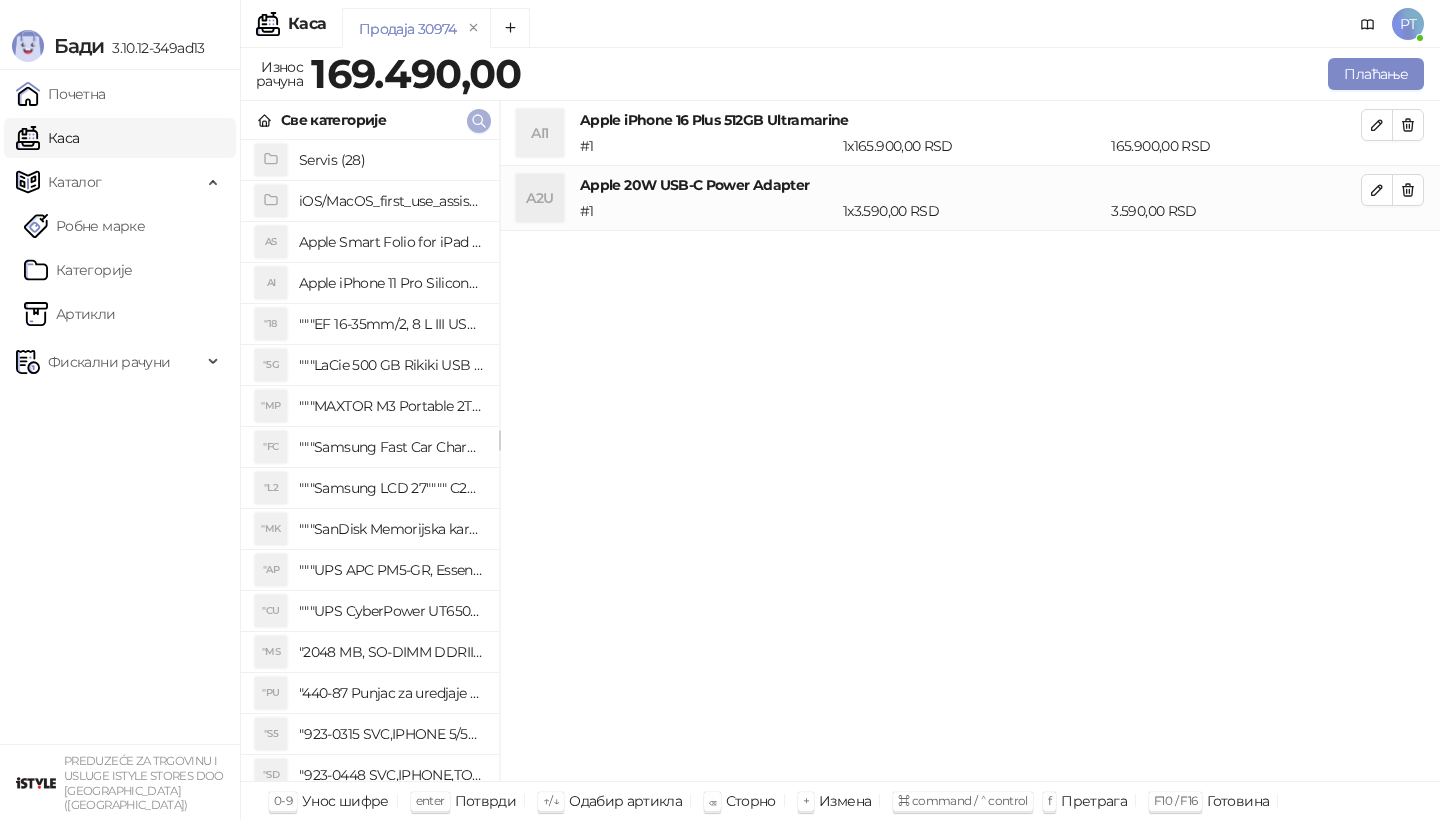 click at bounding box center [479, 121] 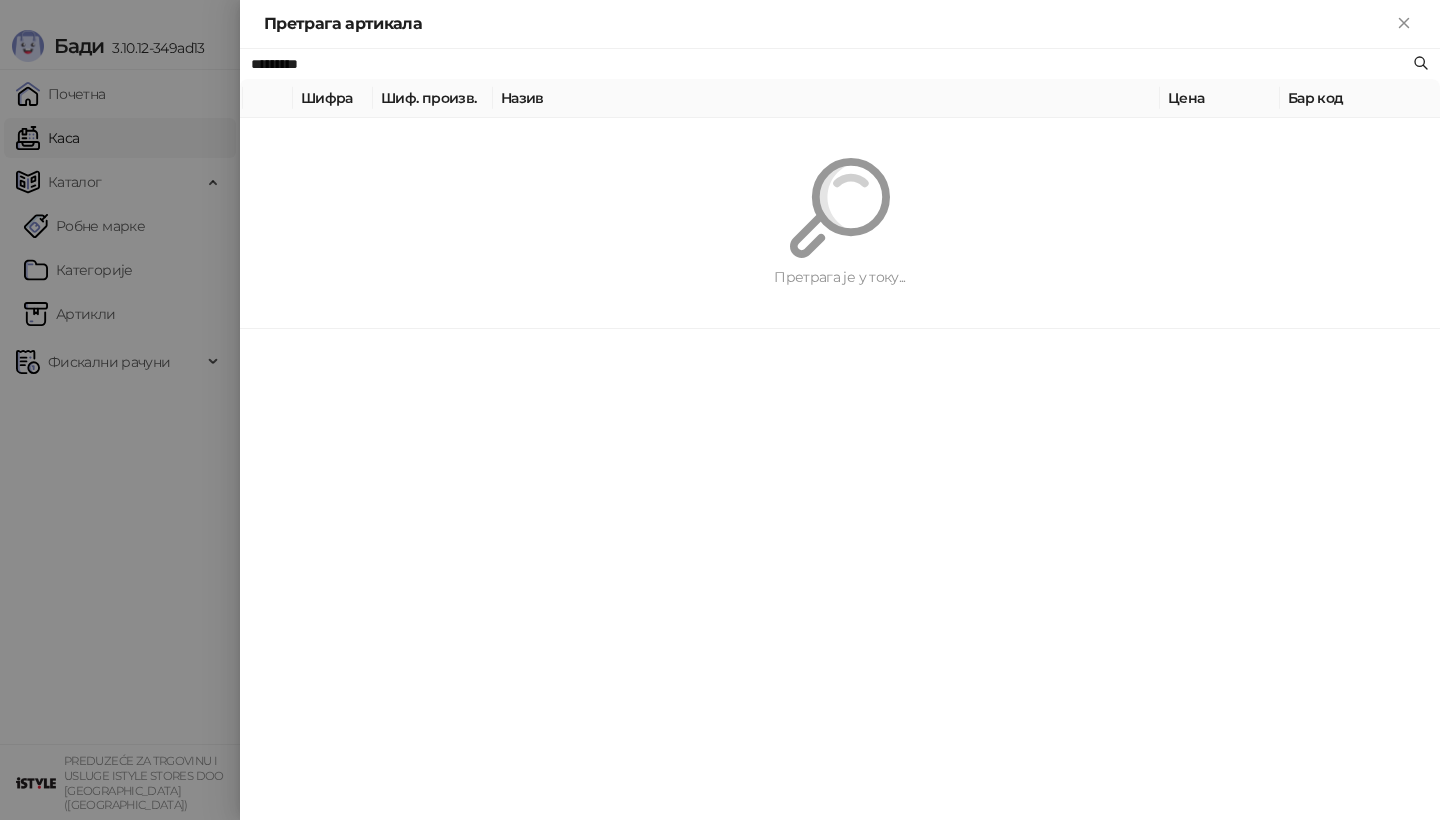 paste 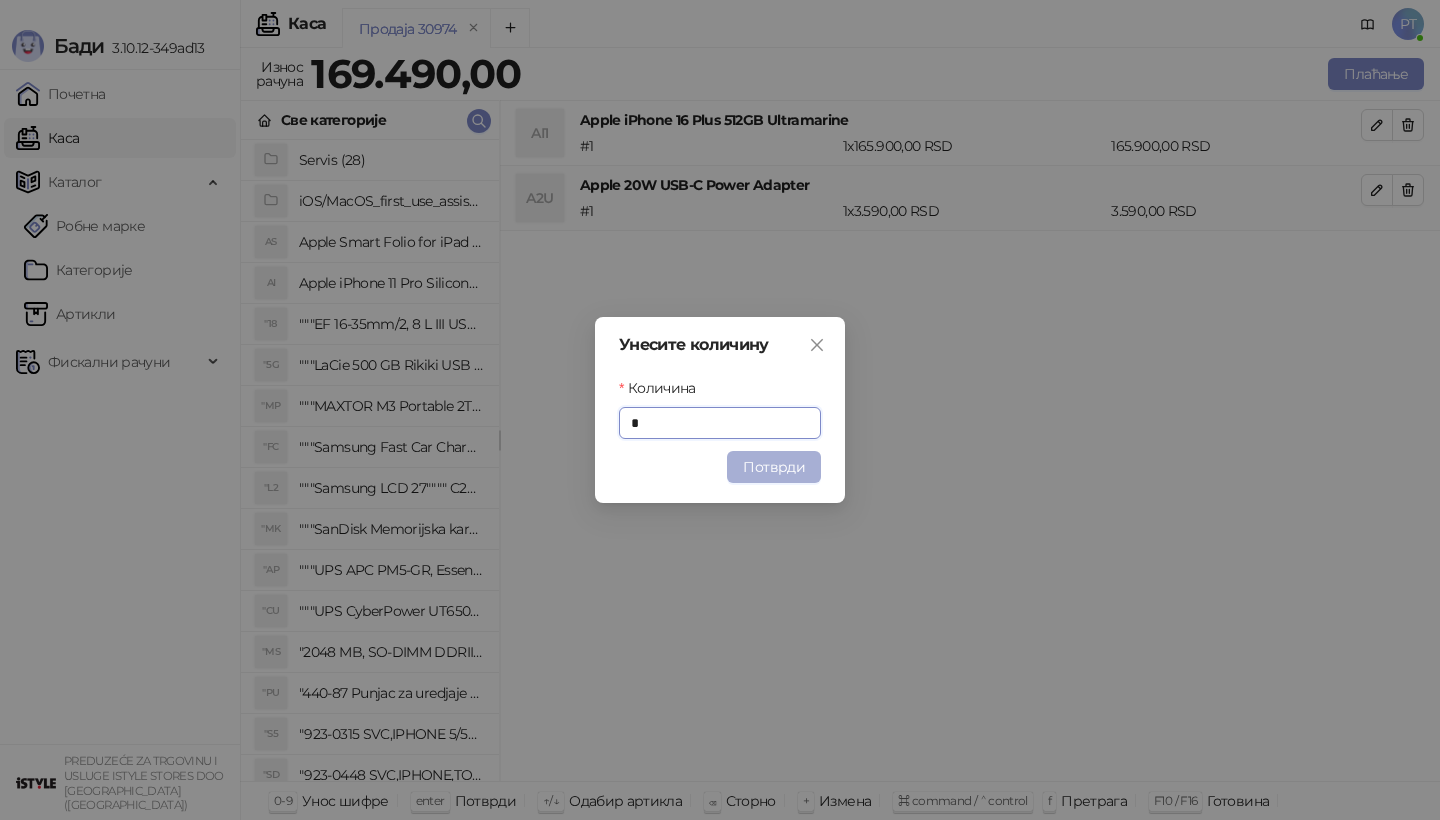 click on "Потврди" at bounding box center [774, 467] 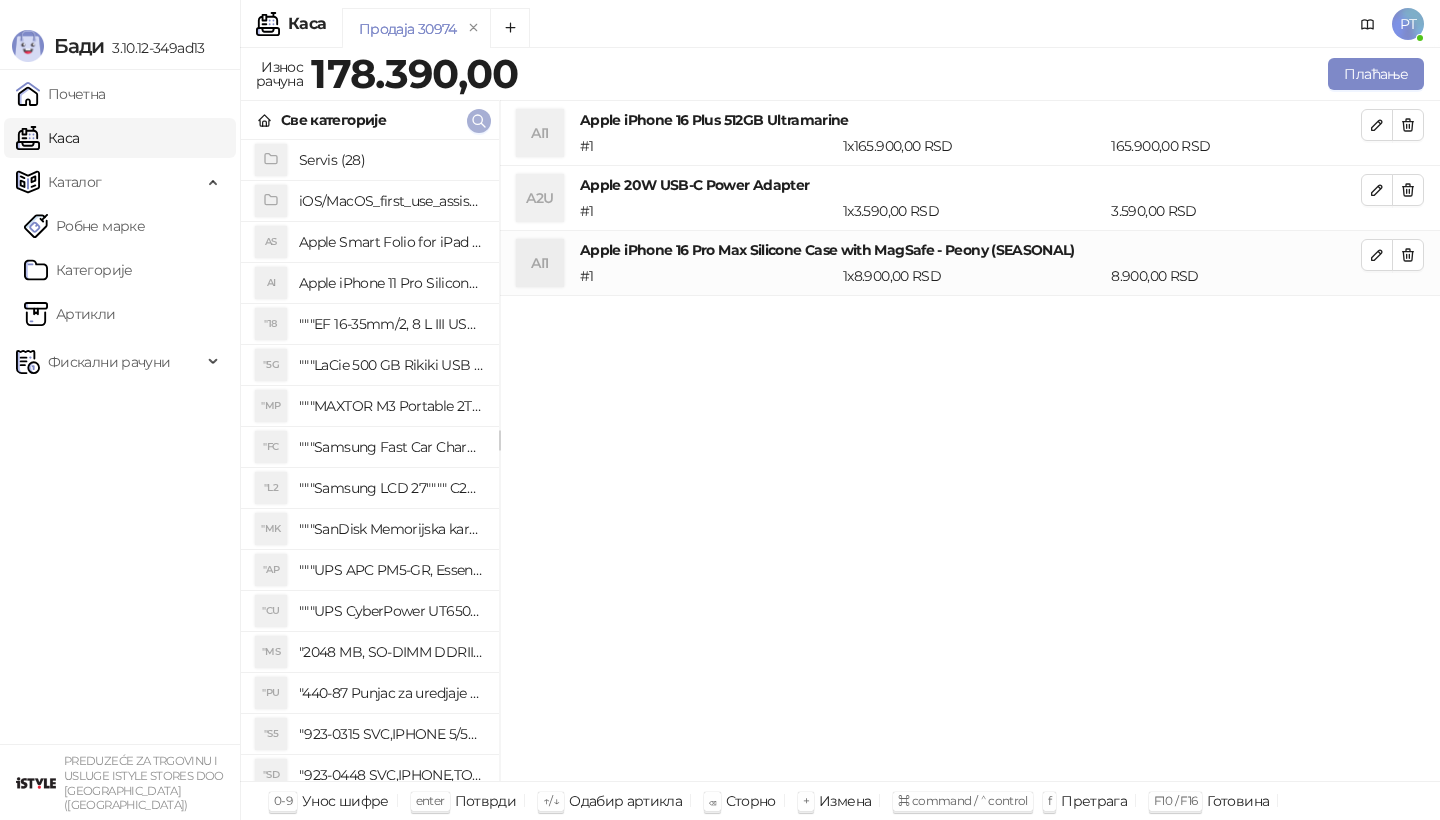 click at bounding box center (479, 121) 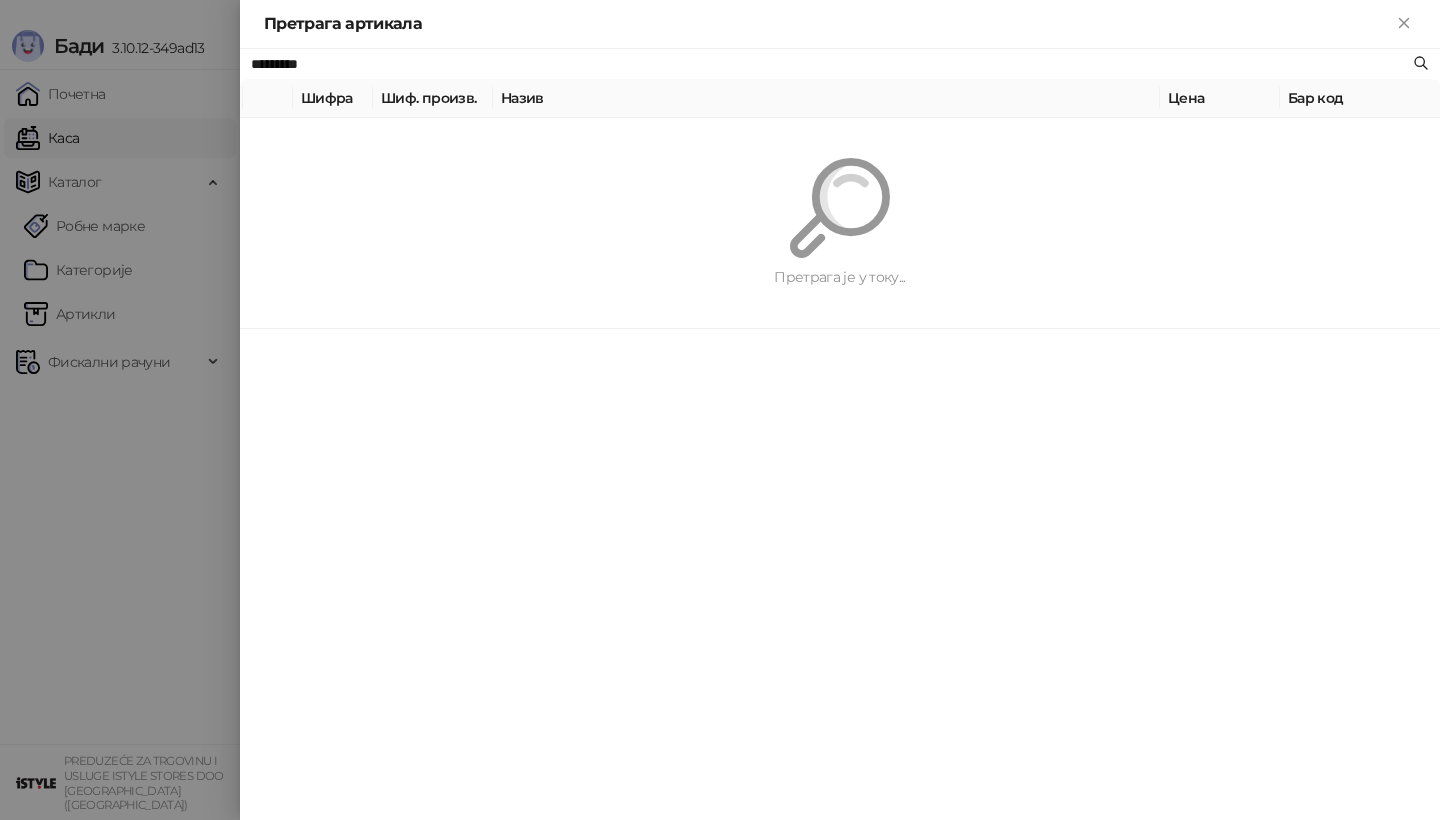 paste 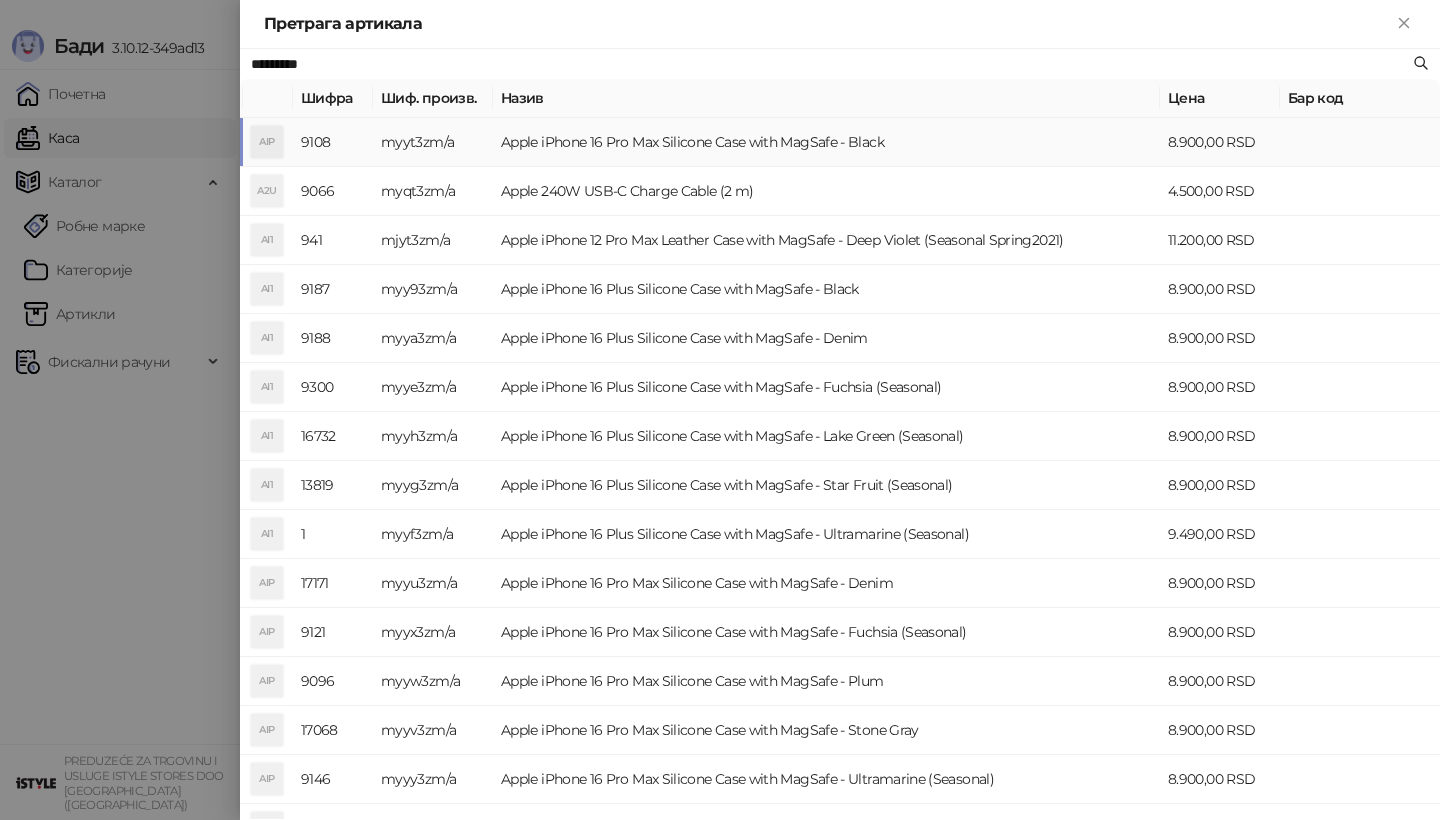 click on "myyt3zm/a" at bounding box center (433, 142) 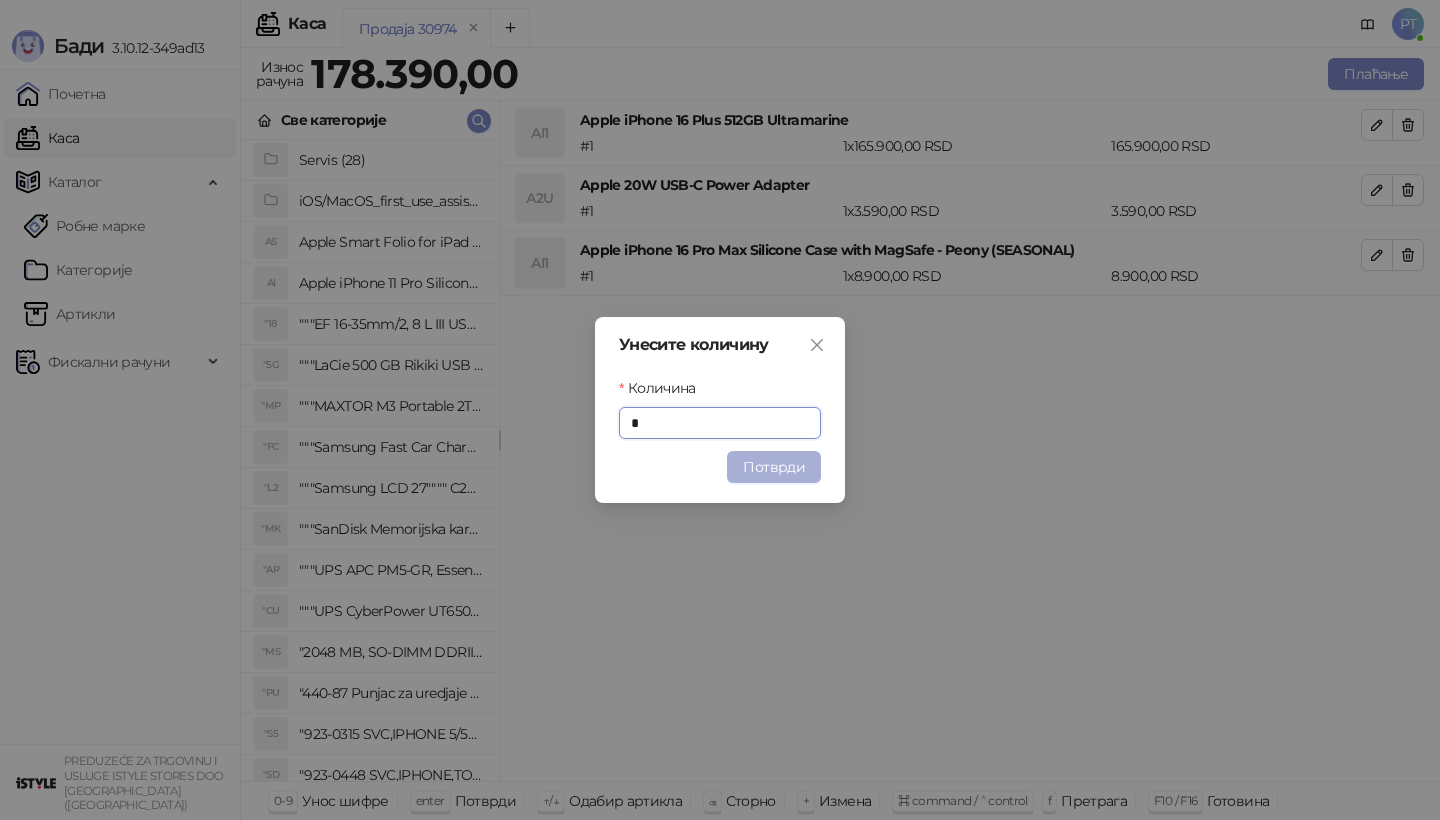 click on "Потврди" at bounding box center (774, 467) 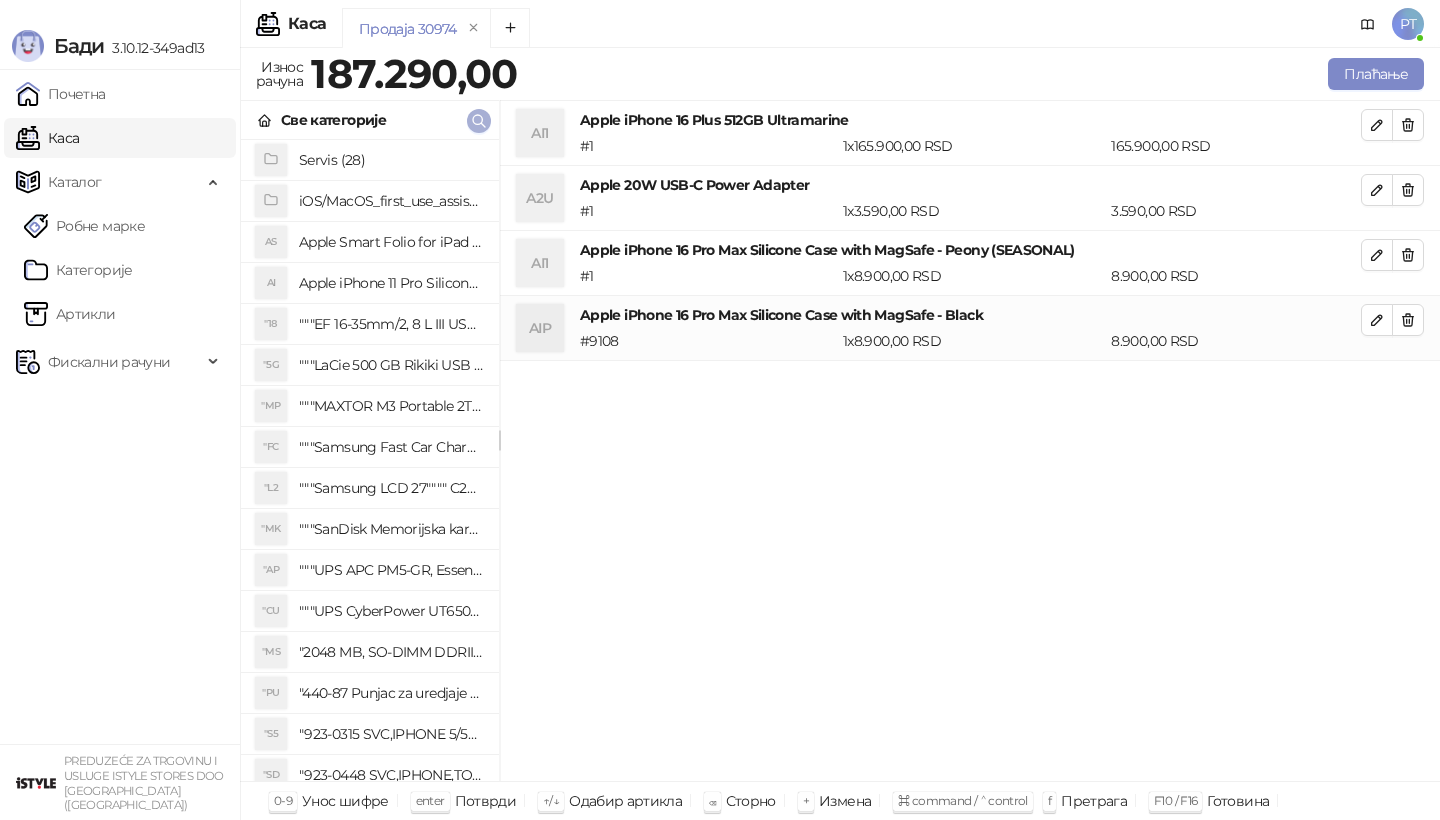 click 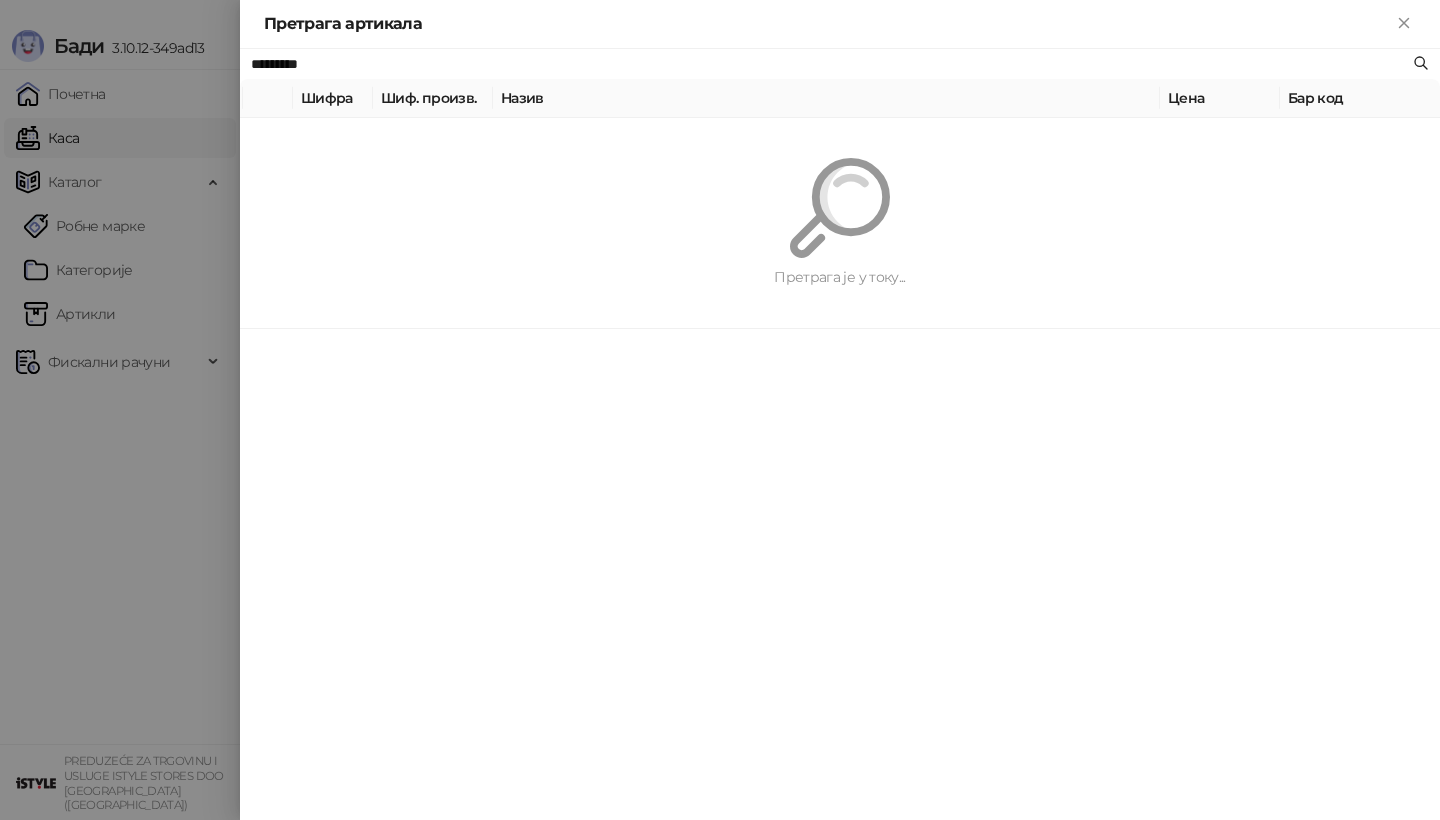 paste on "**********" 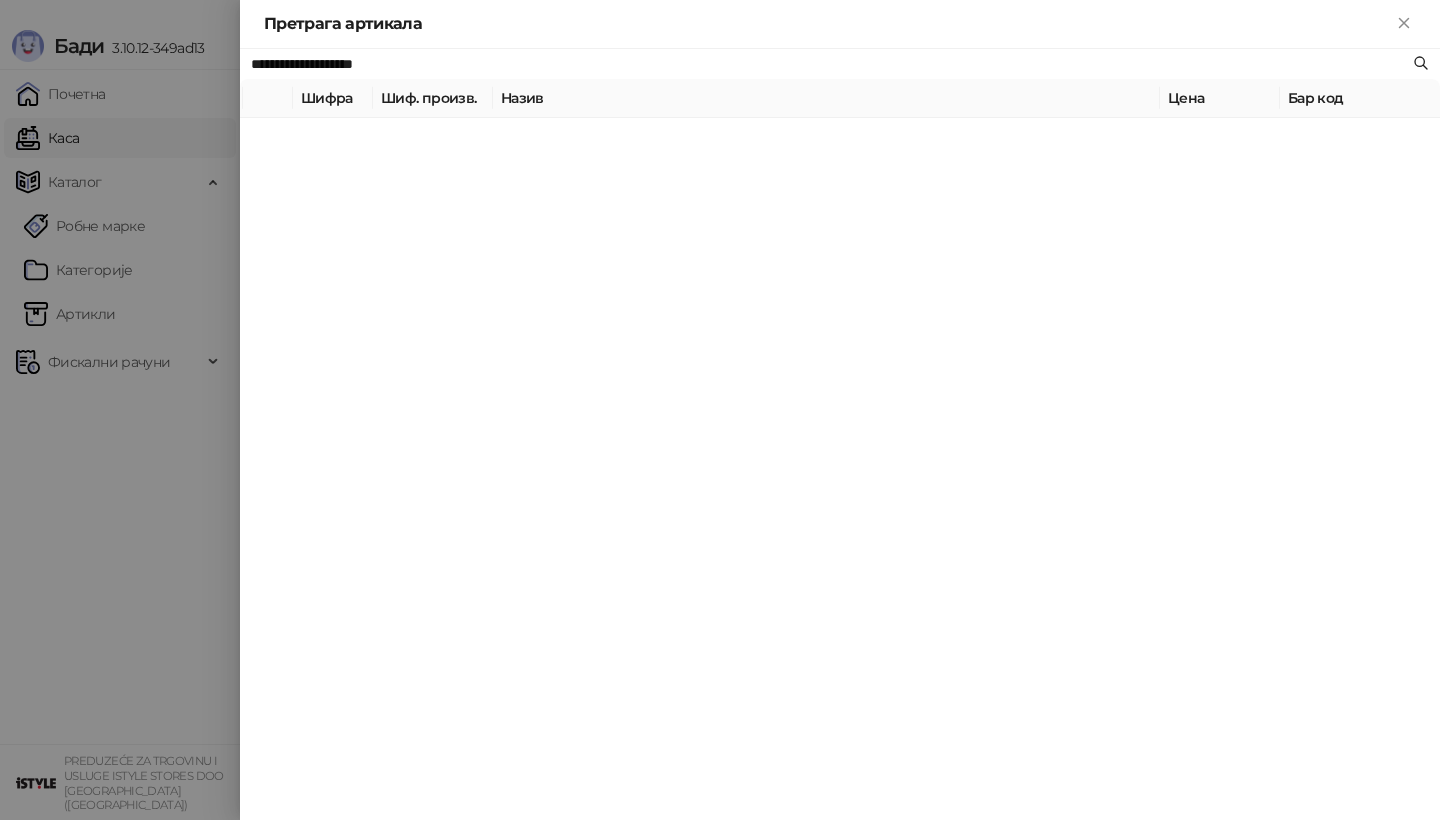 type on "**********" 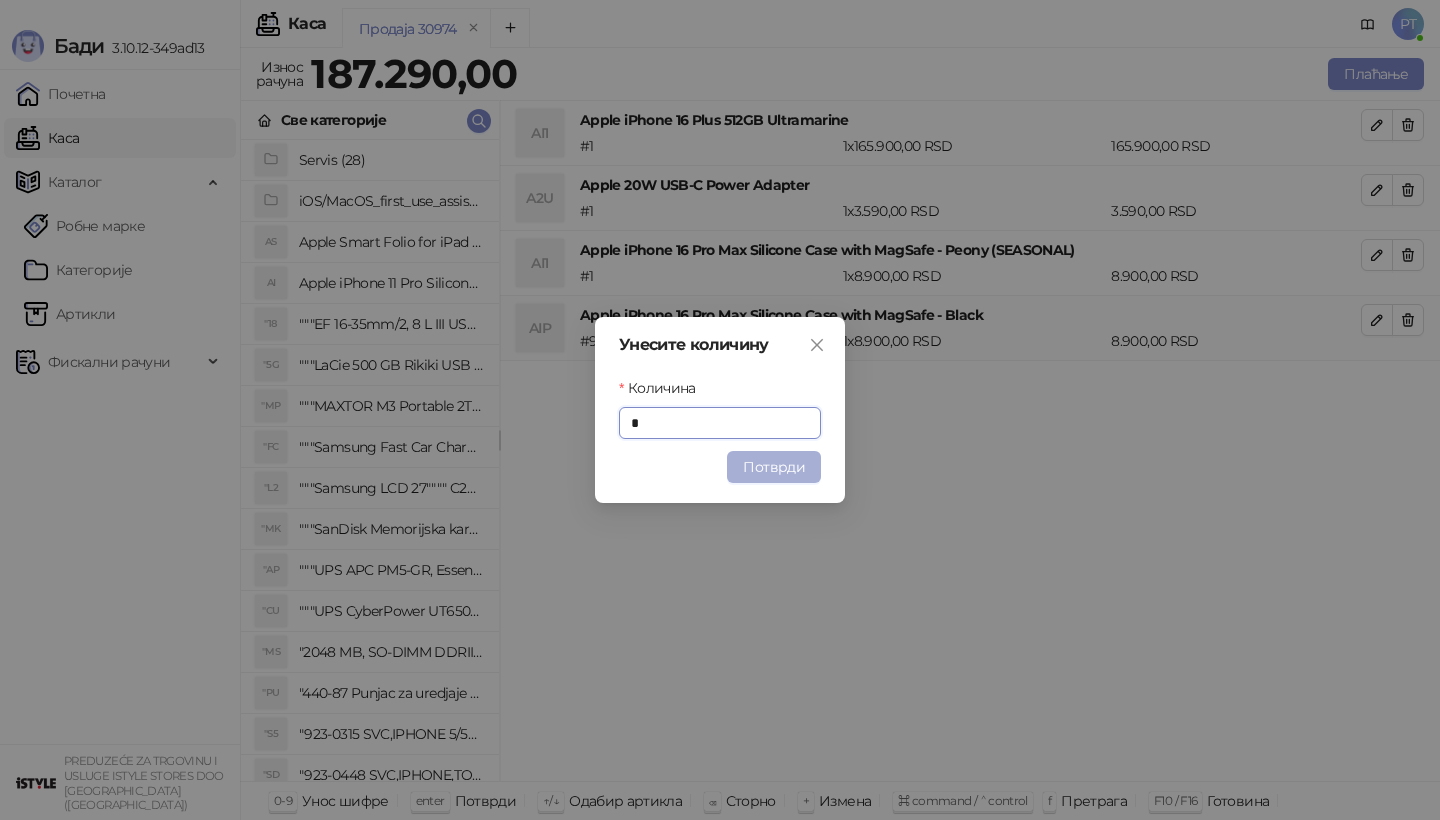 click on "Потврди" at bounding box center [774, 467] 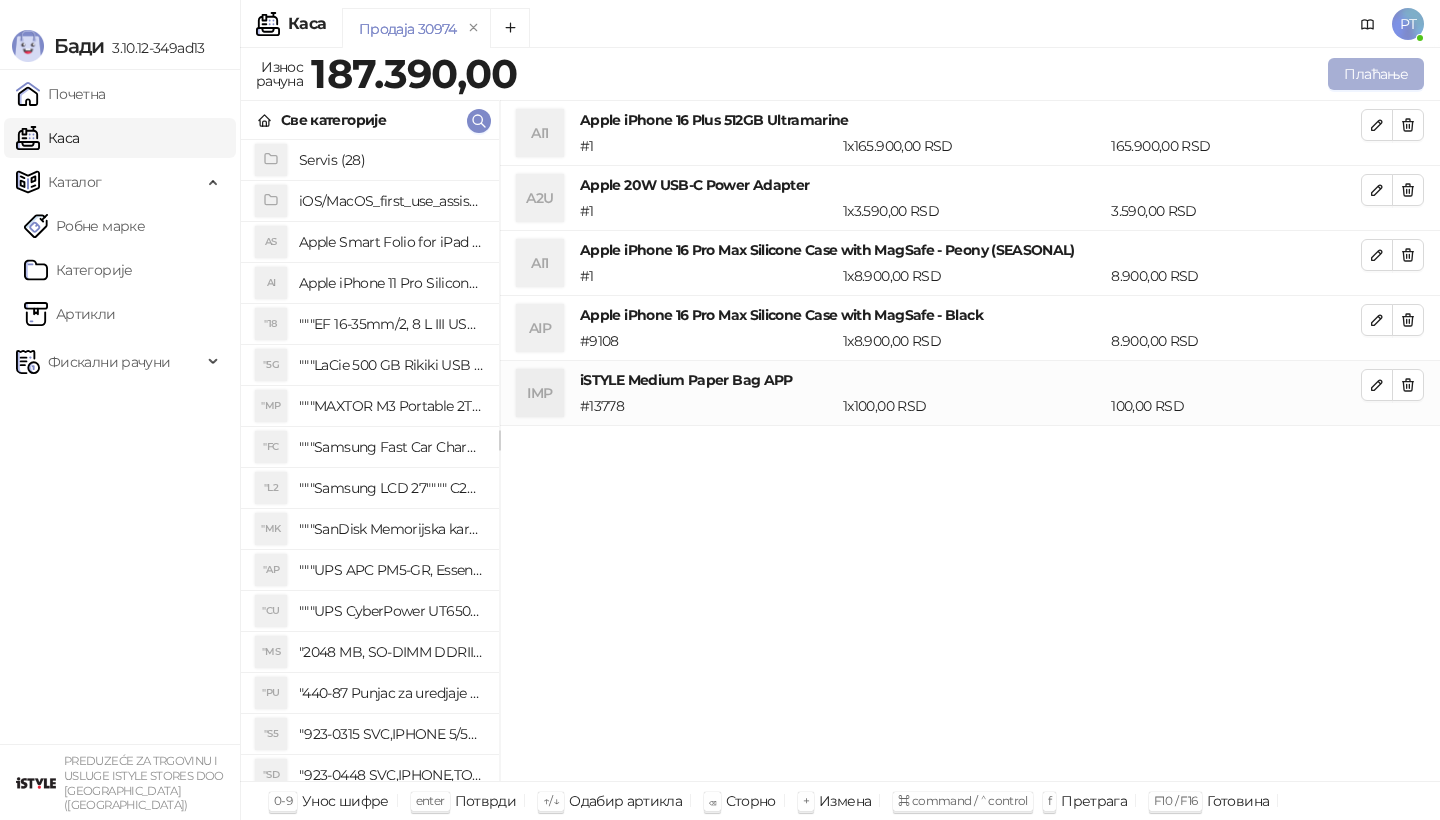 click on "Плаћање" at bounding box center [1376, 74] 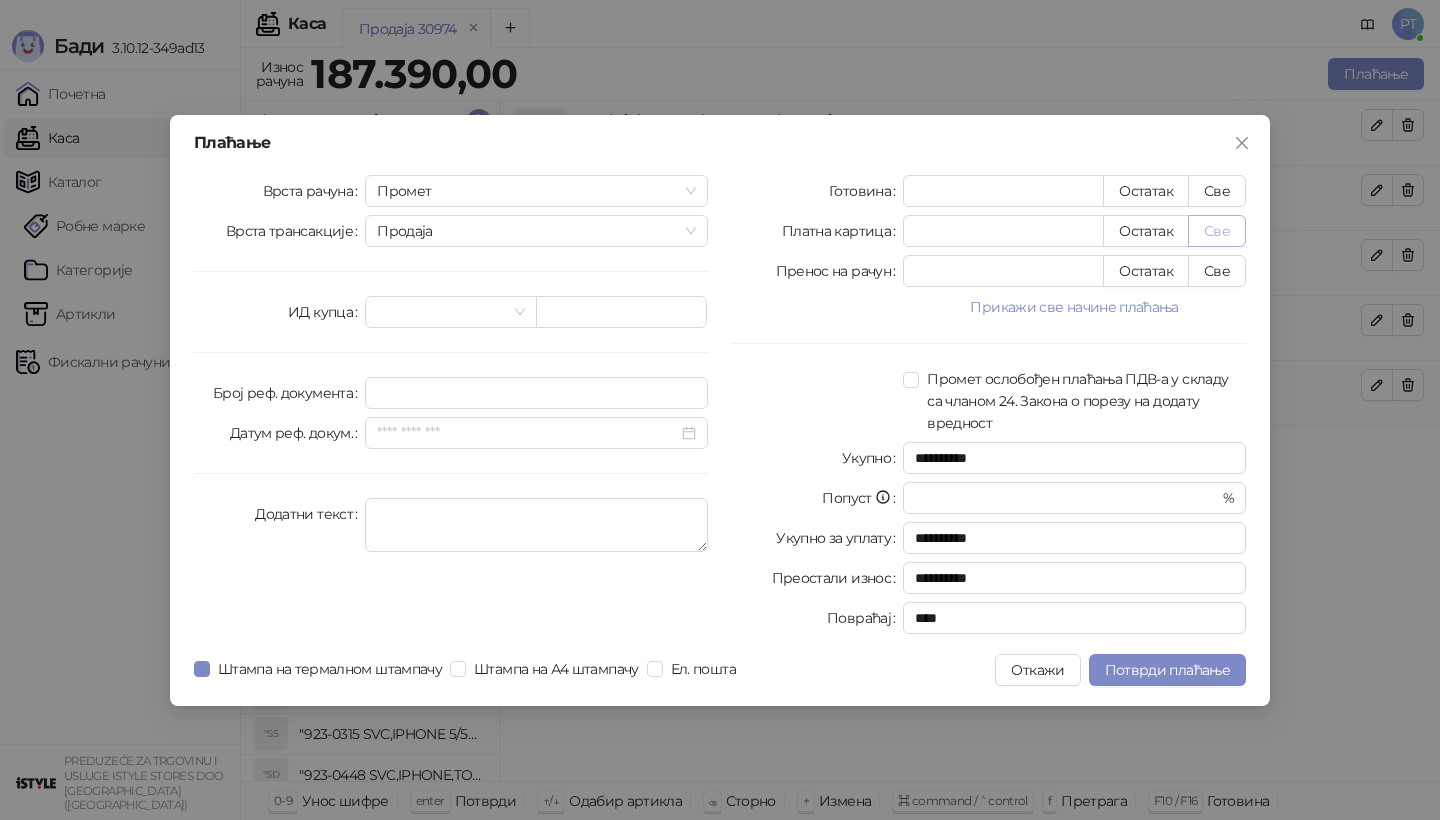 click on "Све" at bounding box center (1217, 231) 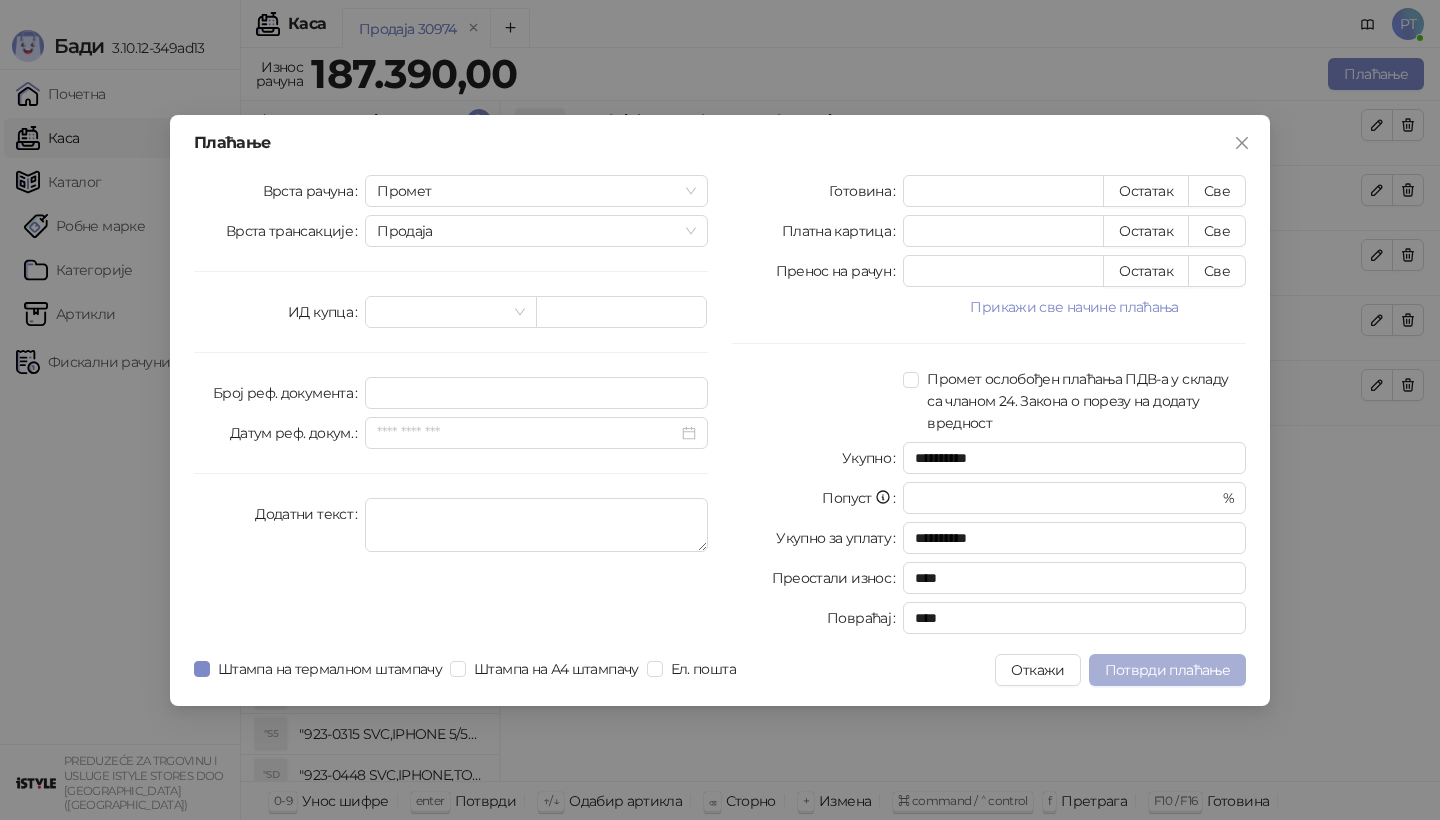 click on "Потврди плаћање" at bounding box center (1167, 670) 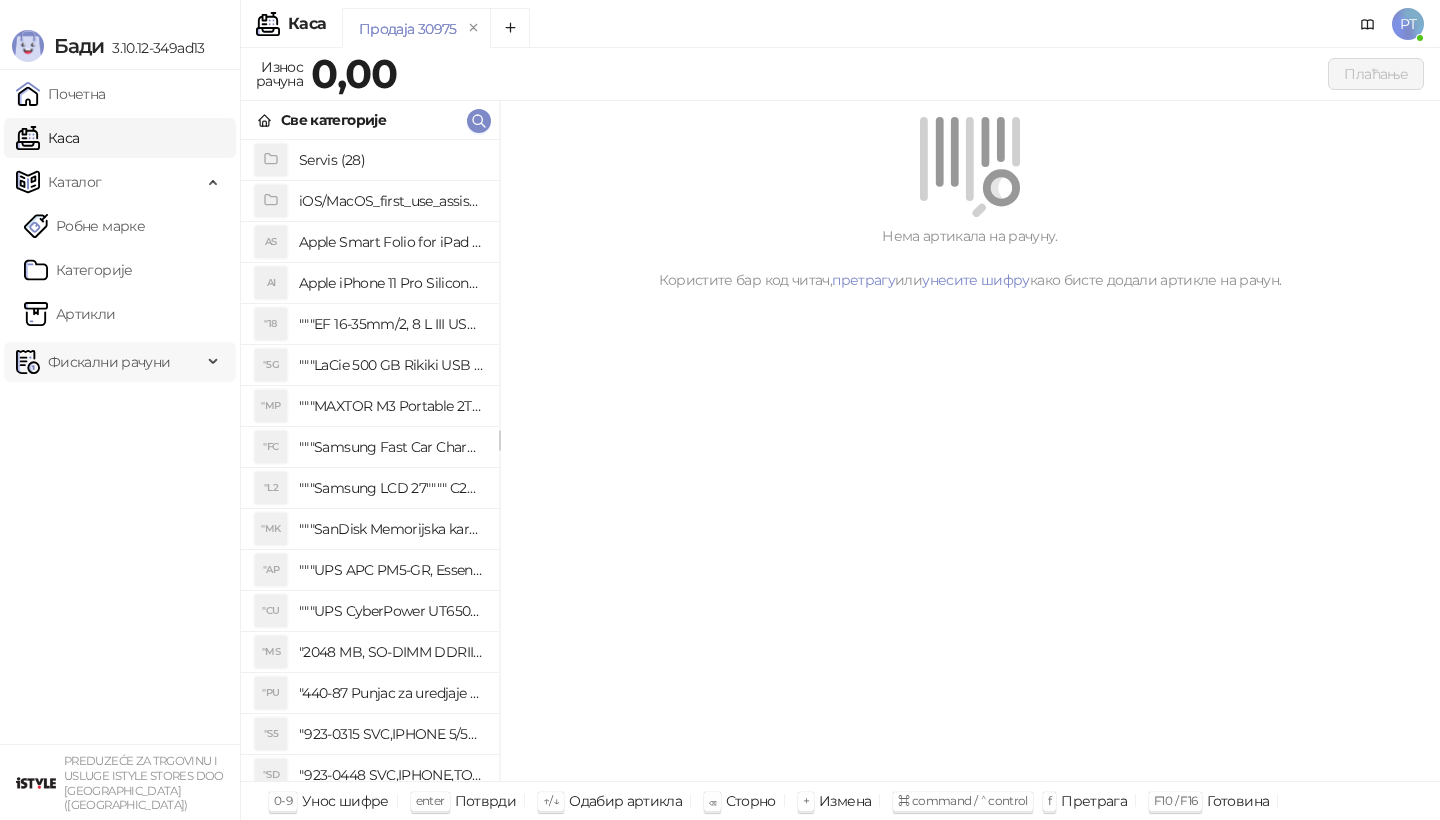 click on "Фискални рачуни" at bounding box center [109, 362] 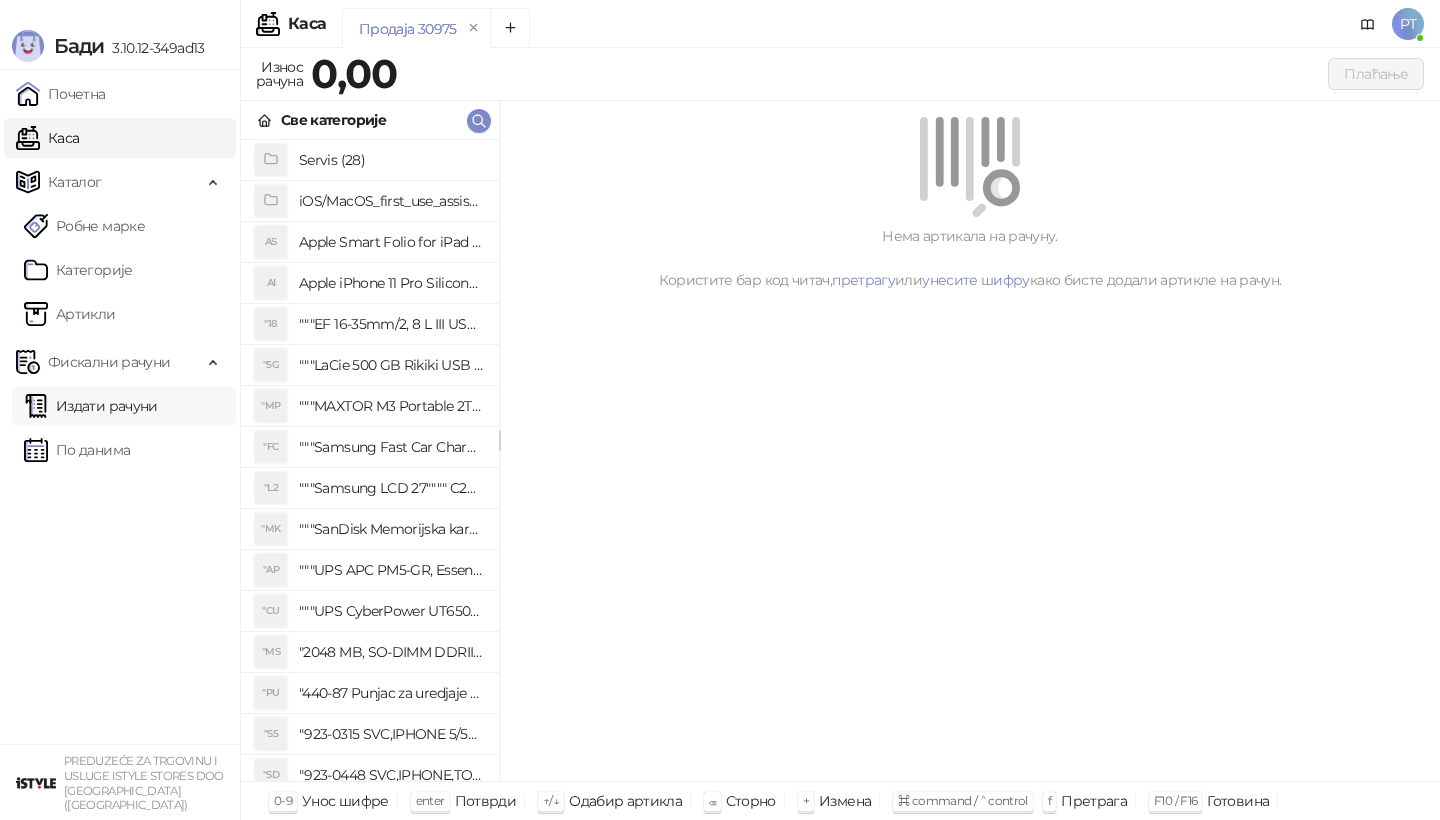 click on "Издати рачуни" at bounding box center [91, 406] 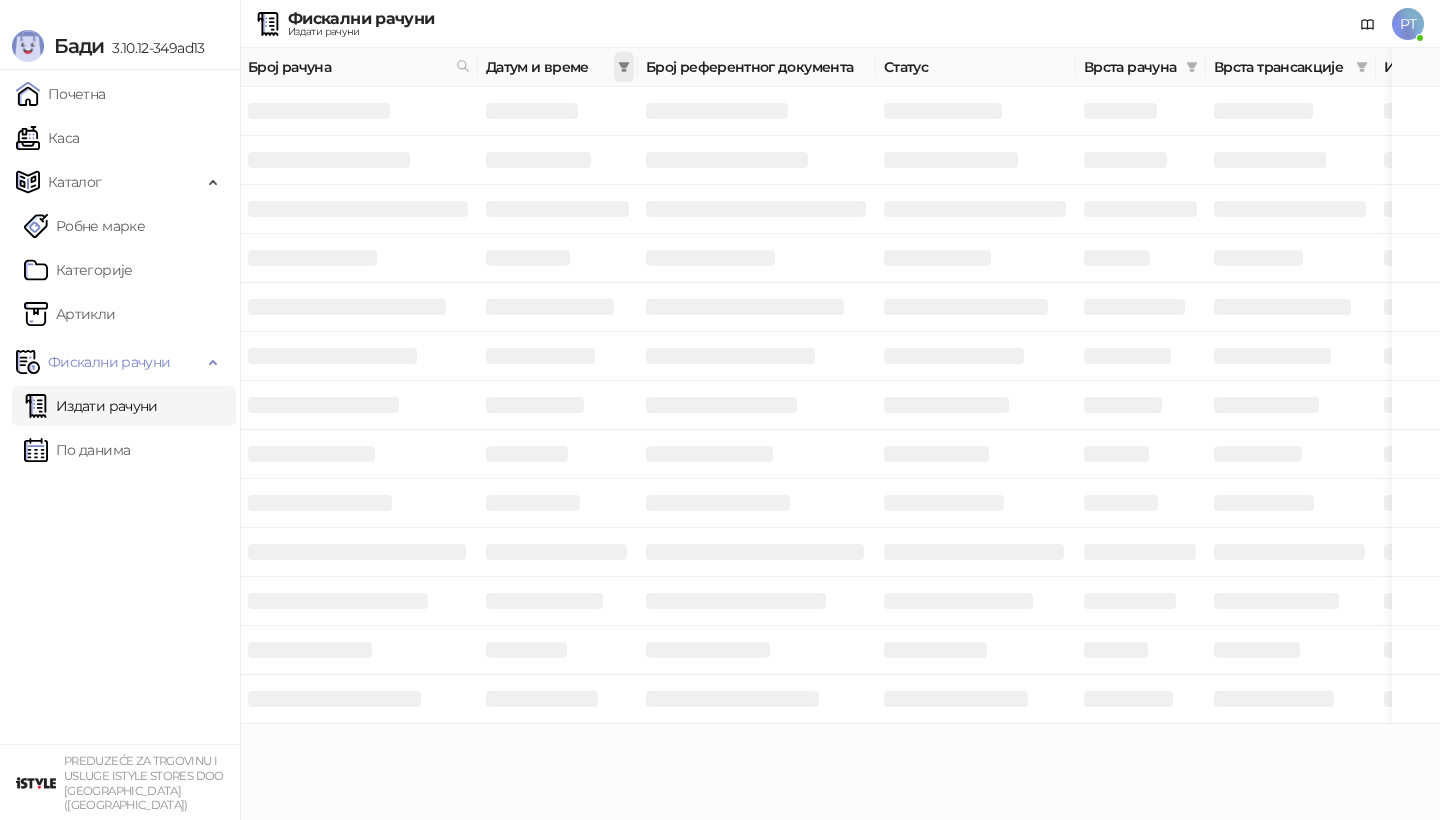 click at bounding box center [624, 67] 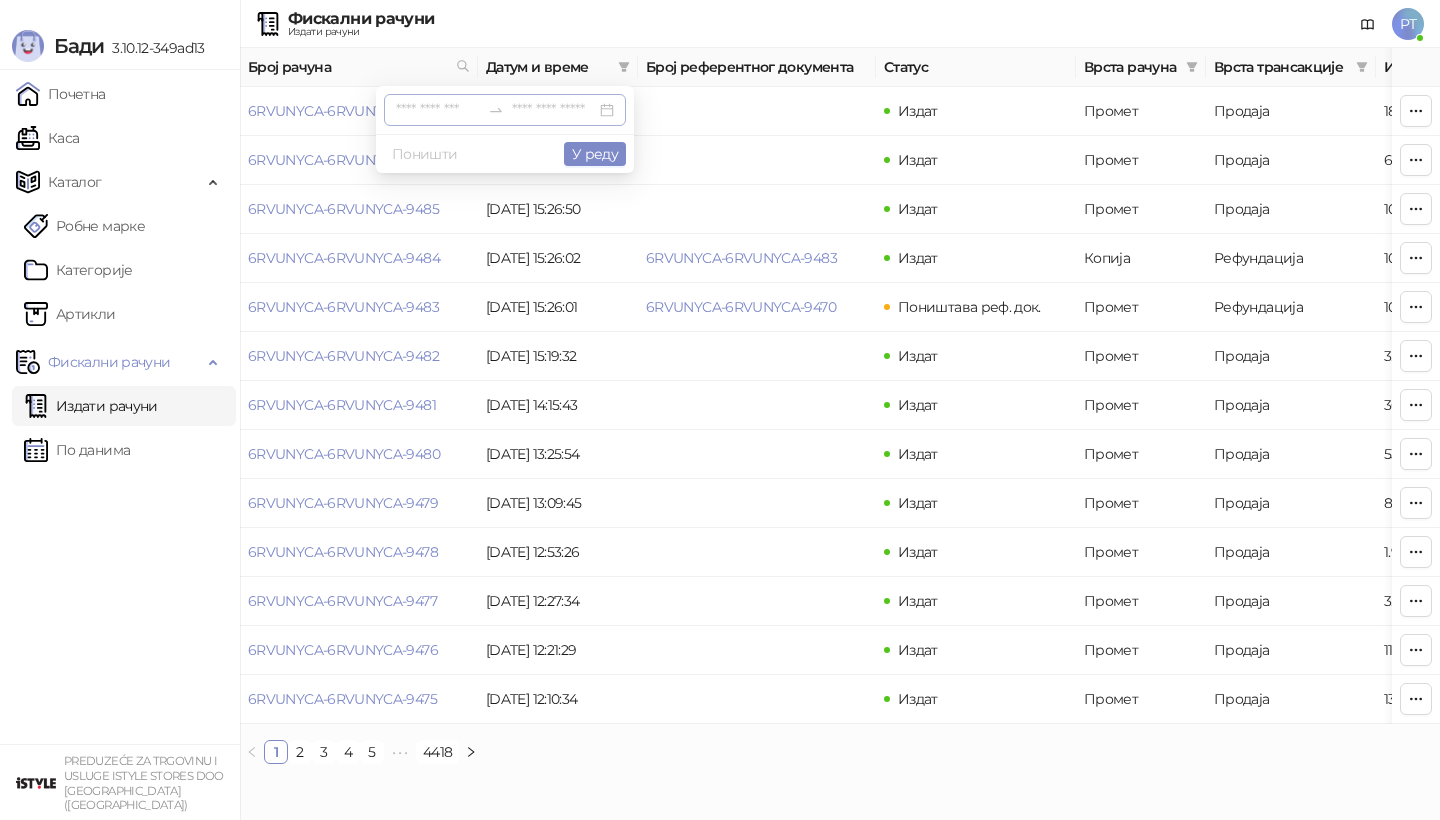 click at bounding box center (438, 110) 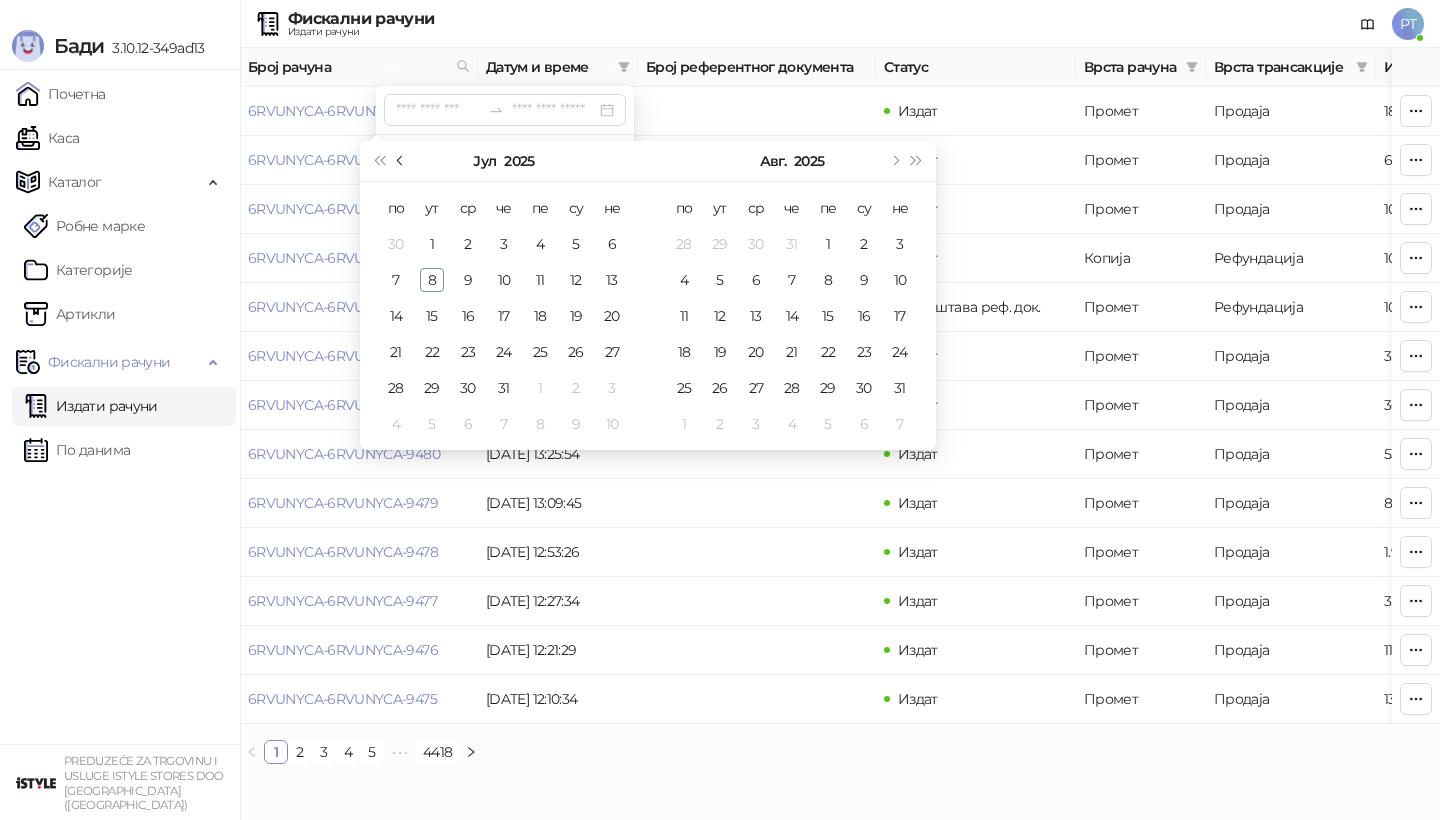 click at bounding box center (401, 161) 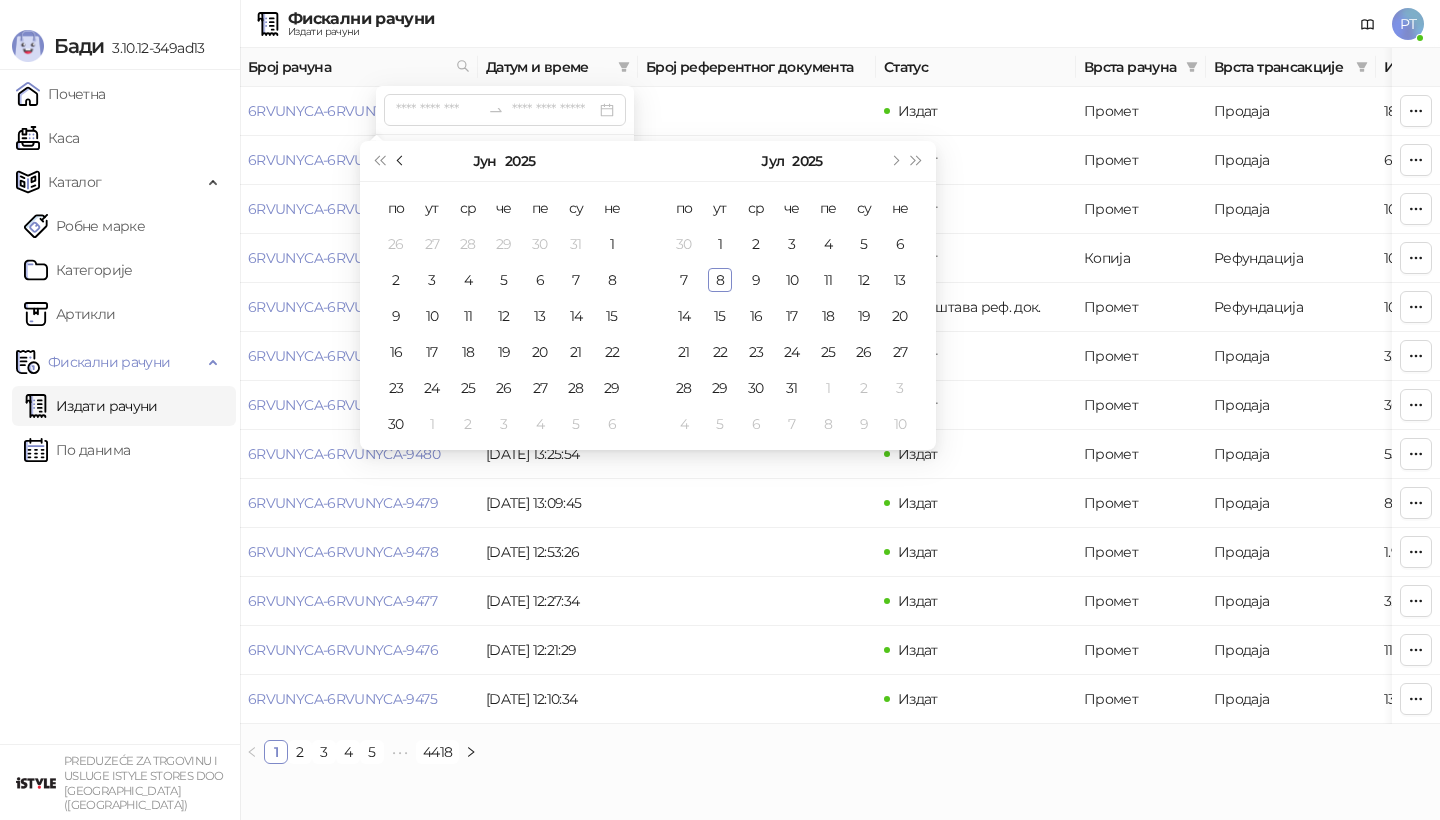 click at bounding box center [401, 161] 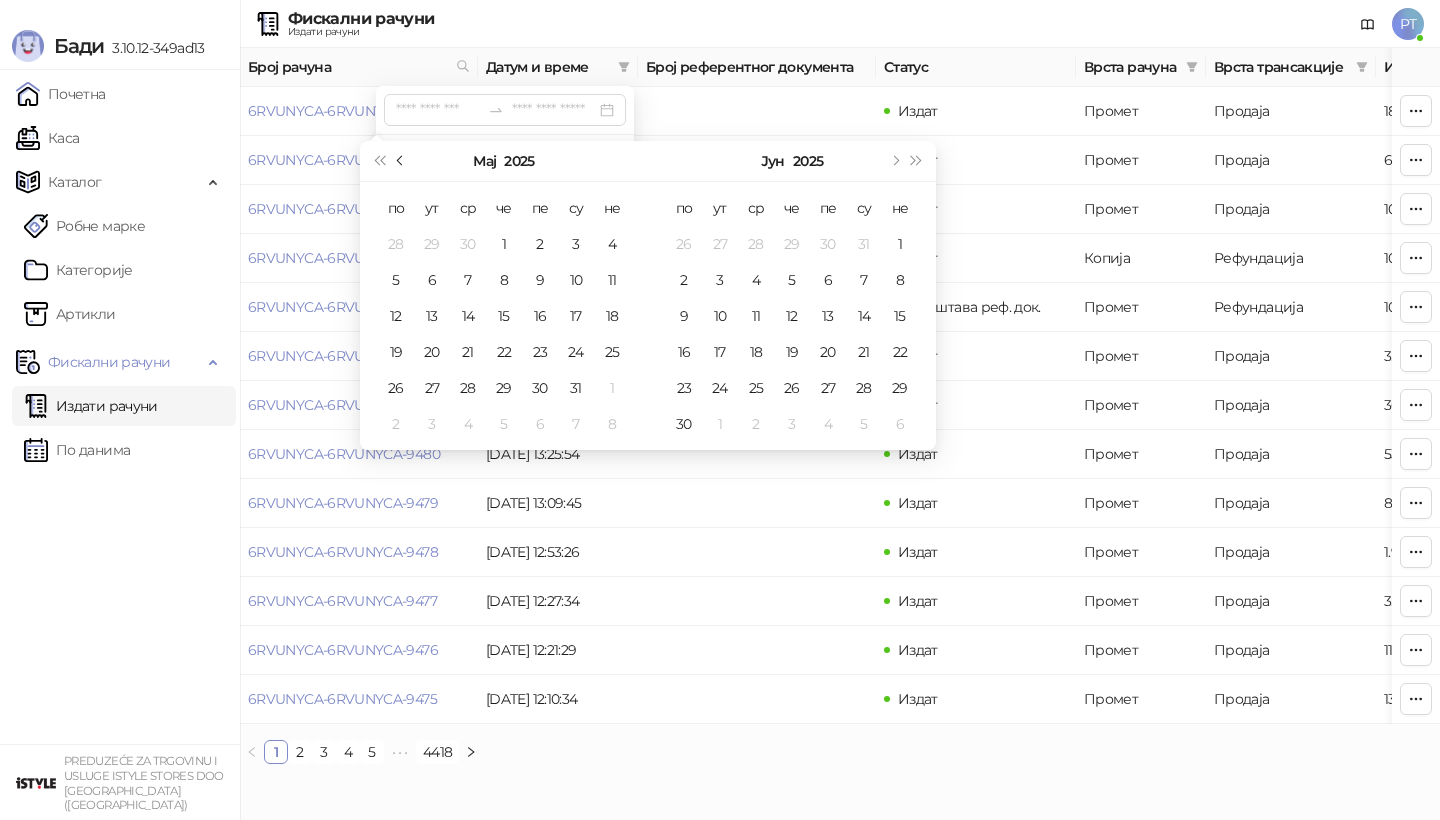 click at bounding box center (401, 161) 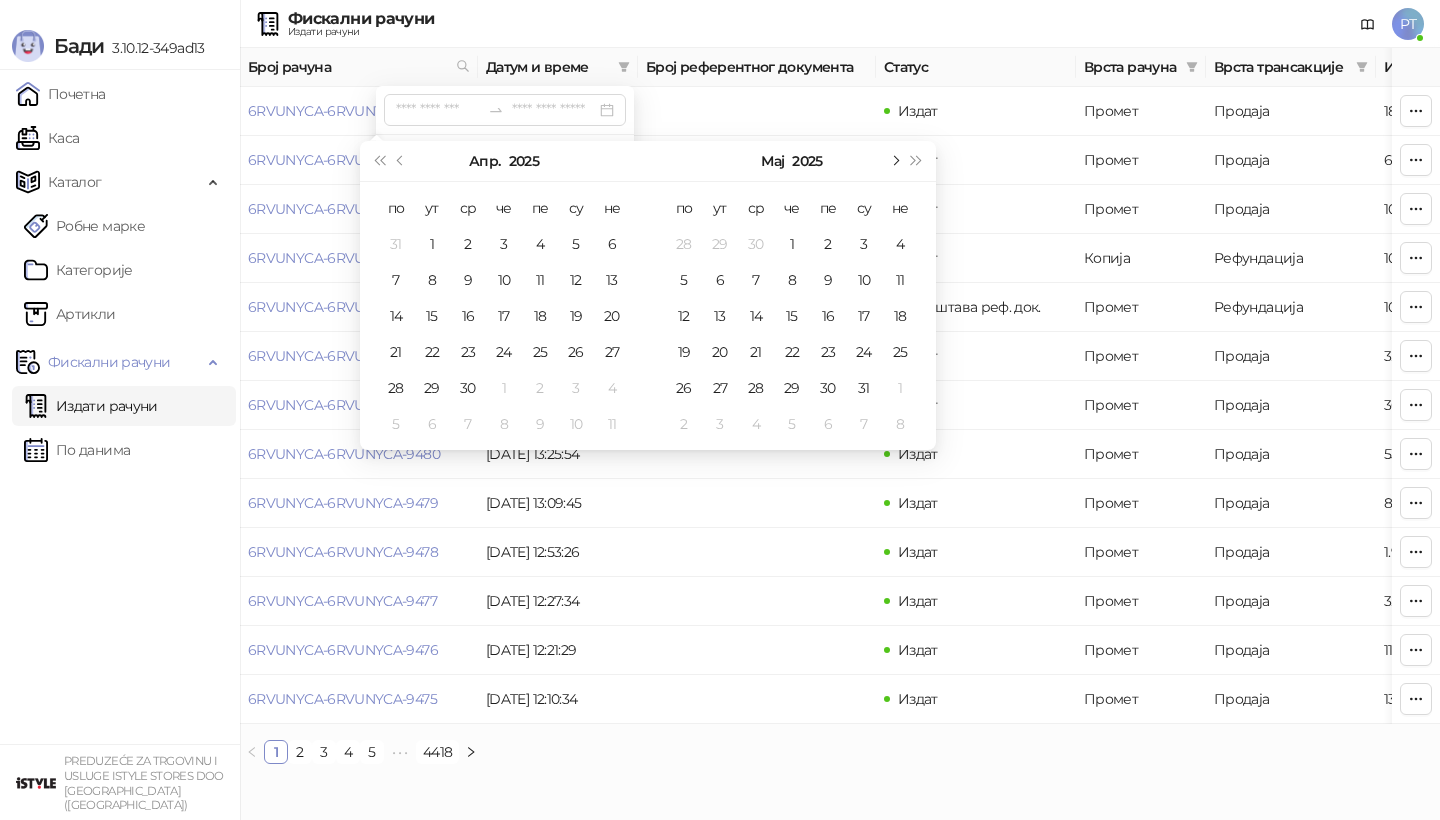 click at bounding box center [894, 161] 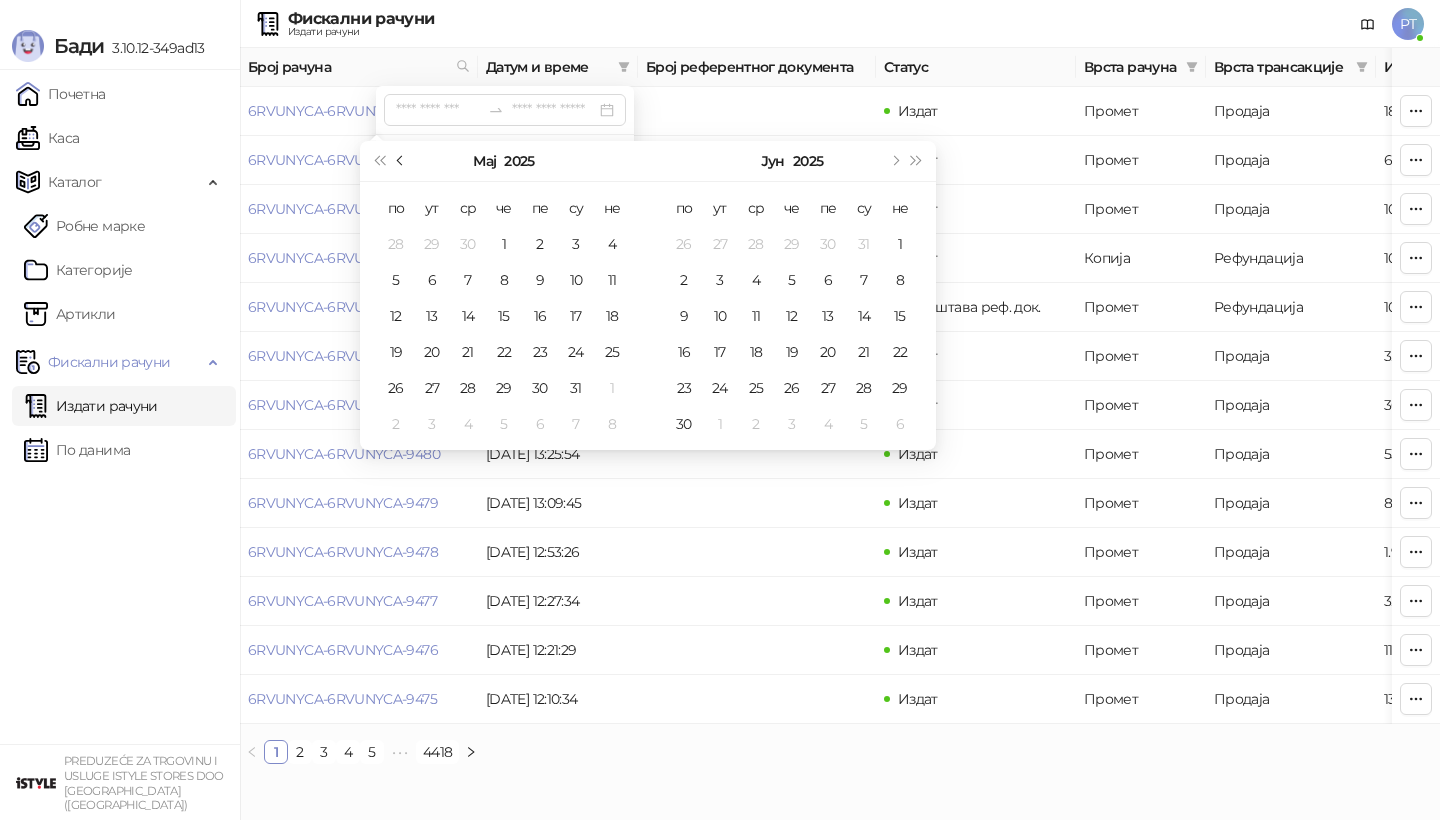 click at bounding box center (402, 161) 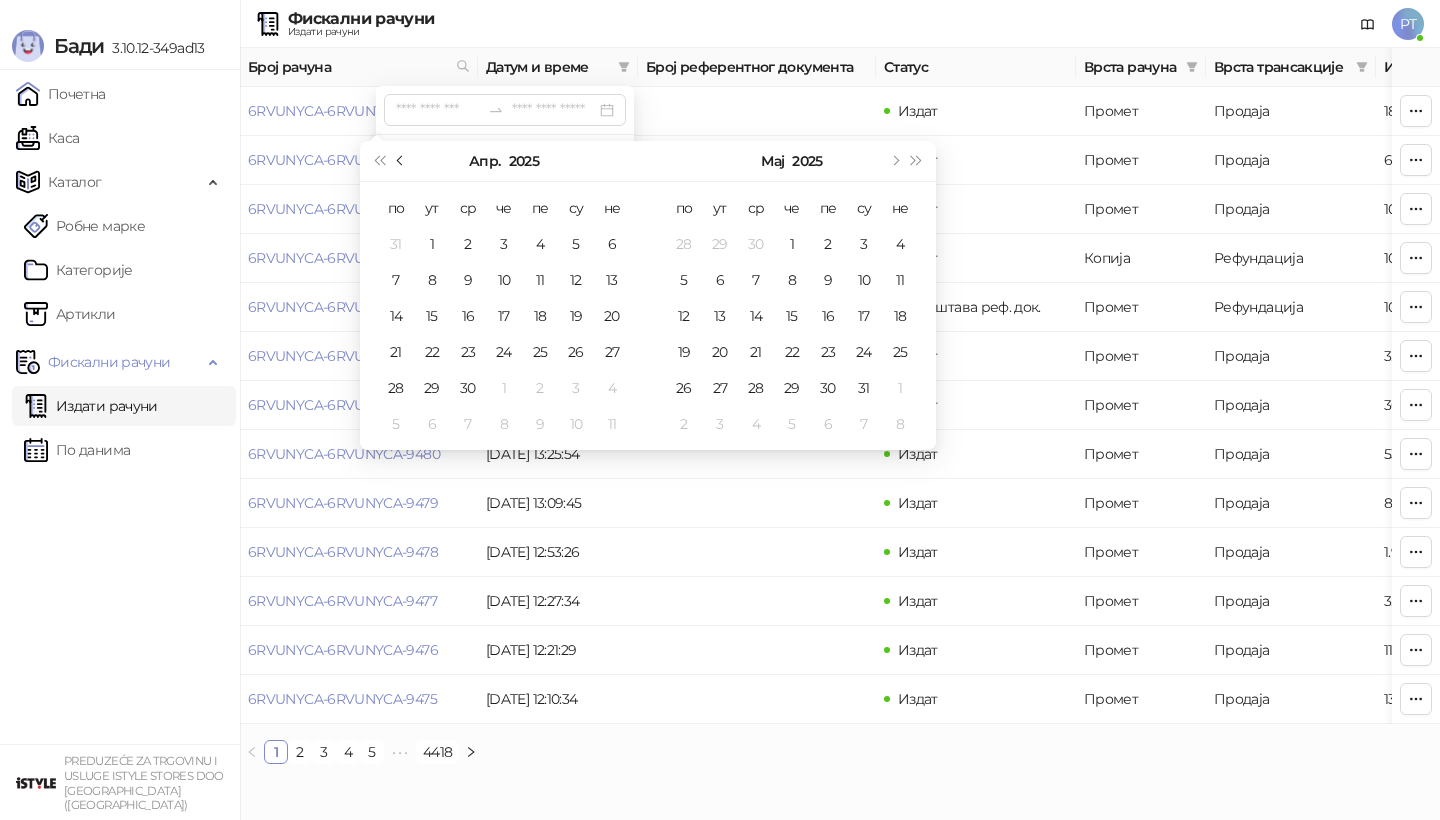 click at bounding box center (402, 161) 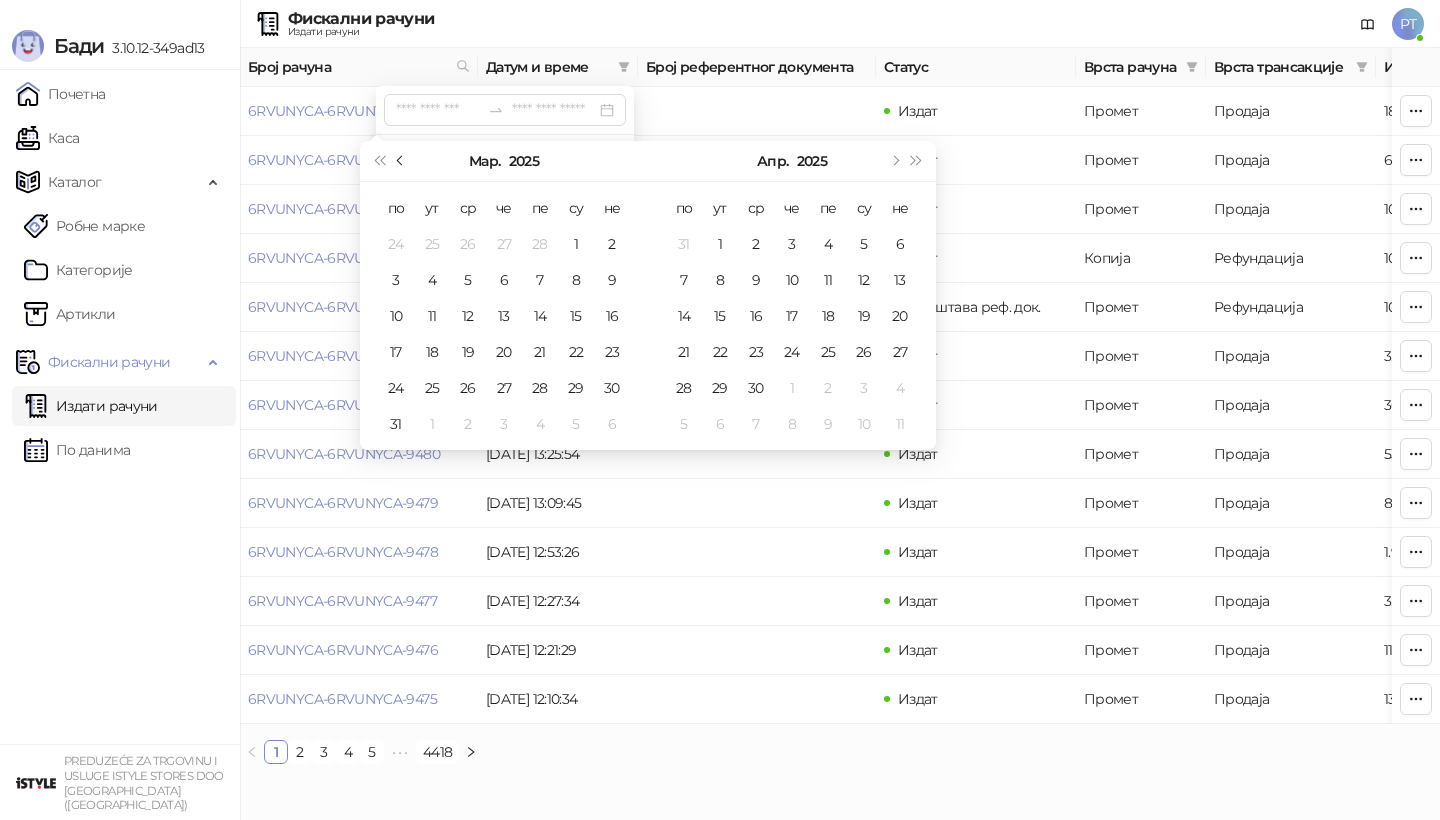 click at bounding box center [402, 161] 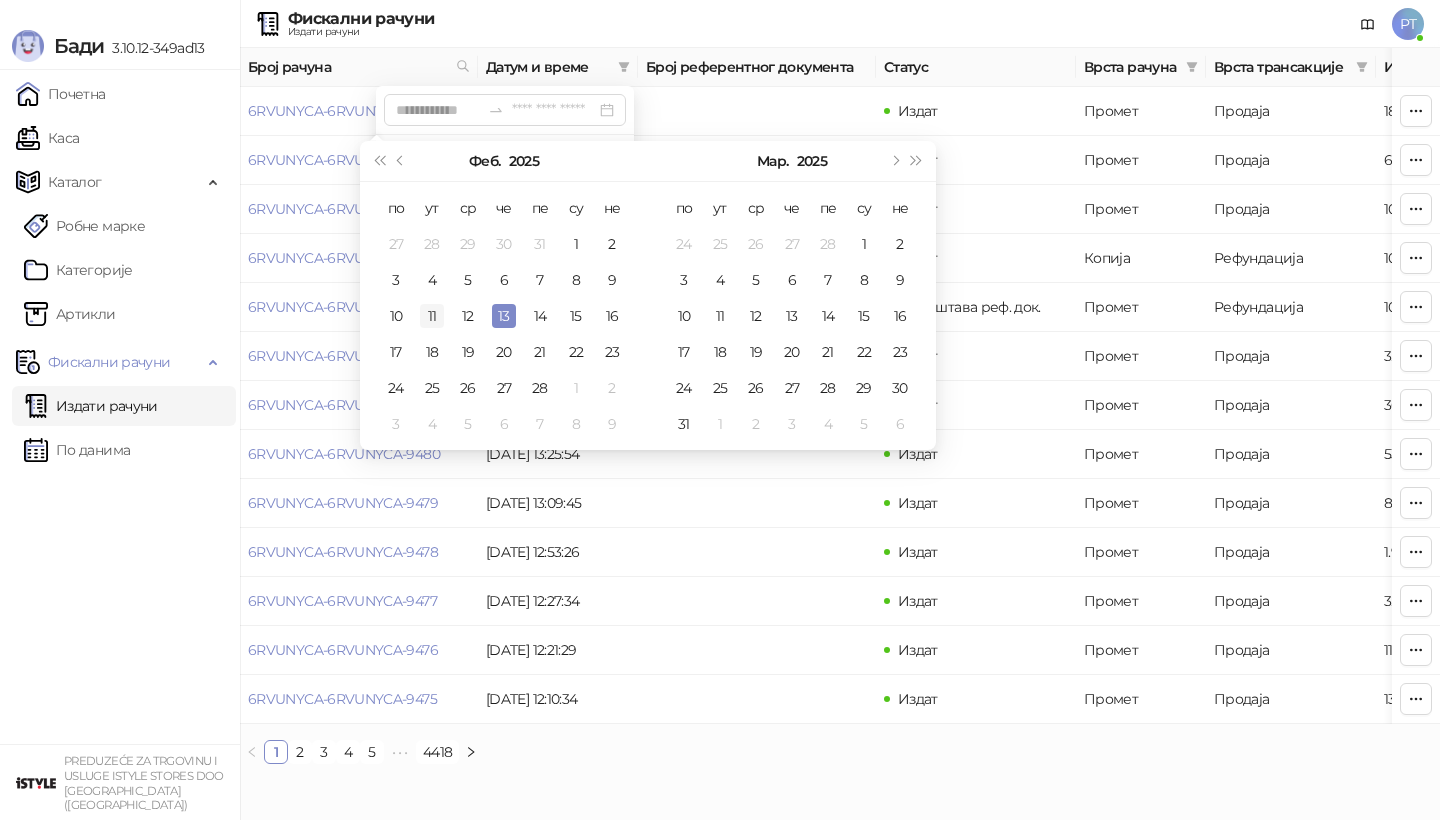 type on "**********" 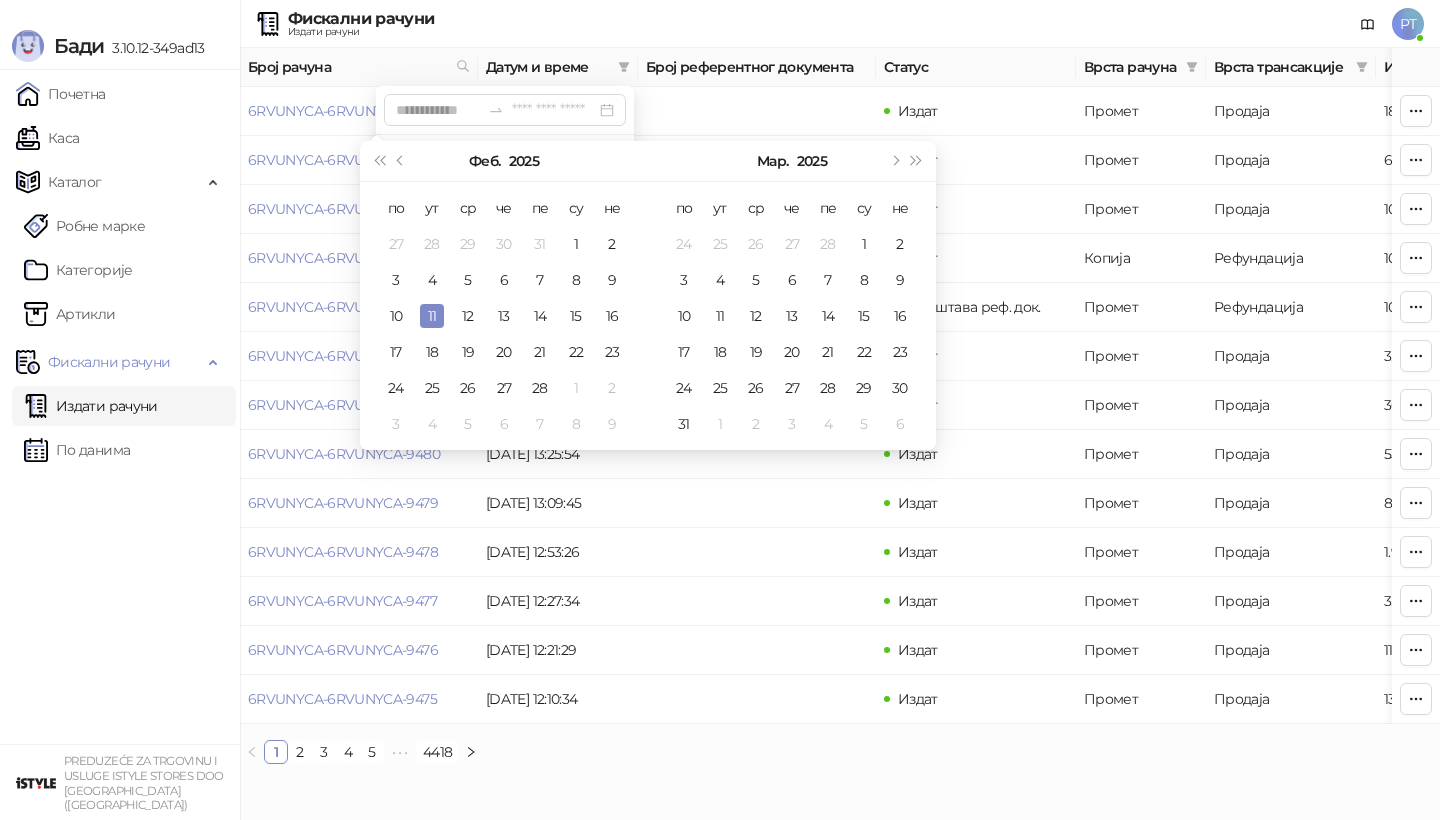 click on "11" at bounding box center (432, 316) 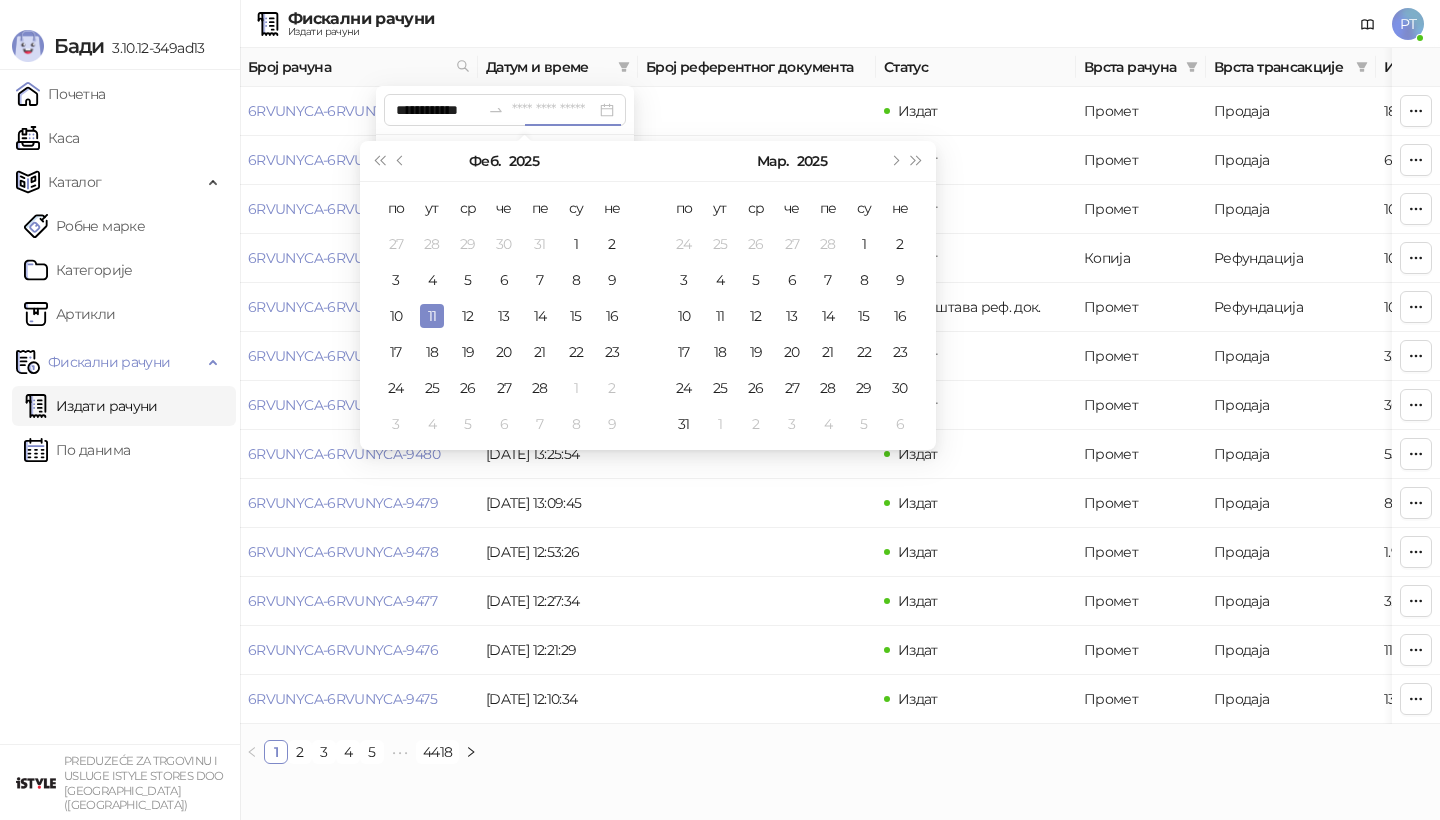 click on "11" at bounding box center (432, 316) 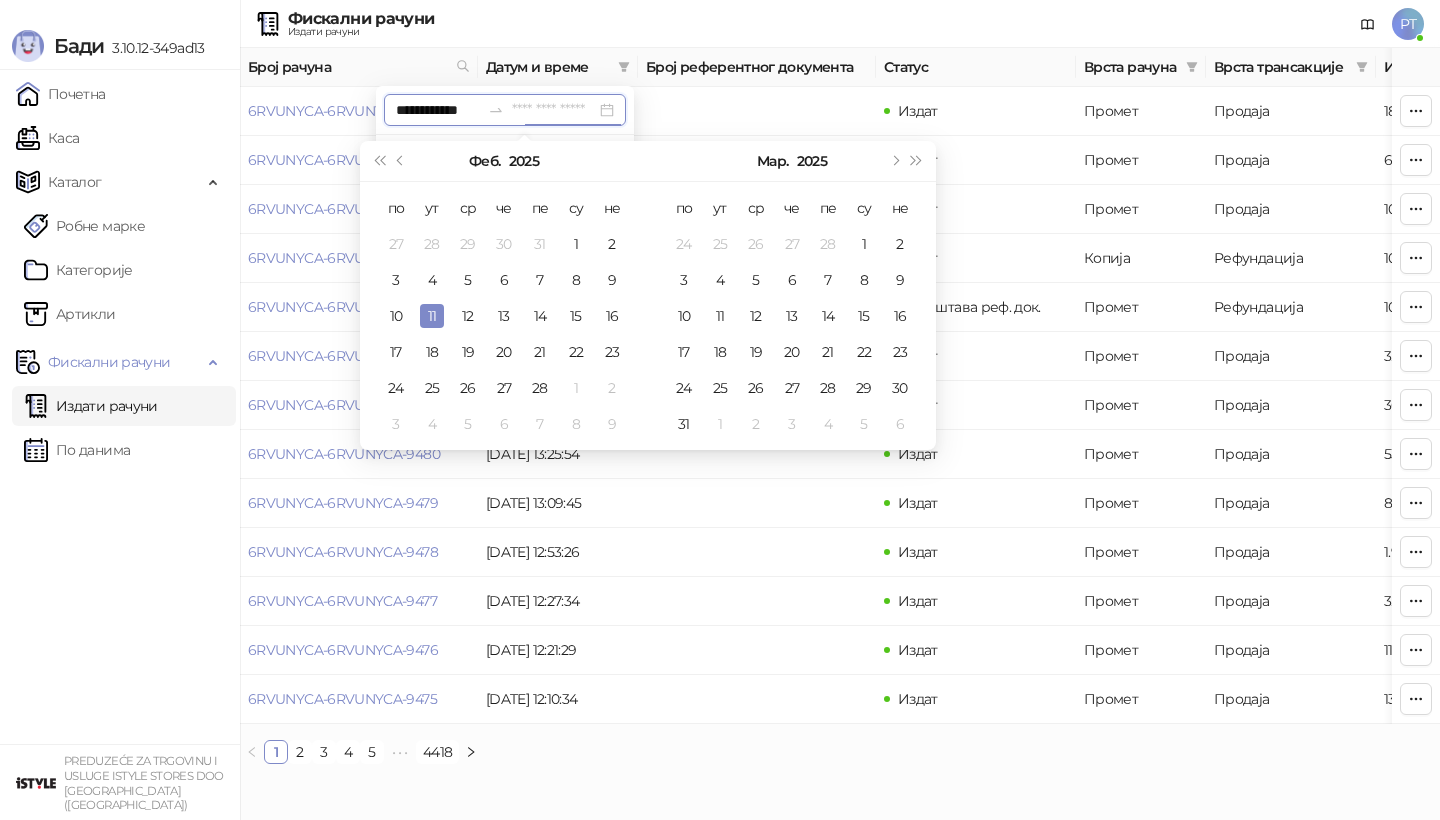 type on "**********" 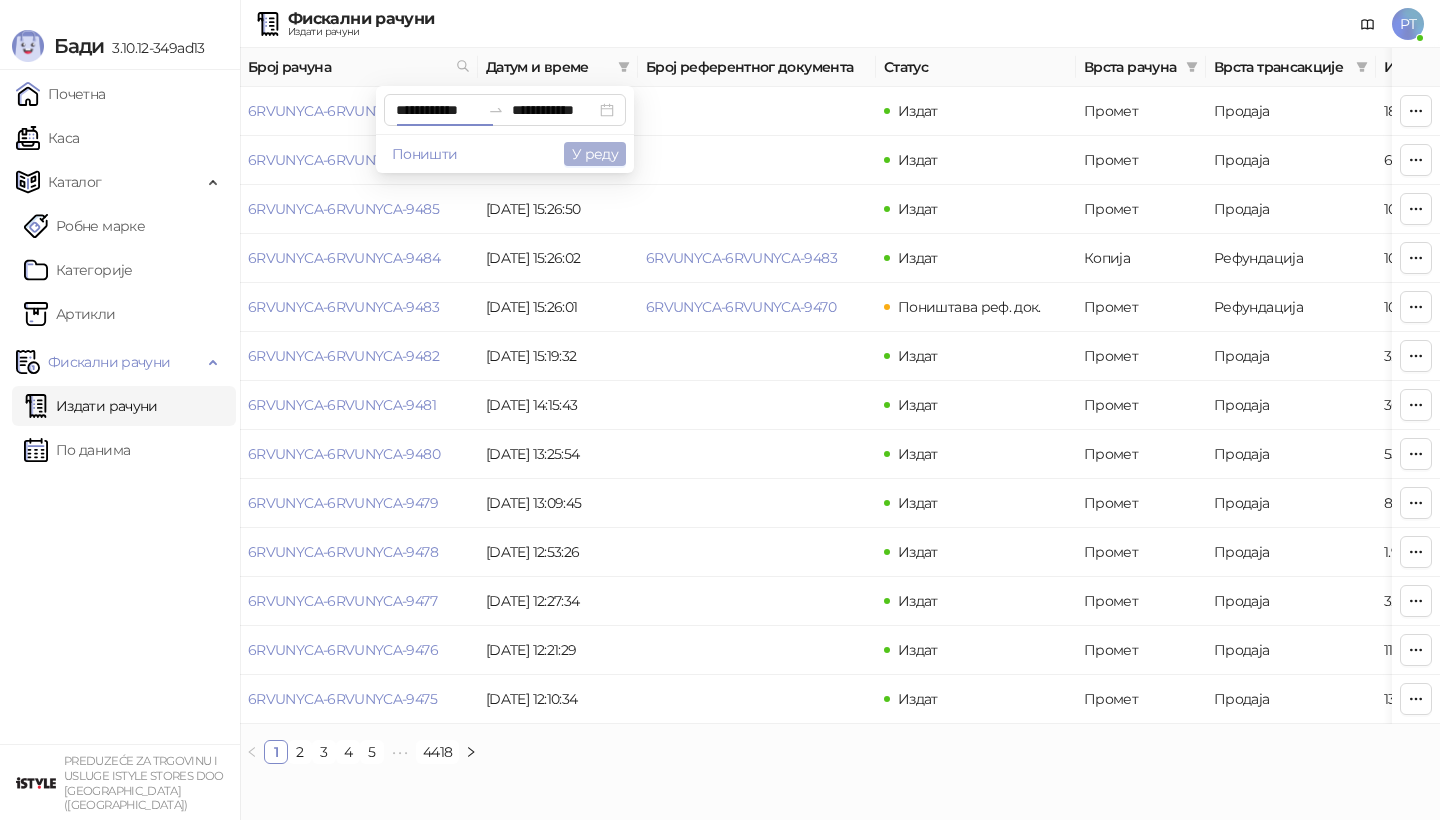 click on "У реду" at bounding box center (595, 154) 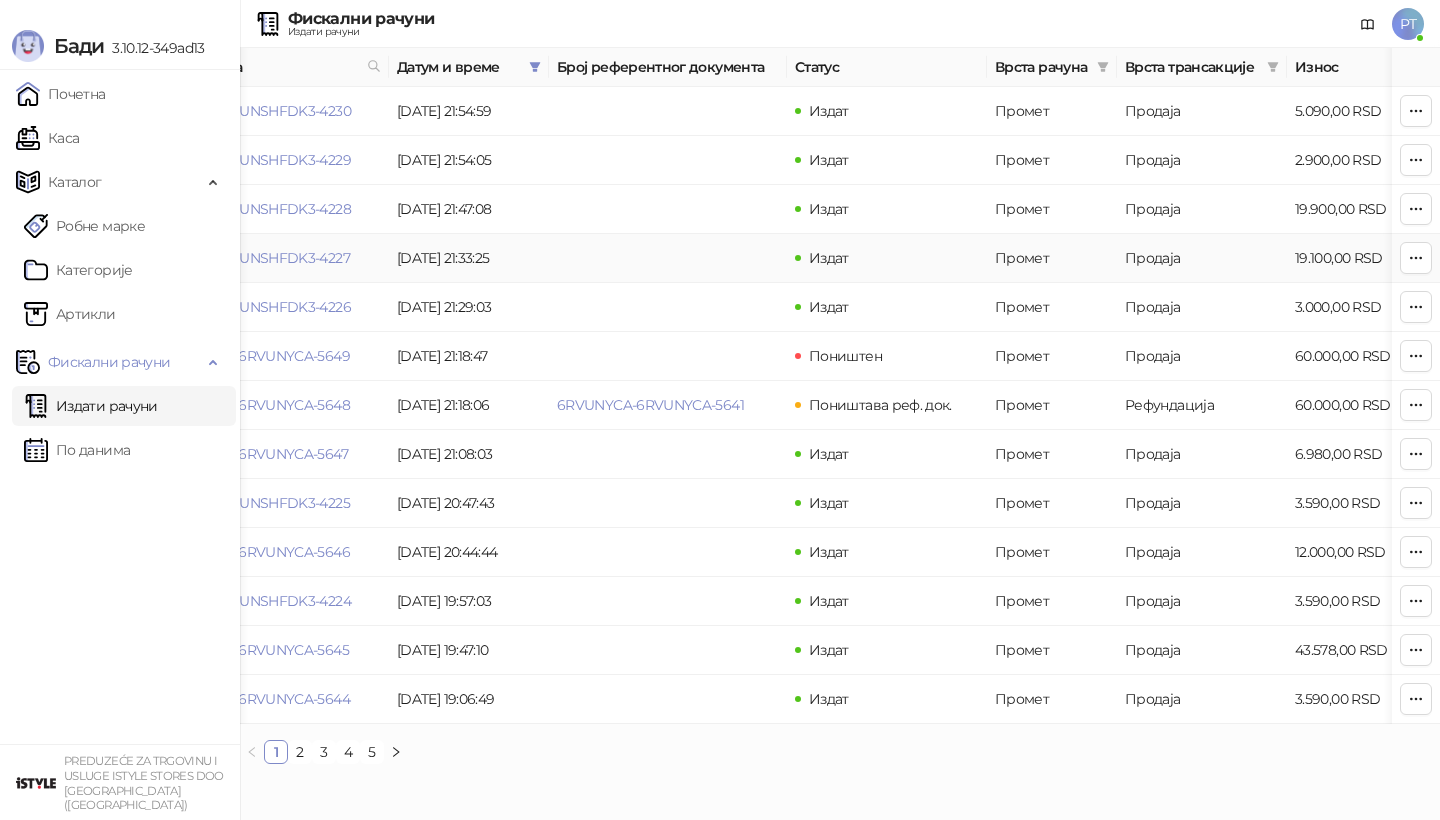 scroll, scrollTop: 0, scrollLeft: 91, axis: horizontal 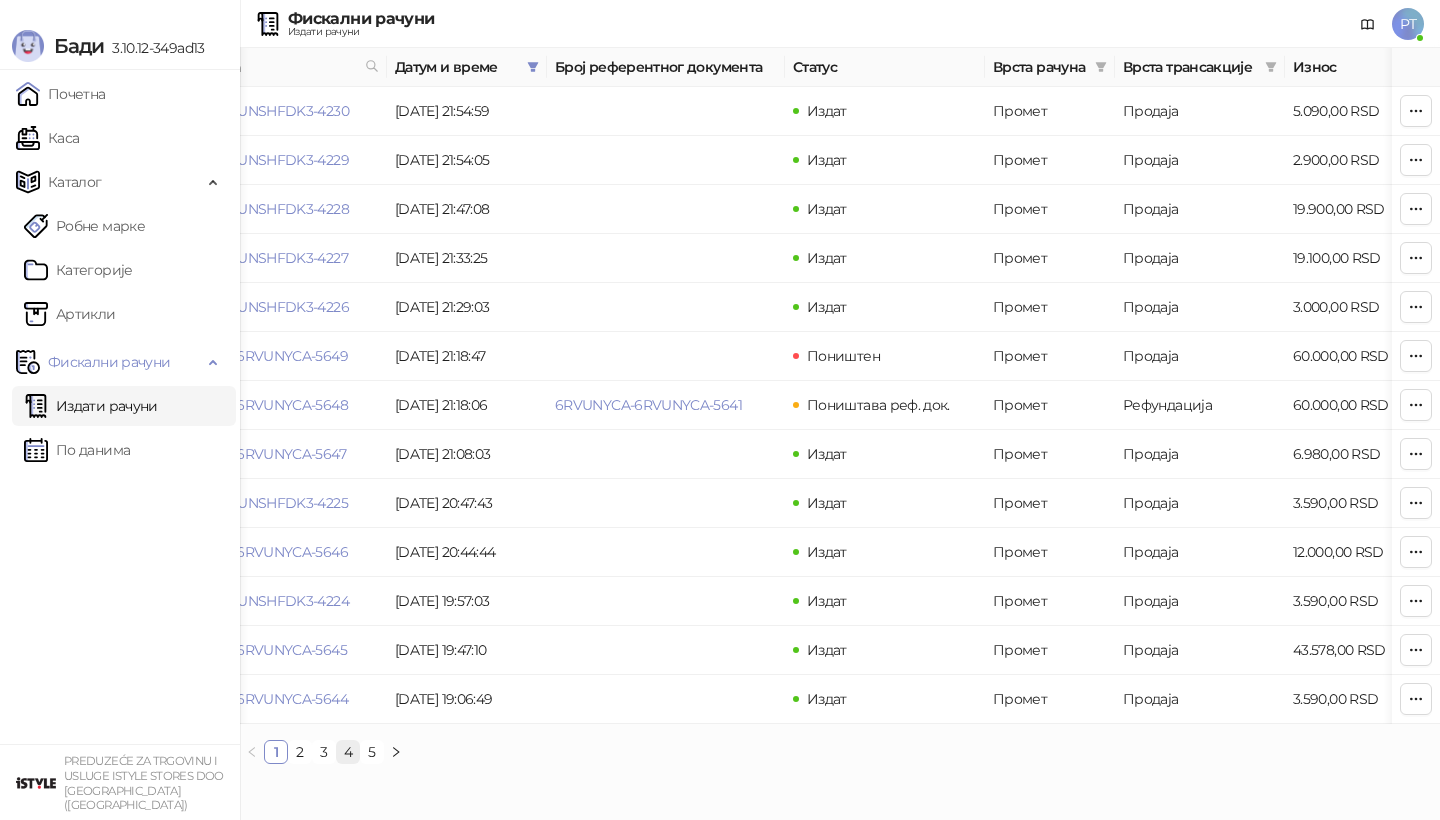 click on "4" at bounding box center [348, 752] 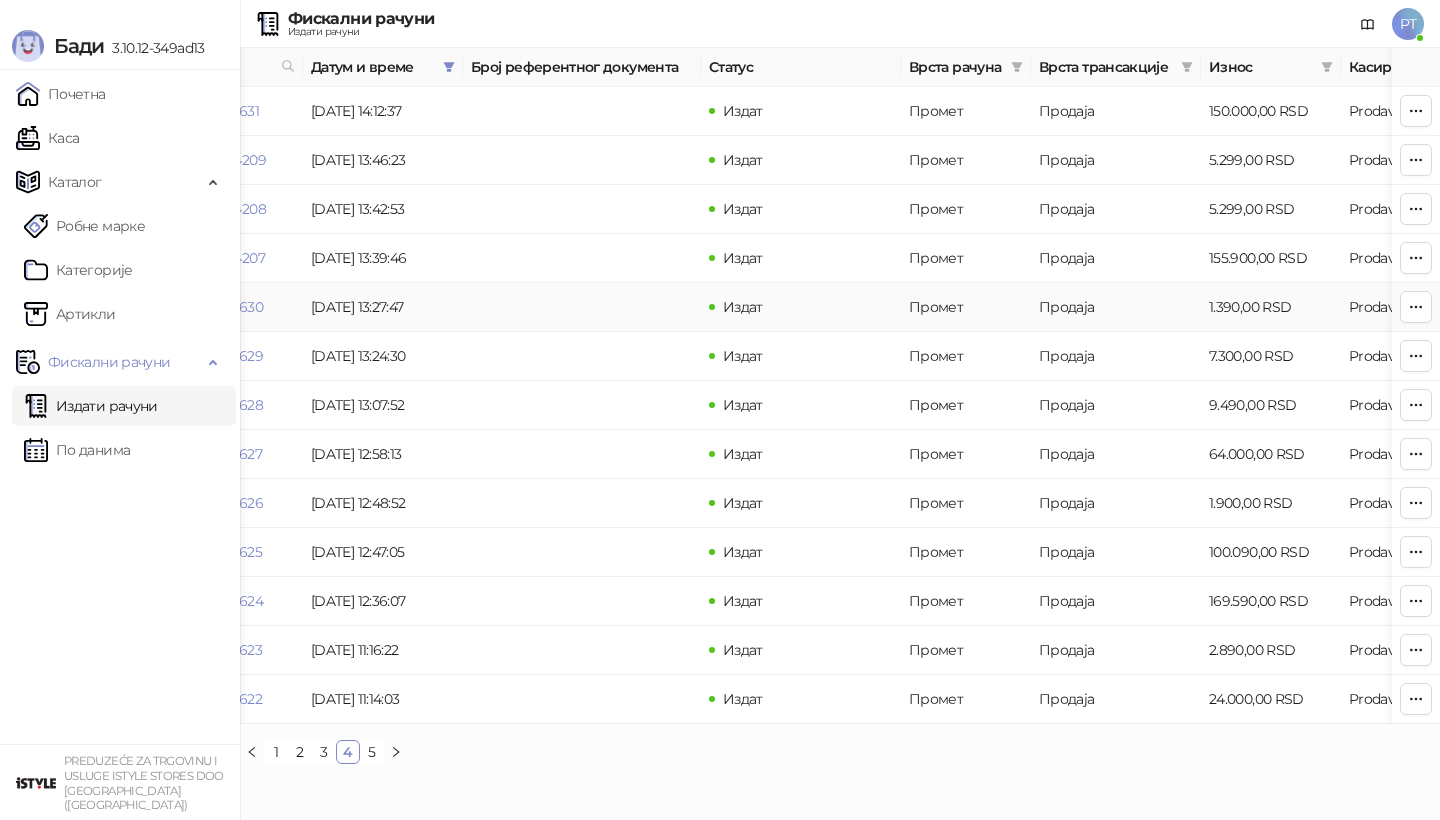 scroll, scrollTop: 0, scrollLeft: 0, axis: both 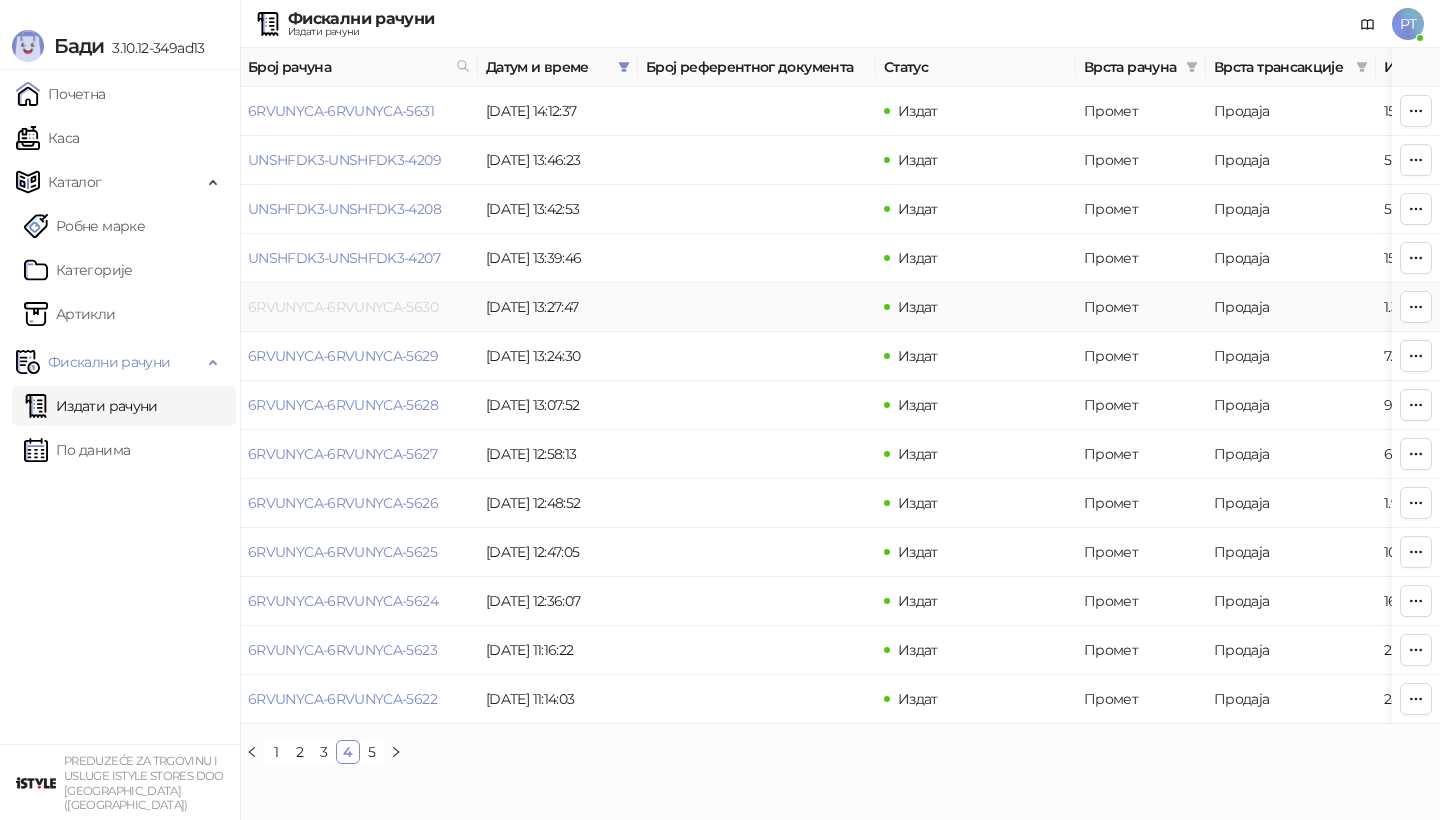click on "6RVUNYCA-6RVUNYCA-5630" at bounding box center [343, 307] 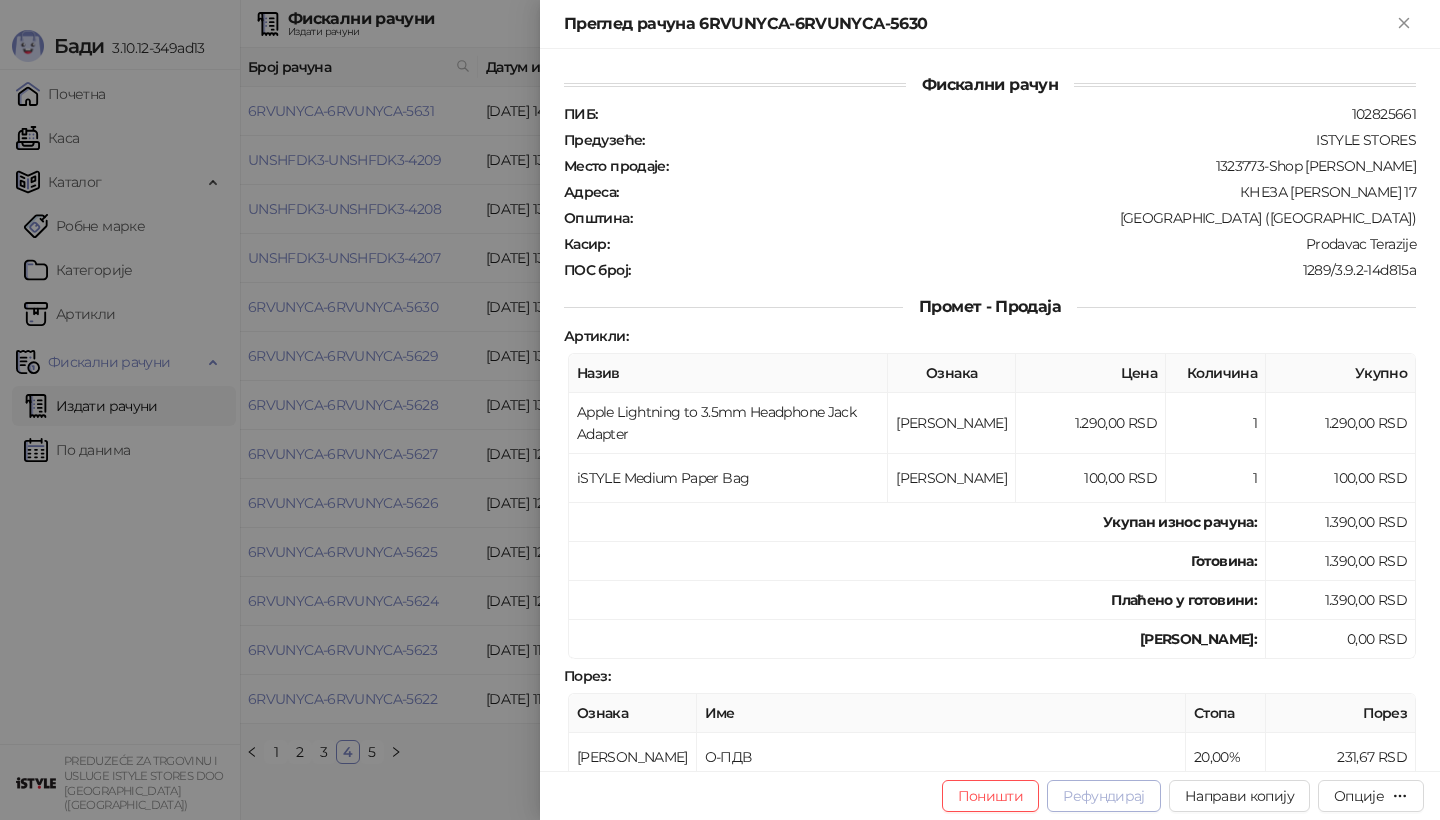 click on "Рефундирај" at bounding box center [1104, 796] 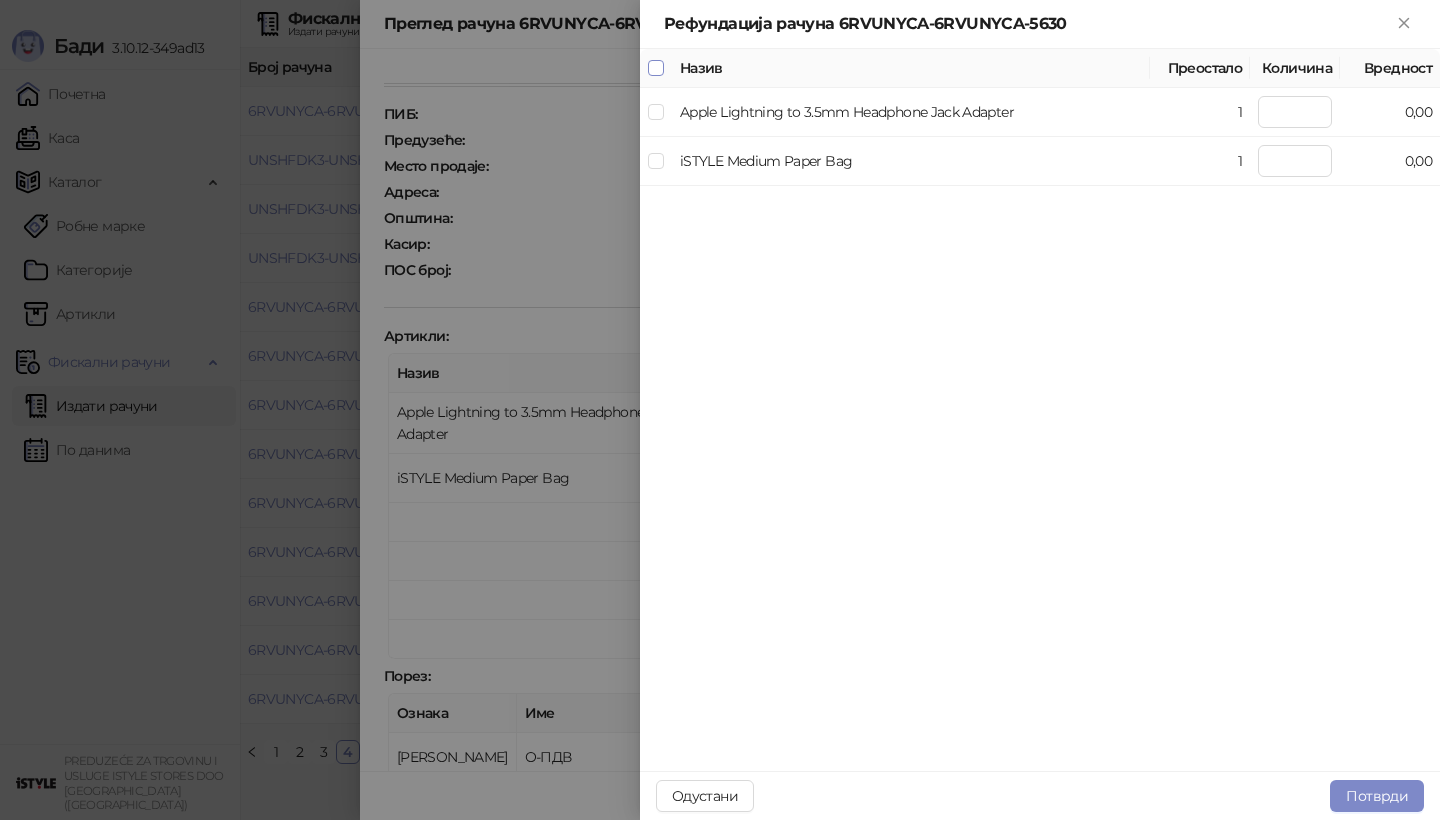 type on "*" 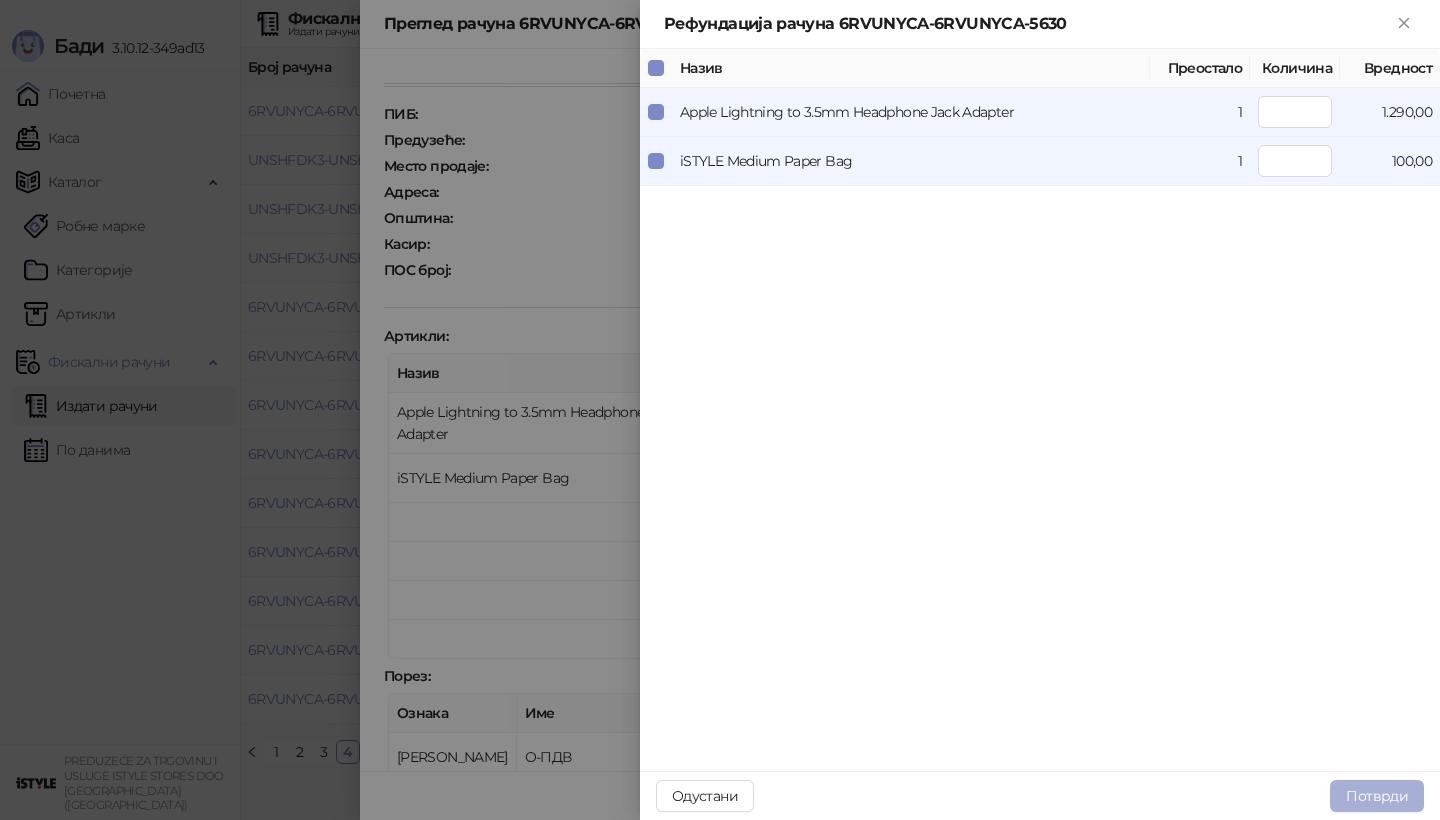 click on "Потврди" at bounding box center (1377, 796) 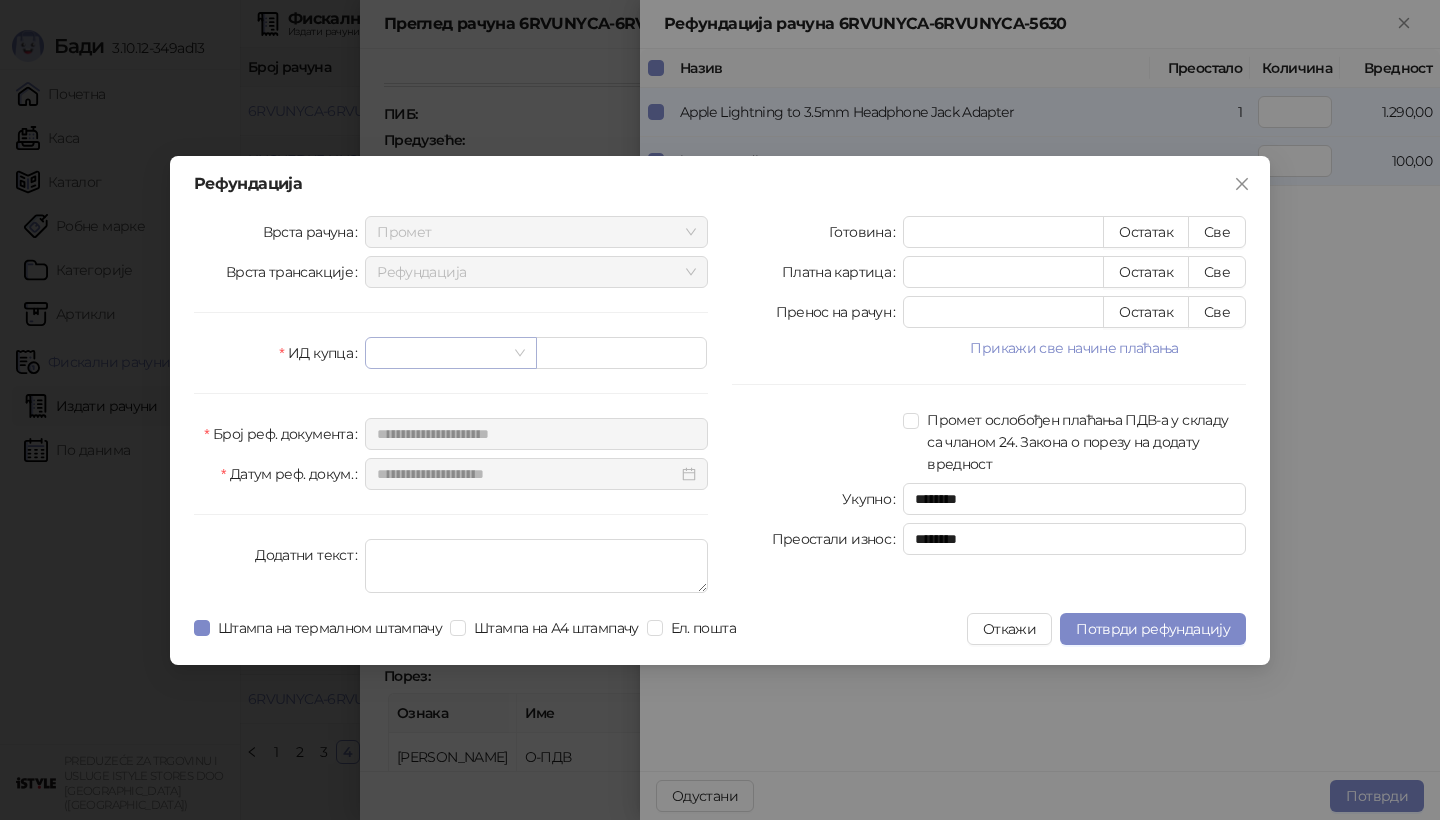 click at bounding box center (441, 353) 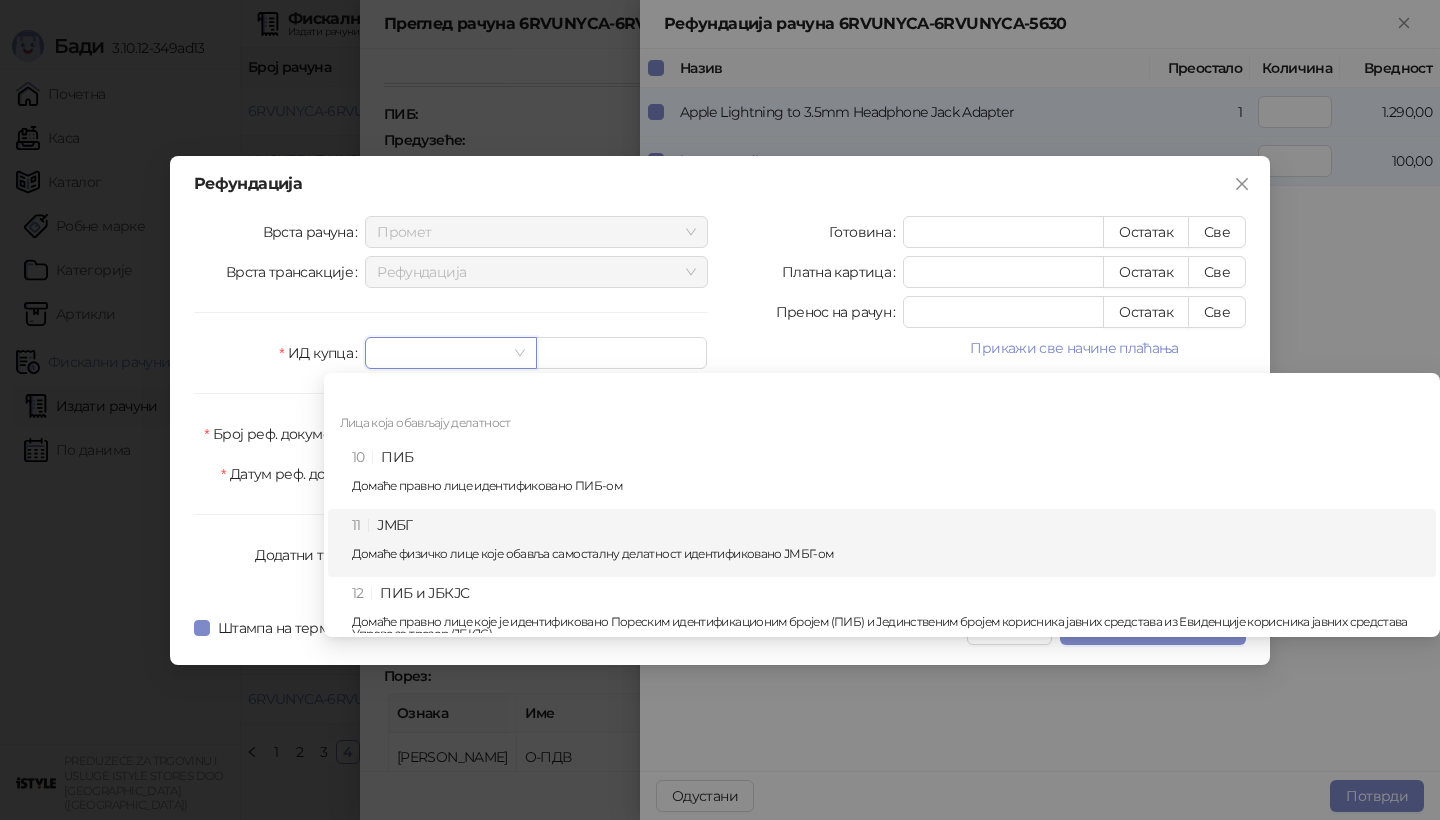 click on "11 ЈМБГ Домаће физичко лице које обавља самосталну делатност идентификовано ЈМБГ-ом" at bounding box center (888, 543) 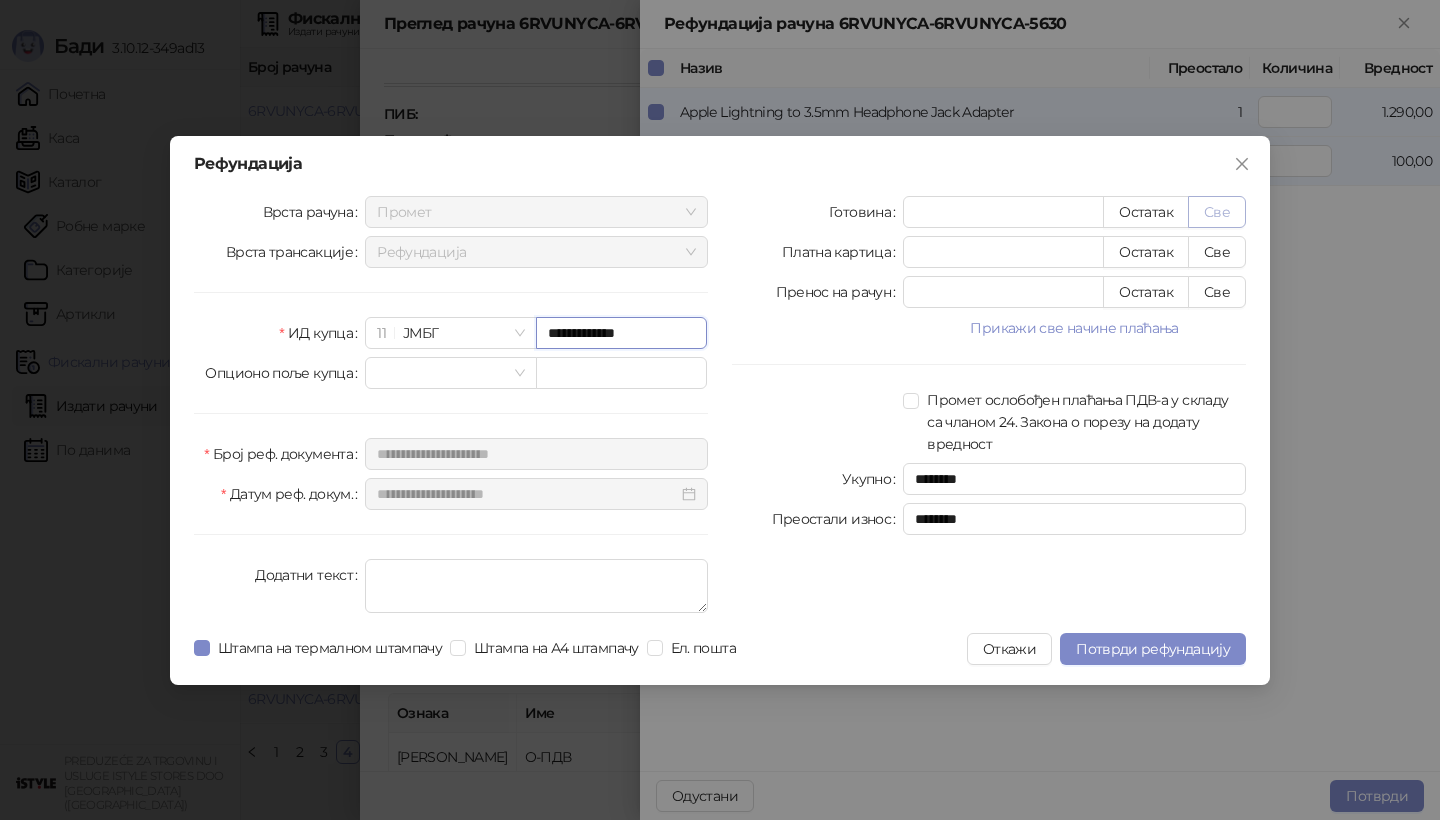type on "**********" 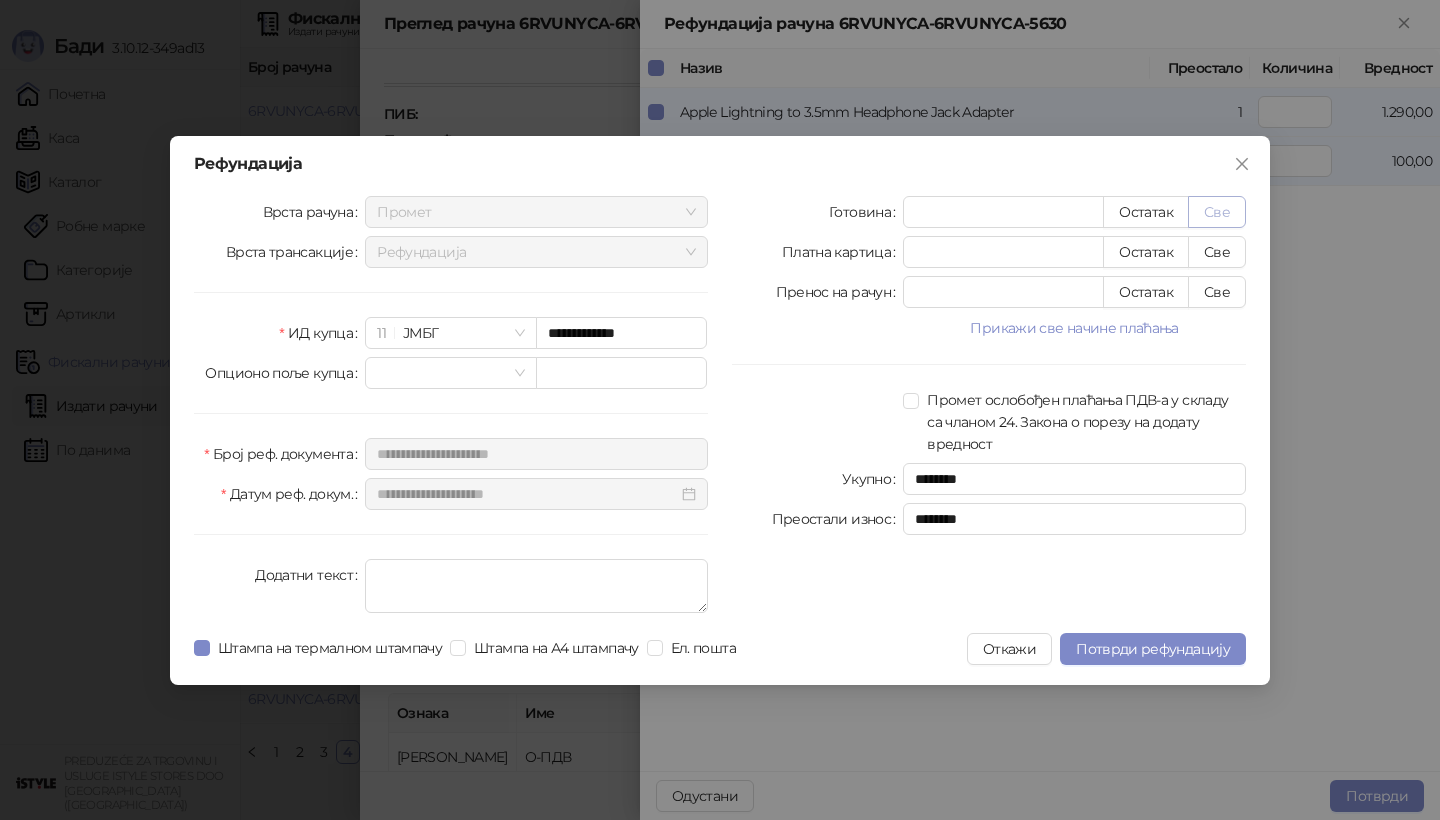click on "Све" at bounding box center [1217, 212] 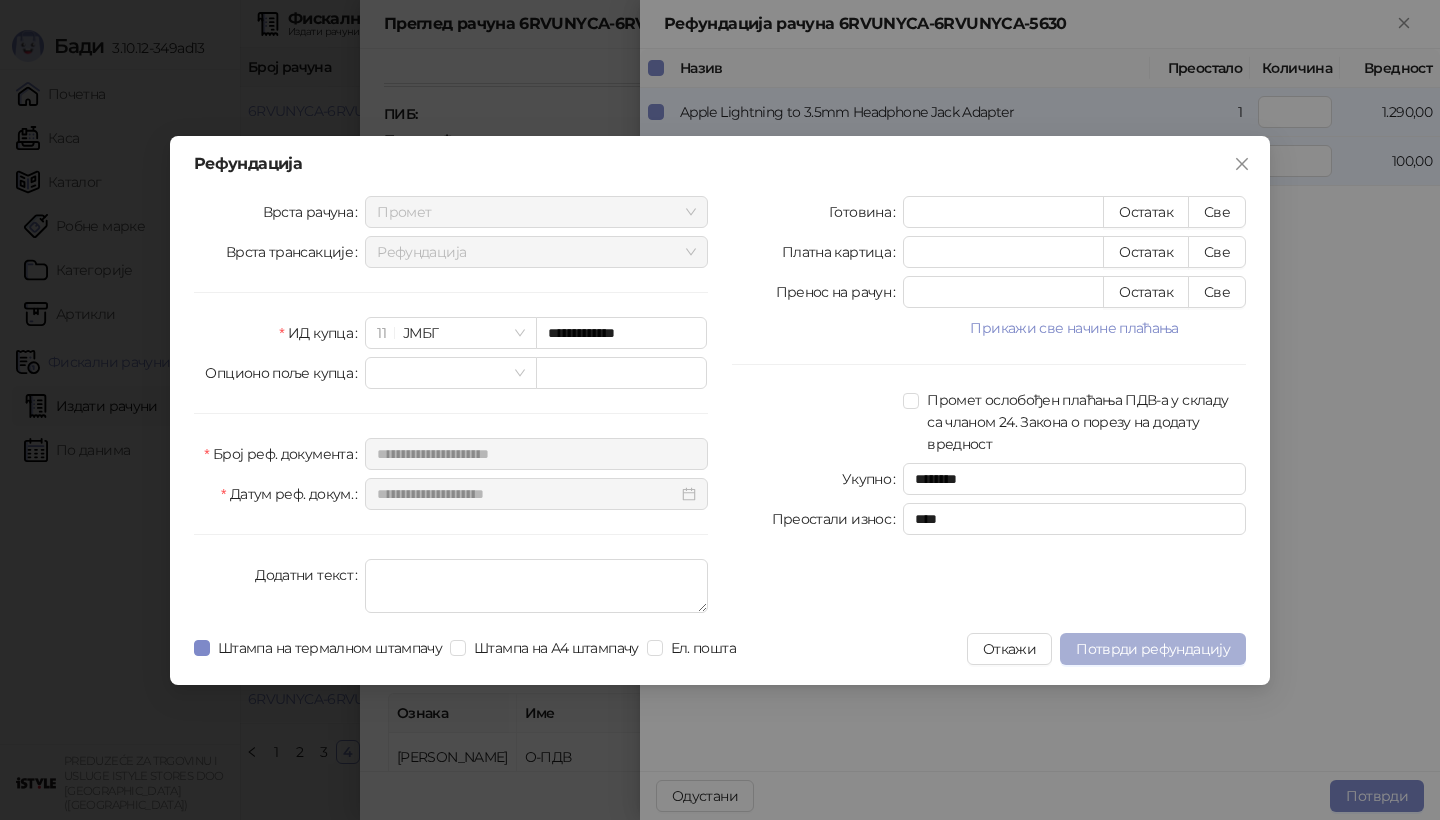 click on "Потврди рефундацију" at bounding box center [1153, 649] 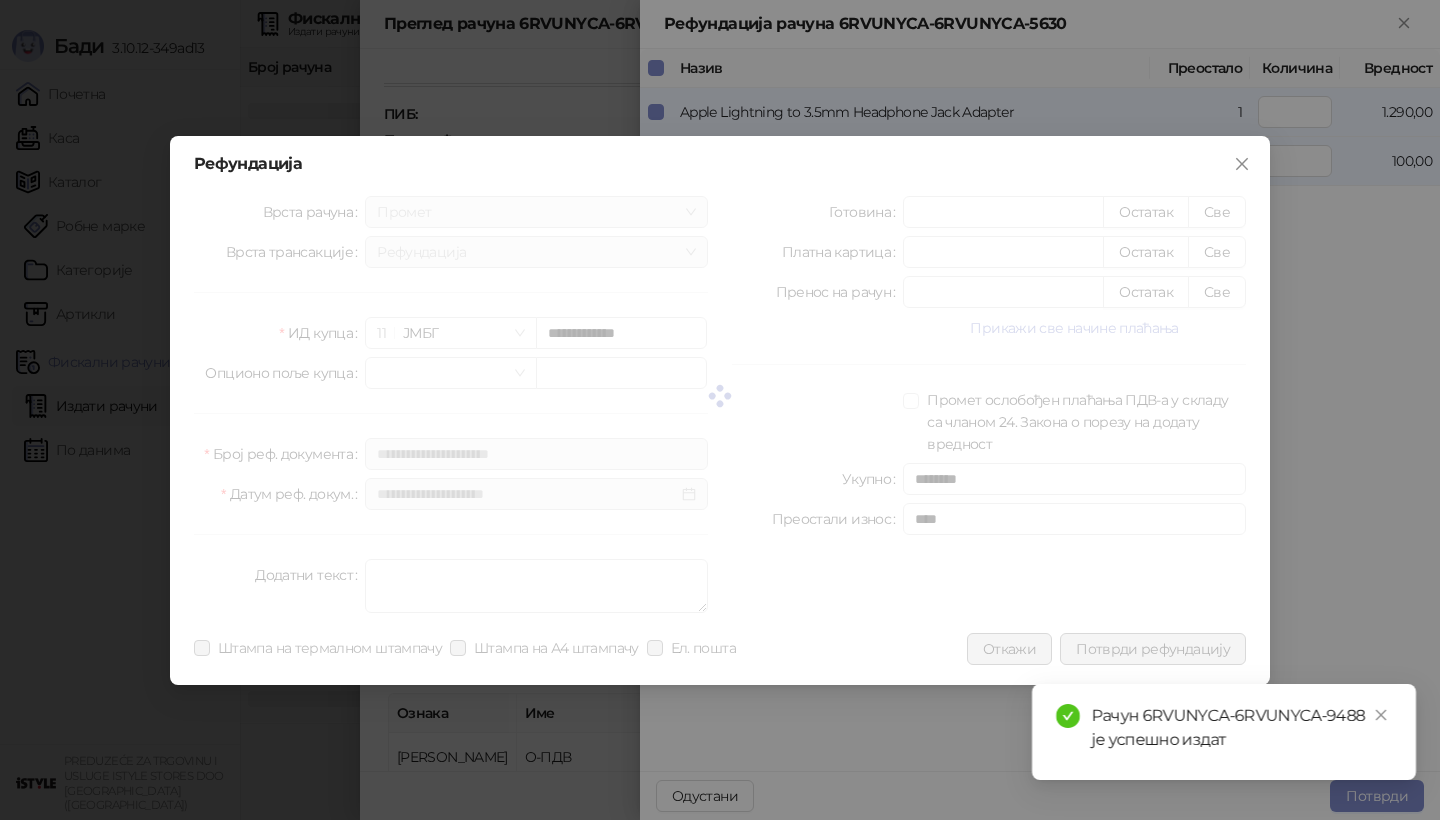 type 